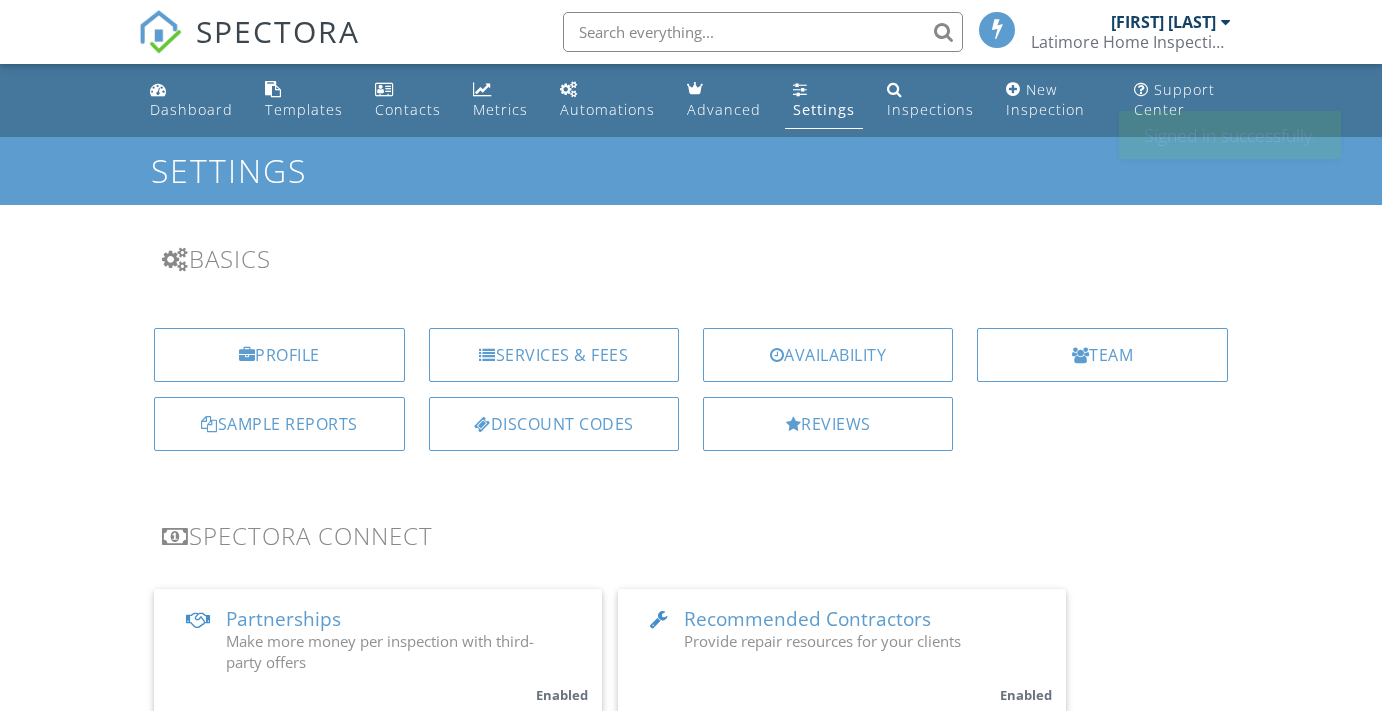 scroll, scrollTop: 0, scrollLeft: 0, axis: both 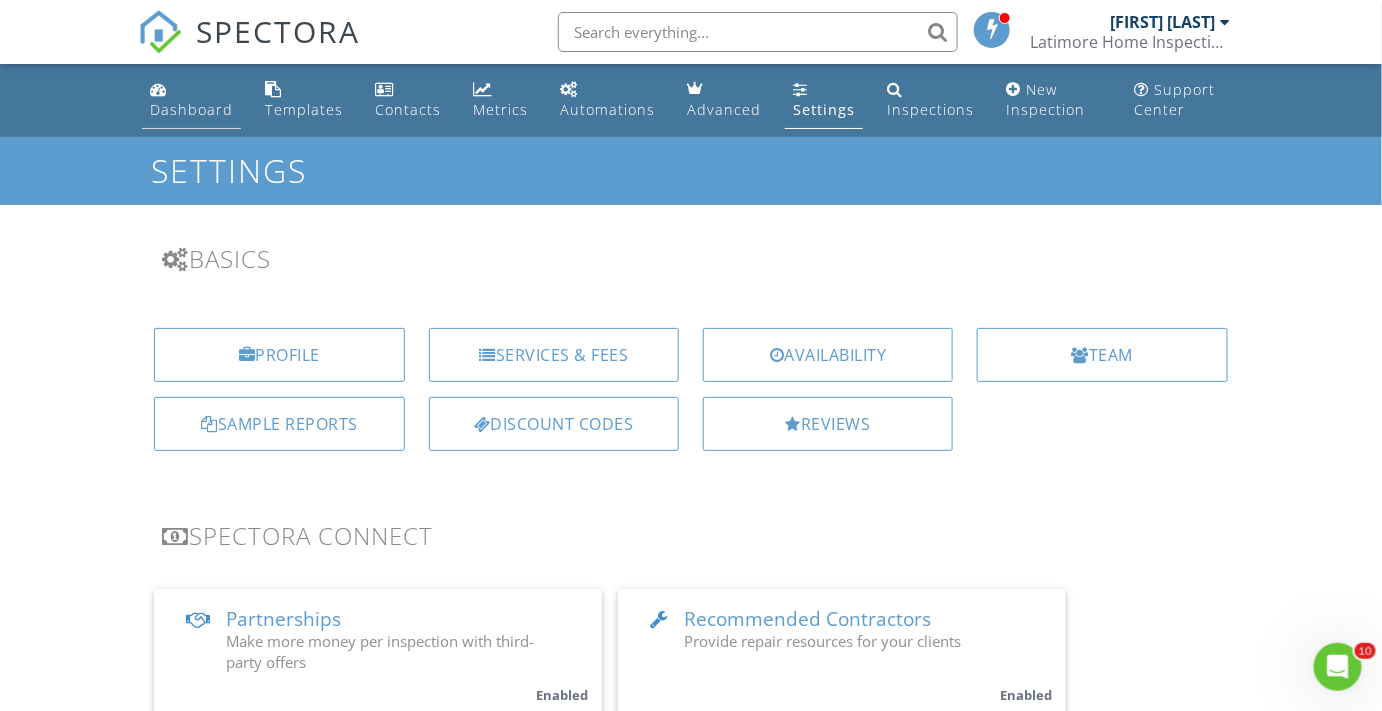 click on "Dashboard" at bounding box center [191, 109] 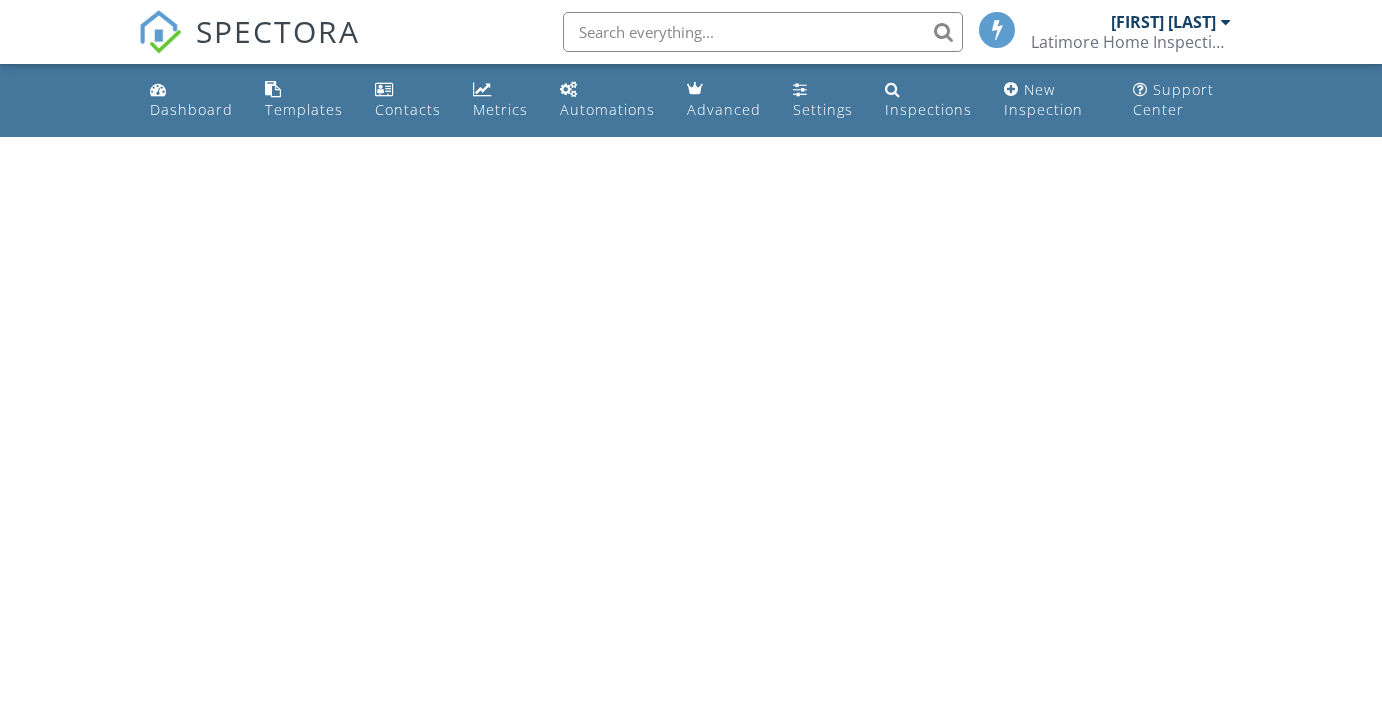 scroll, scrollTop: 0, scrollLeft: 0, axis: both 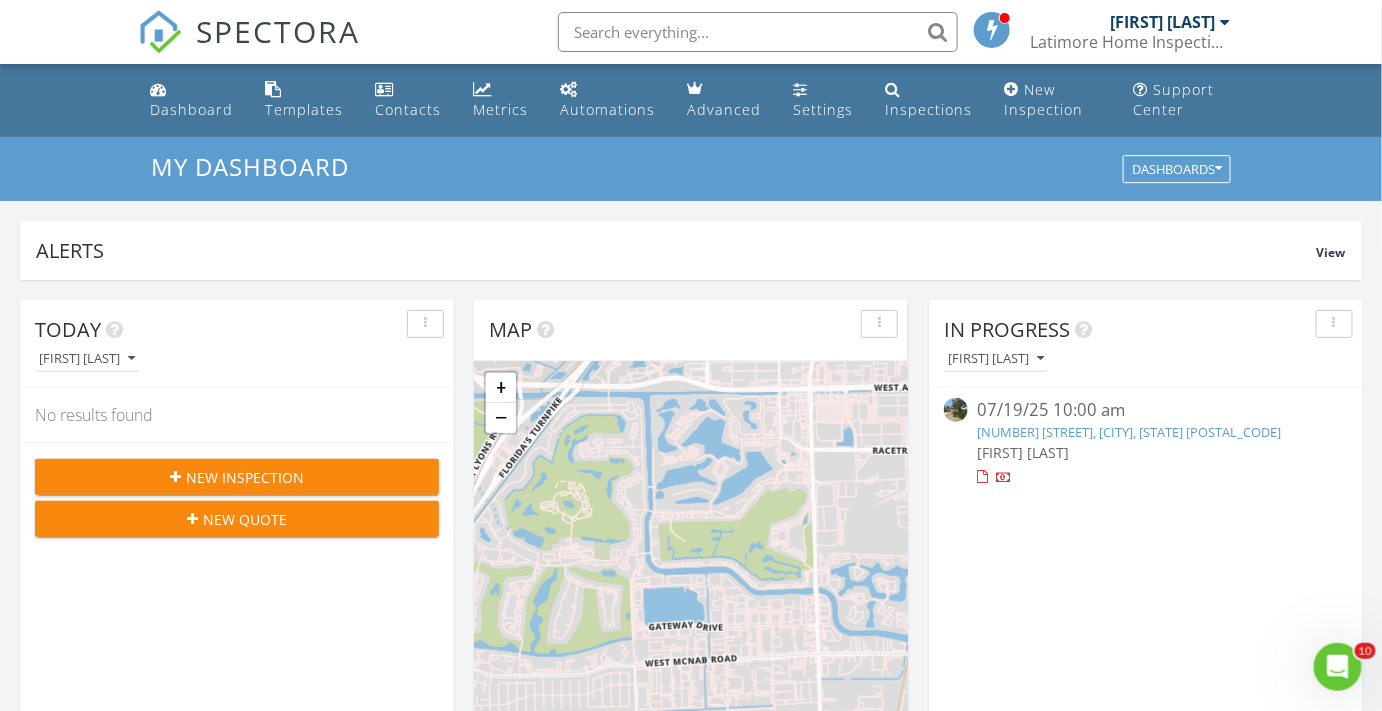 click on "New Inspection" at bounding box center (245, 477) 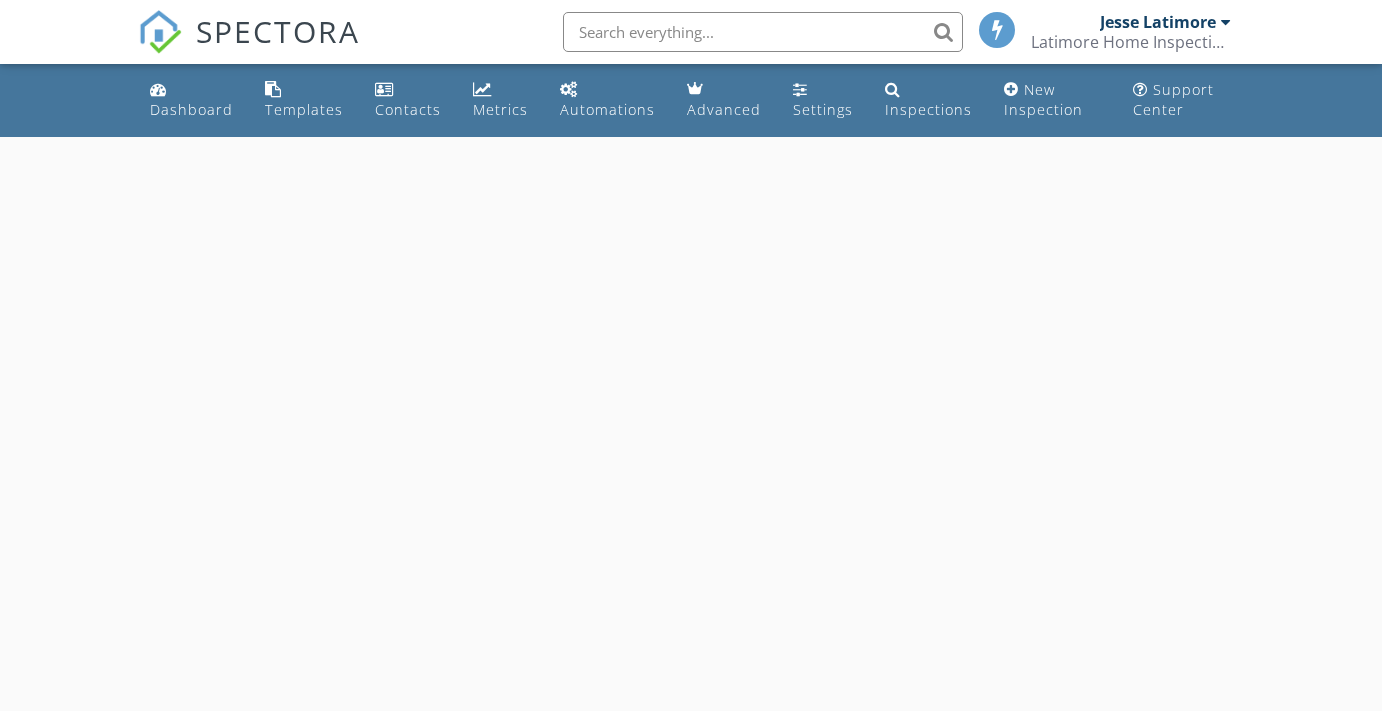 scroll, scrollTop: 0, scrollLeft: 0, axis: both 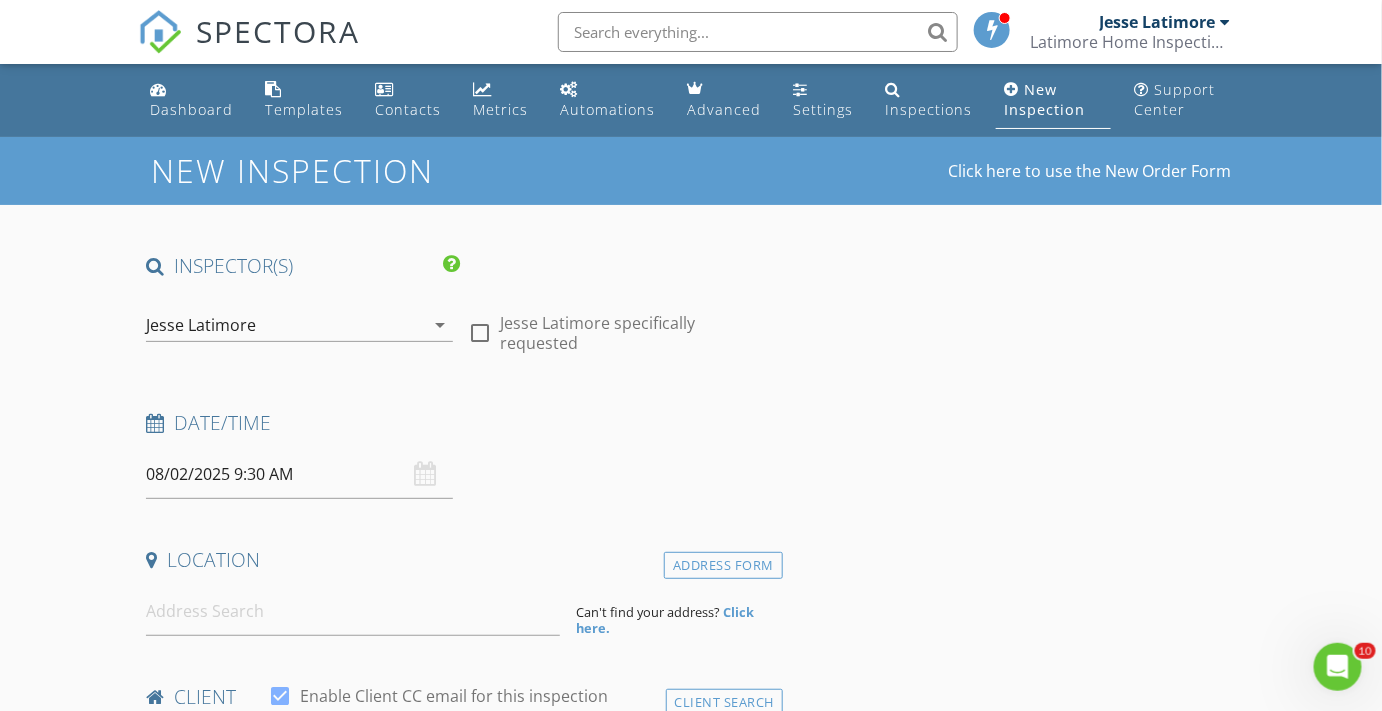 click on "08/02/2025 9:30 AM" at bounding box center (299, 474) 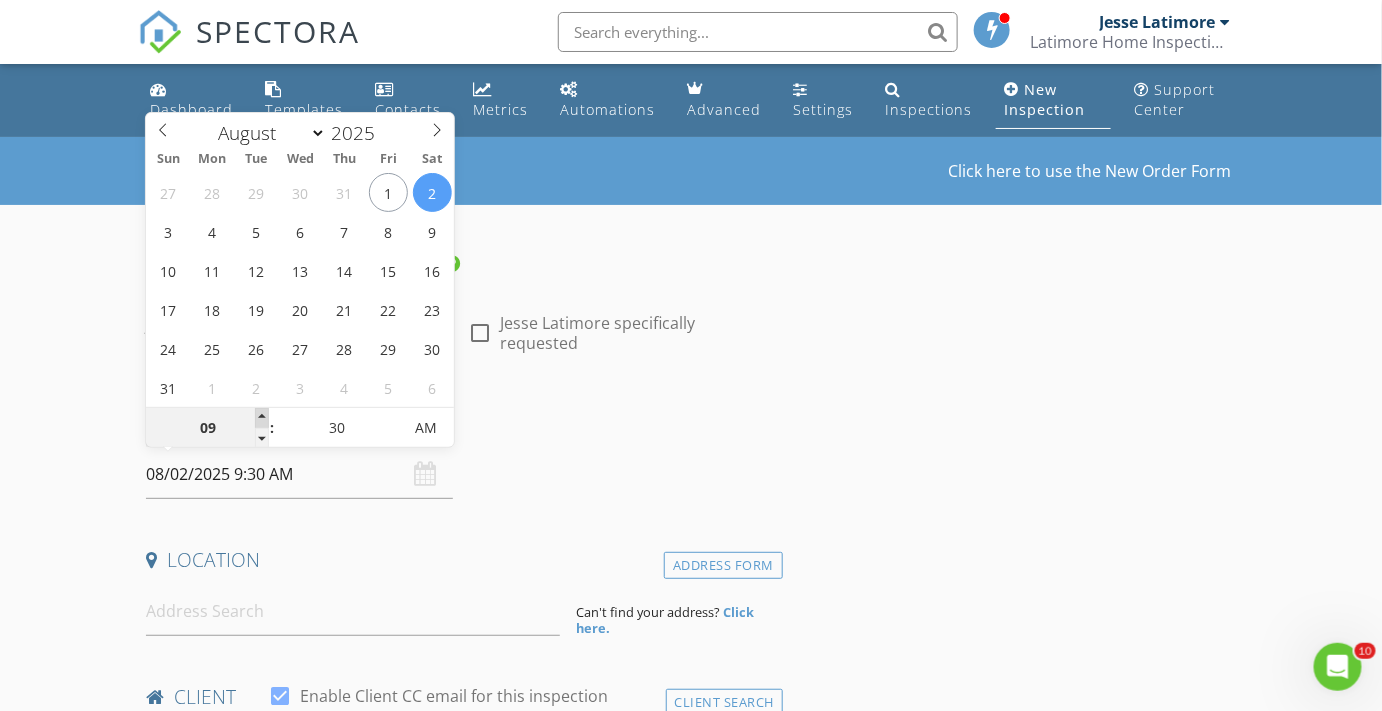 type on "10" 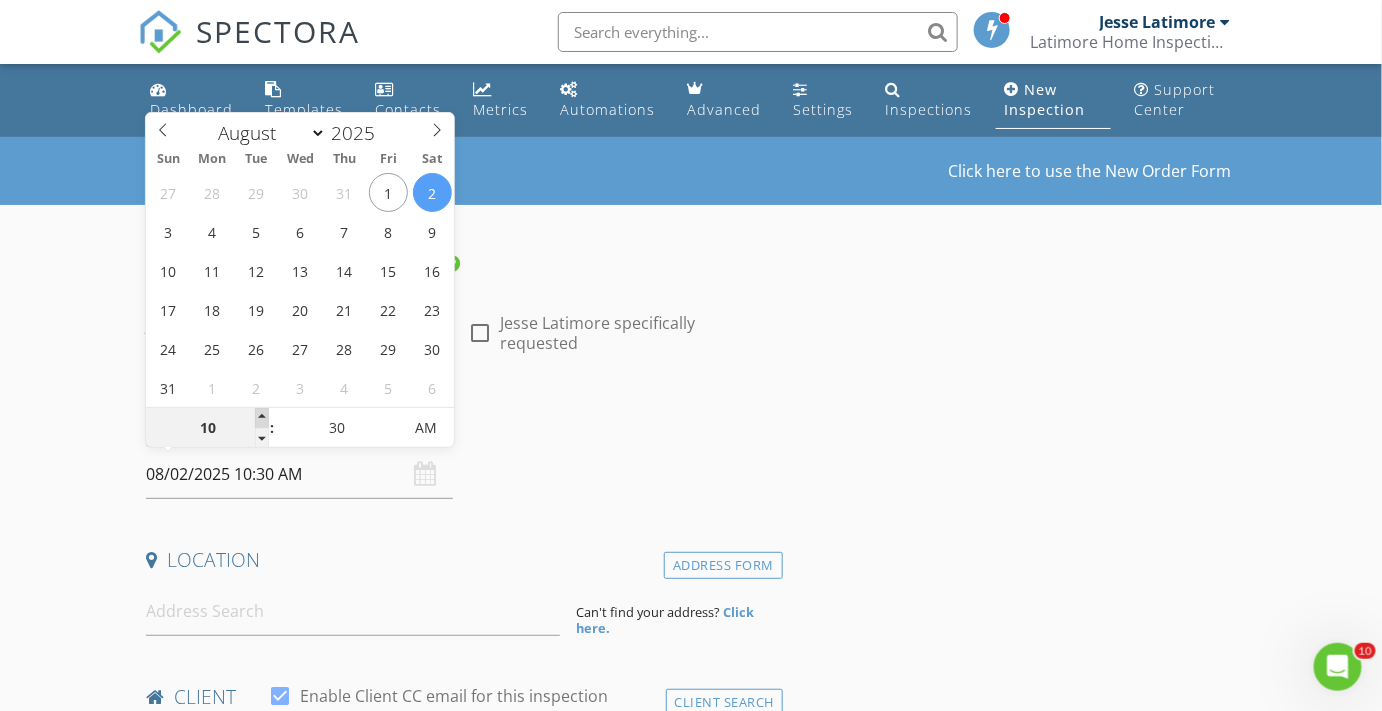 click at bounding box center (262, 418) 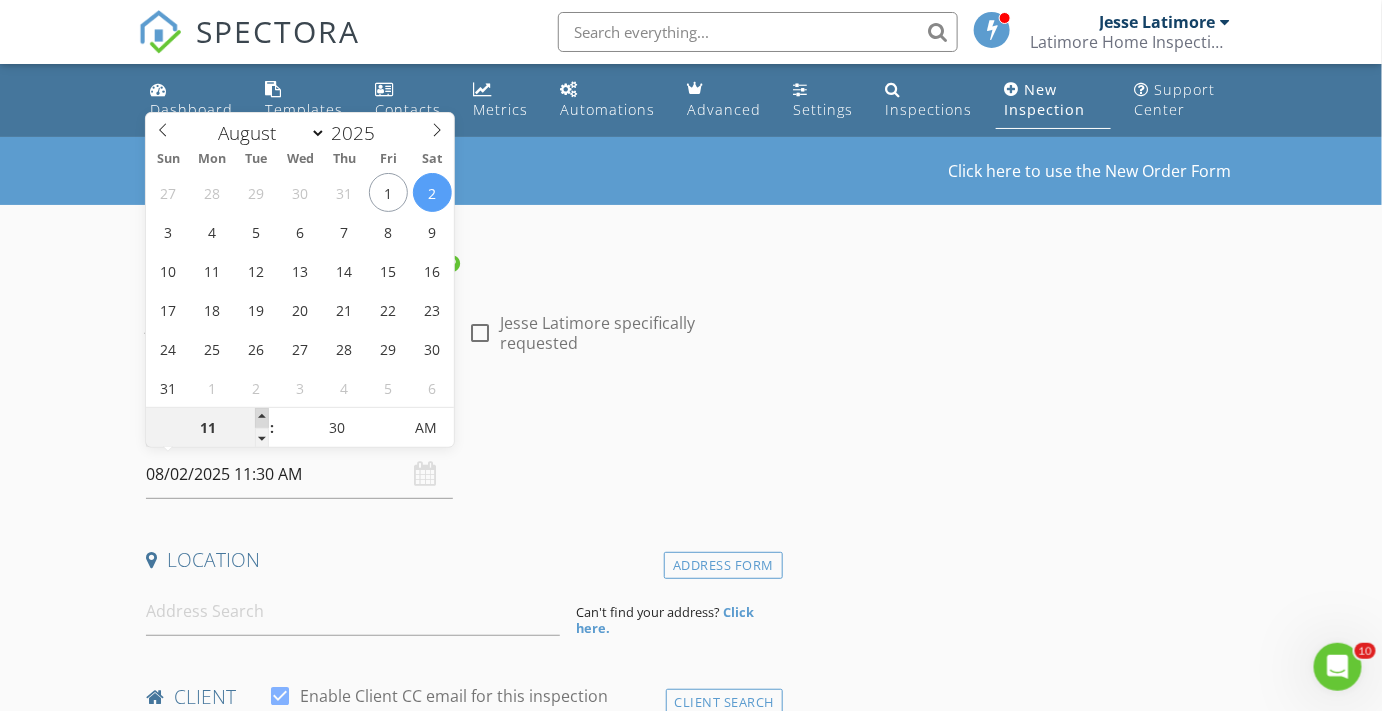 click at bounding box center [262, 418] 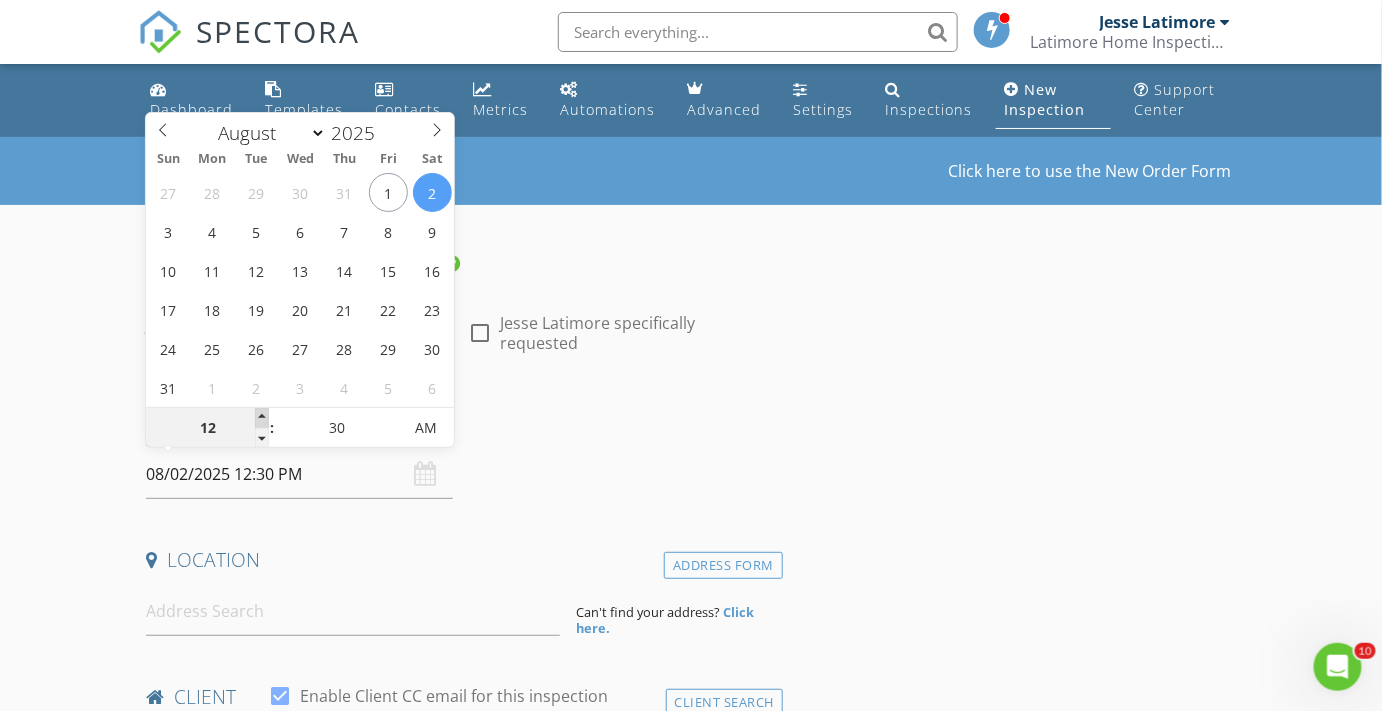 click at bounding box center (262, 418) 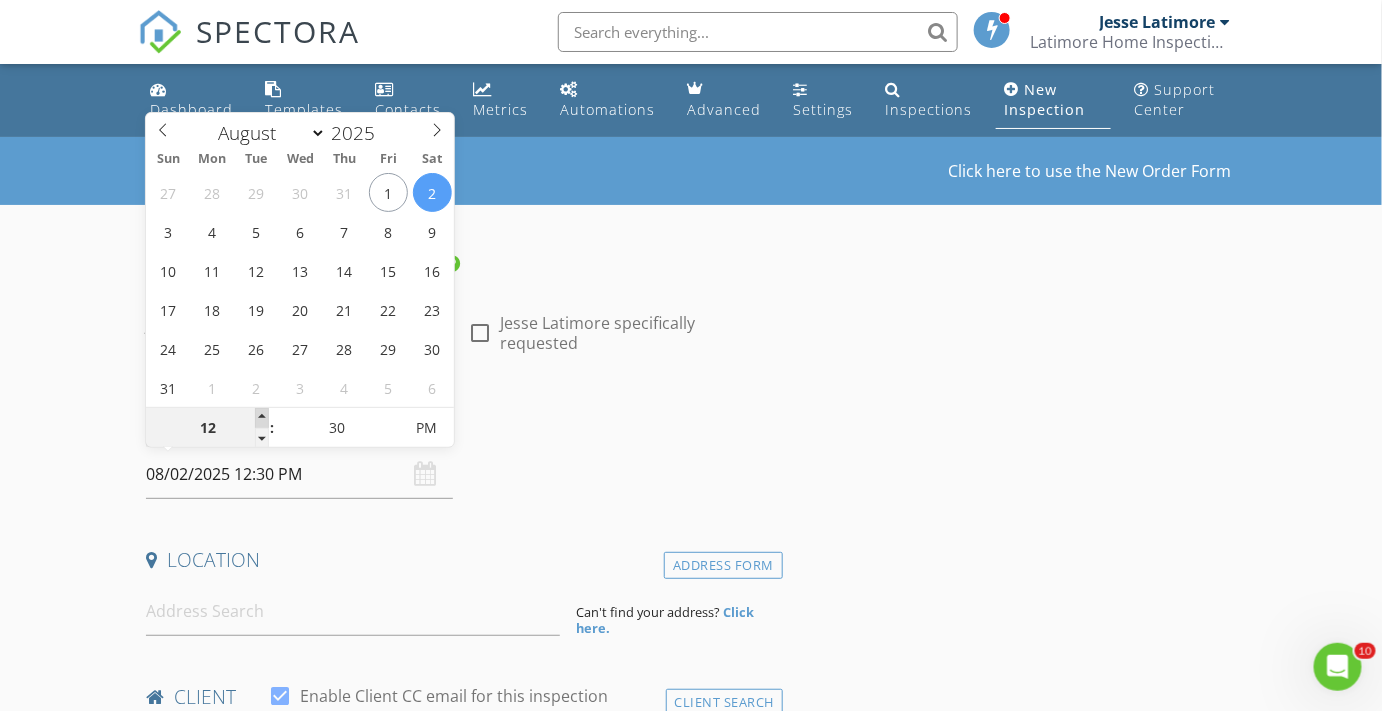 type on "01" 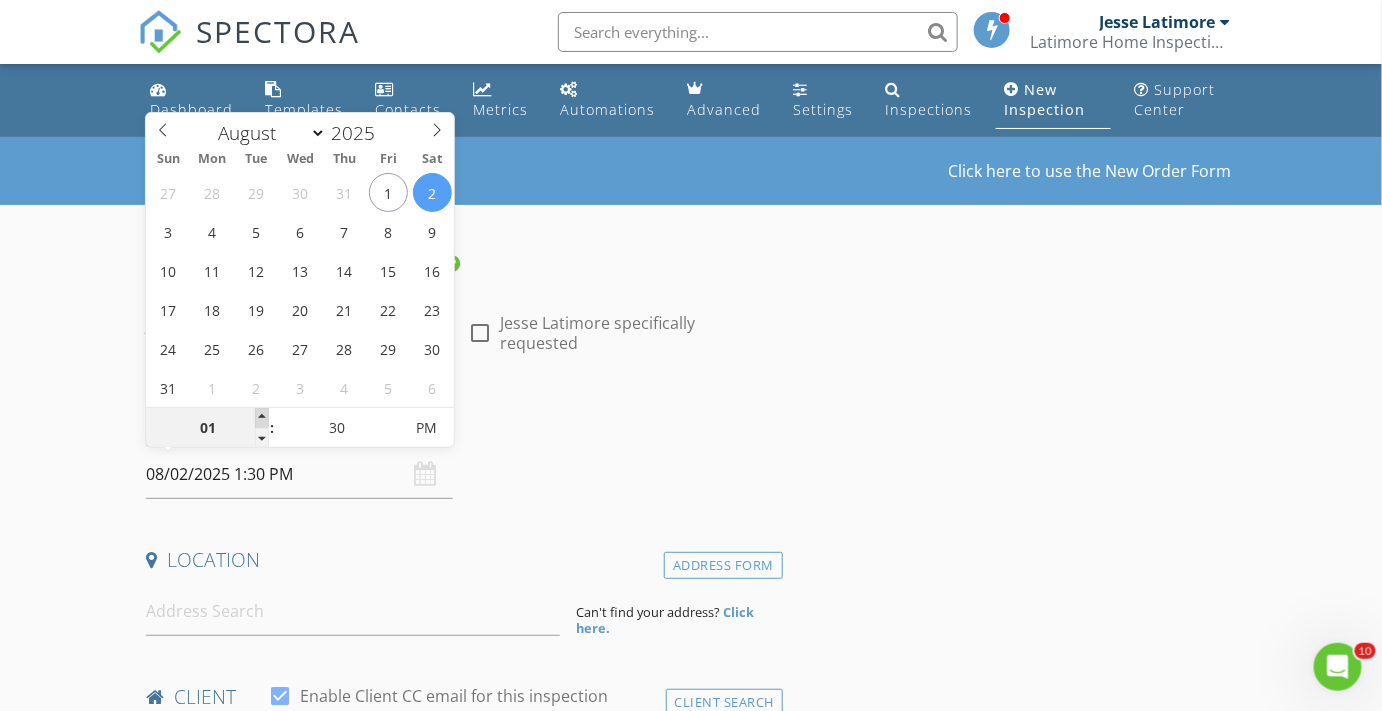 click at bounding box center (262, 418) 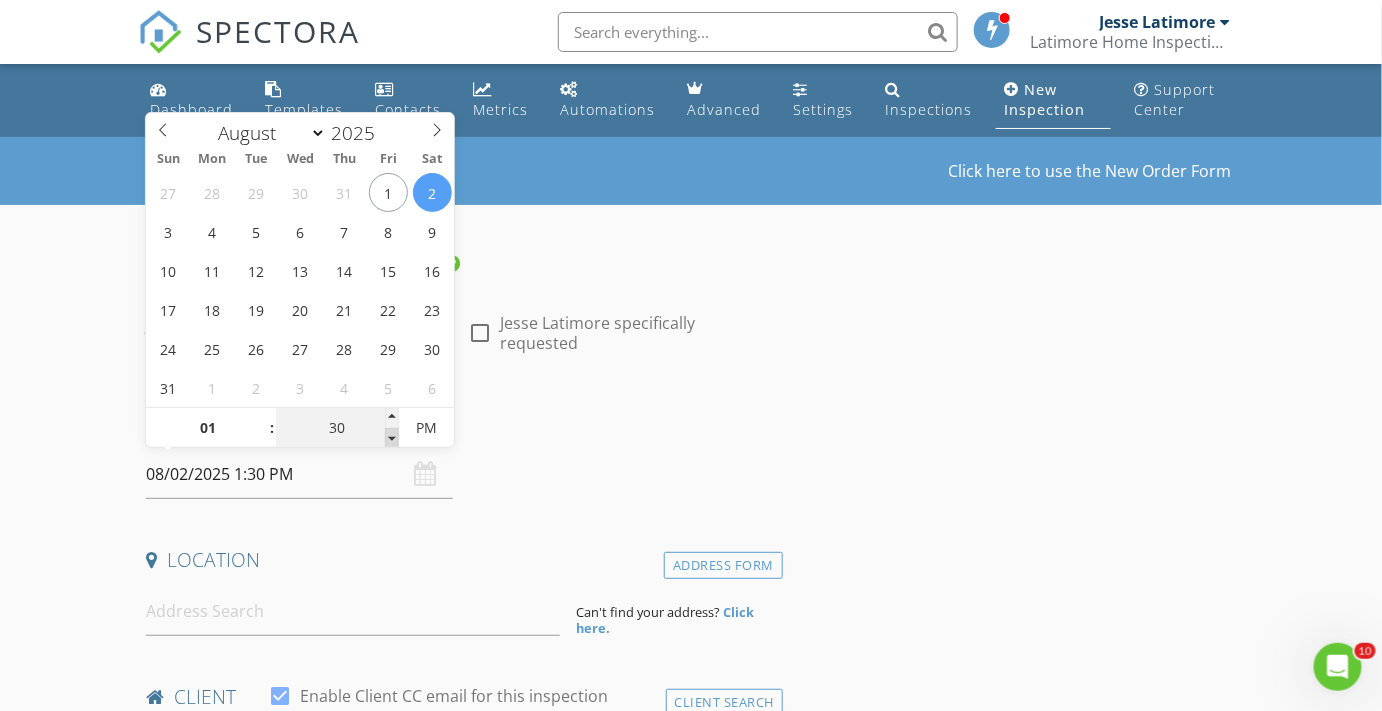 type on "25" 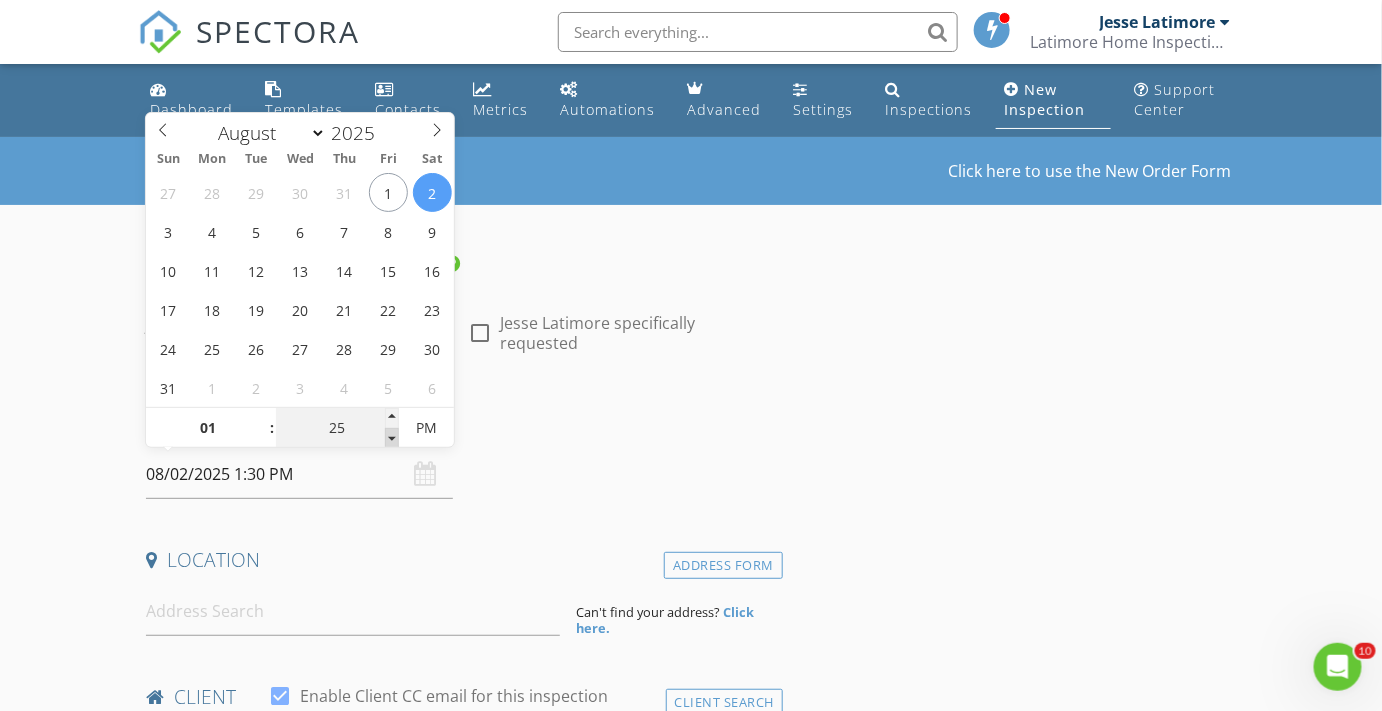 type on "08/02/2025 1:25 PM" 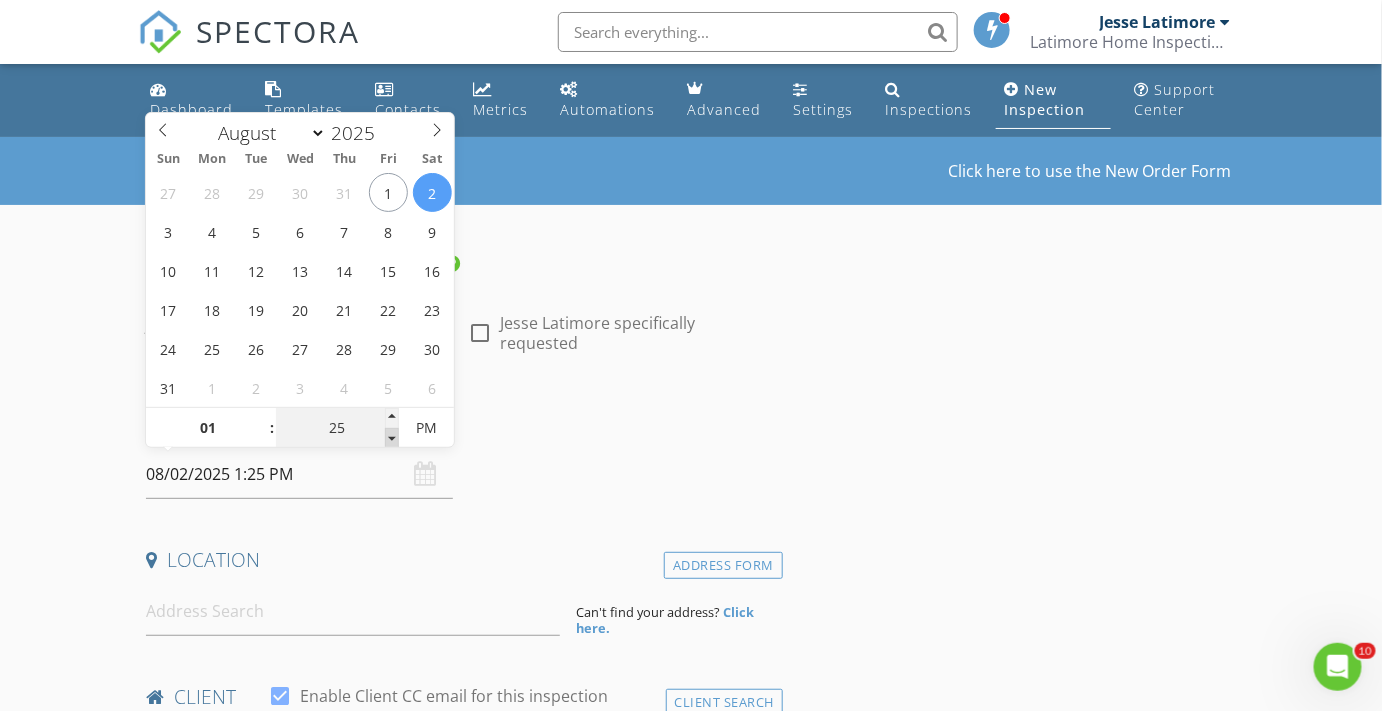 click at bounding box center [392, 438] 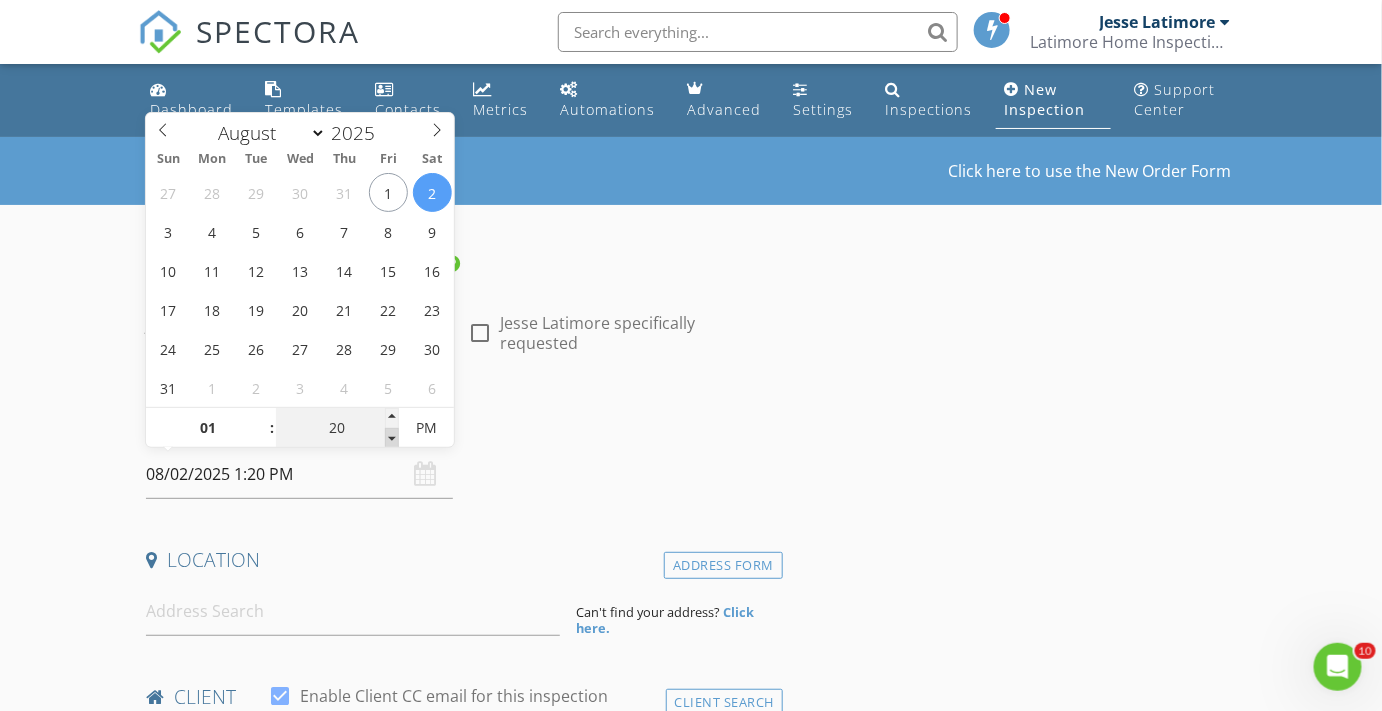 click at bounding box center (392, 438) 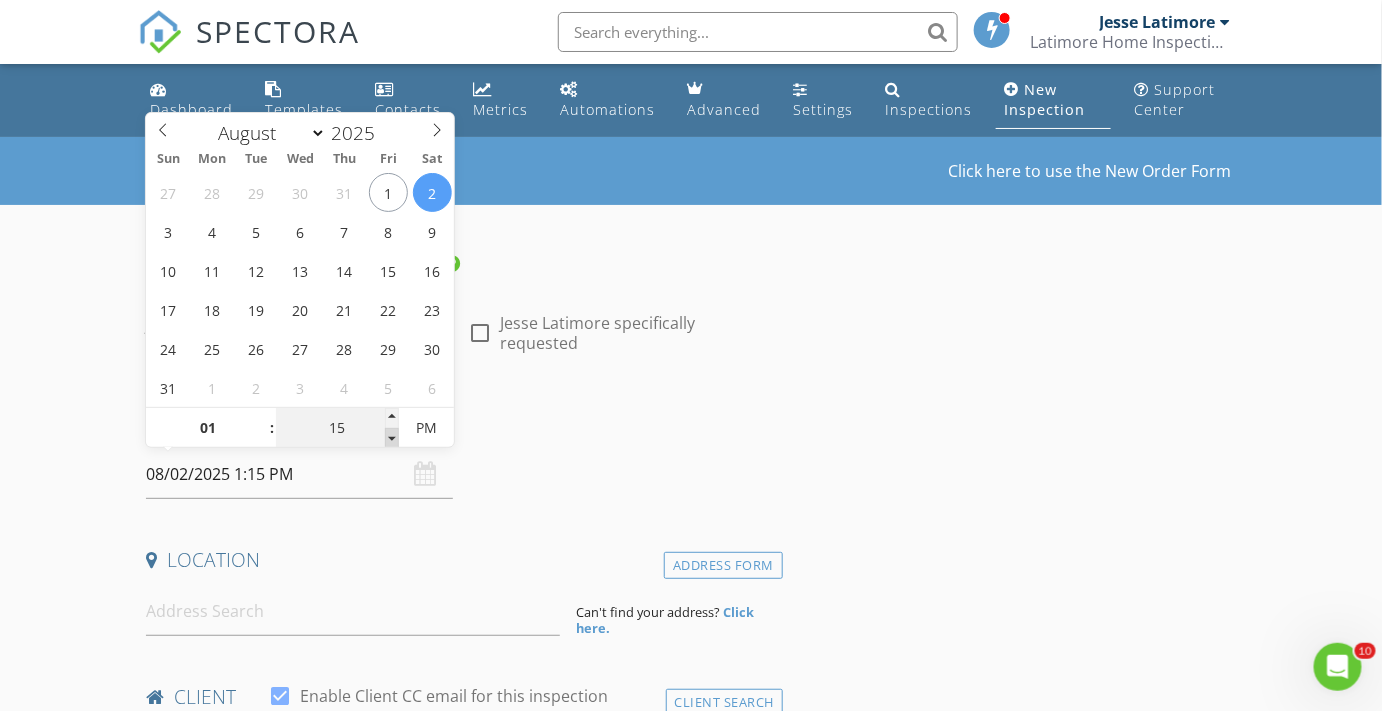 click at bounding box center [392, 438] 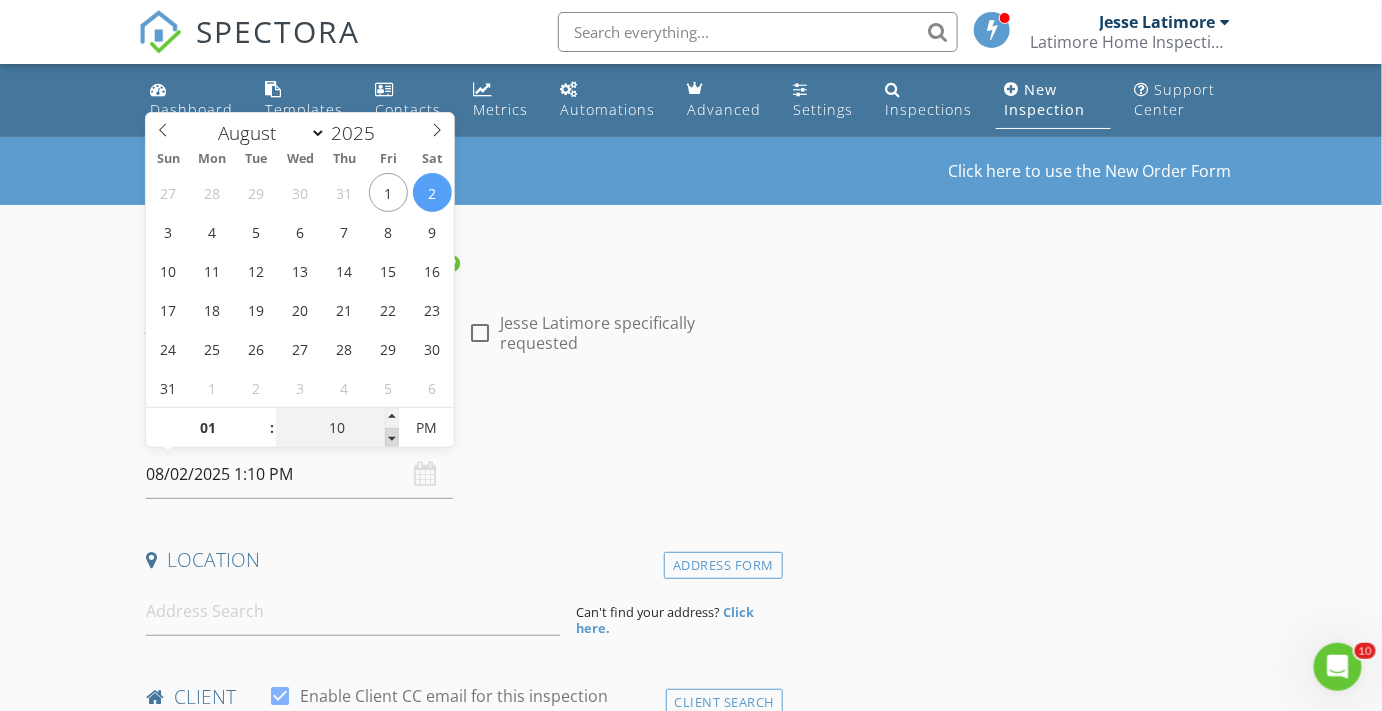 click at bounding box center [392, 438] 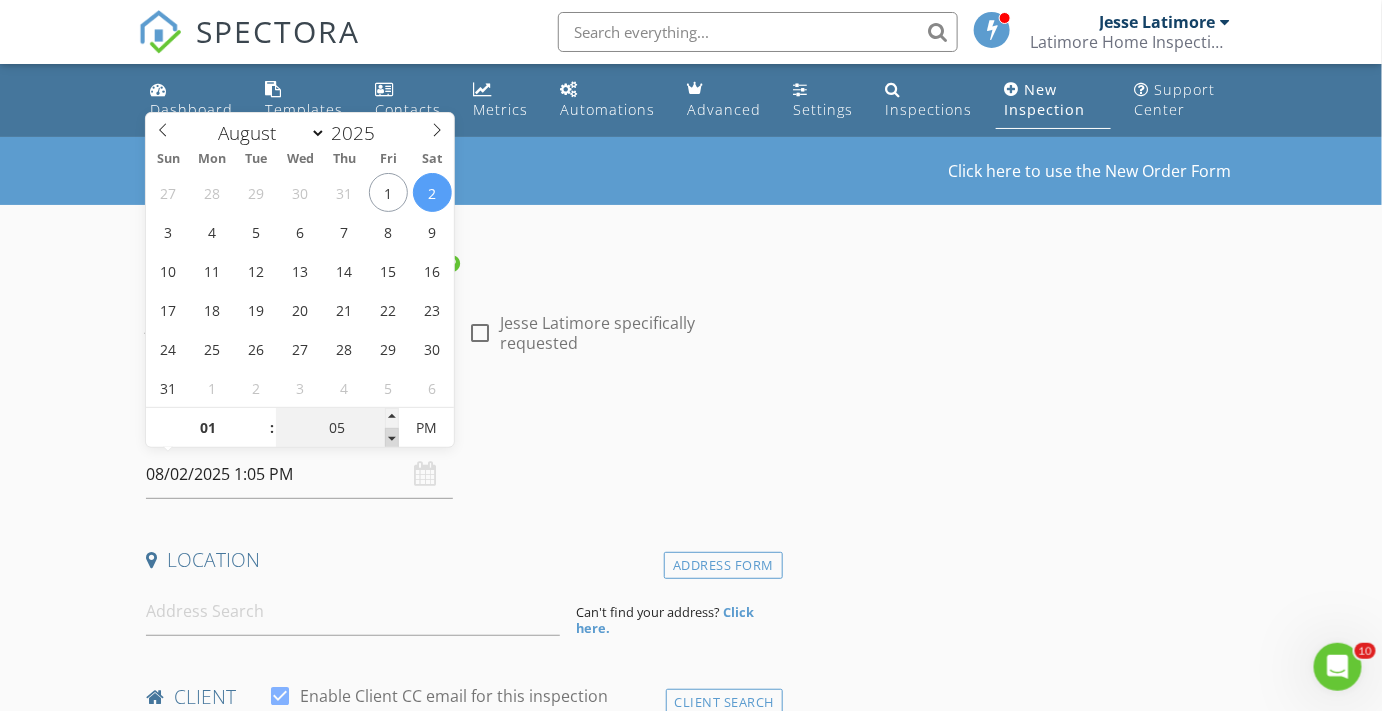 click at bounding box center (392, 438) 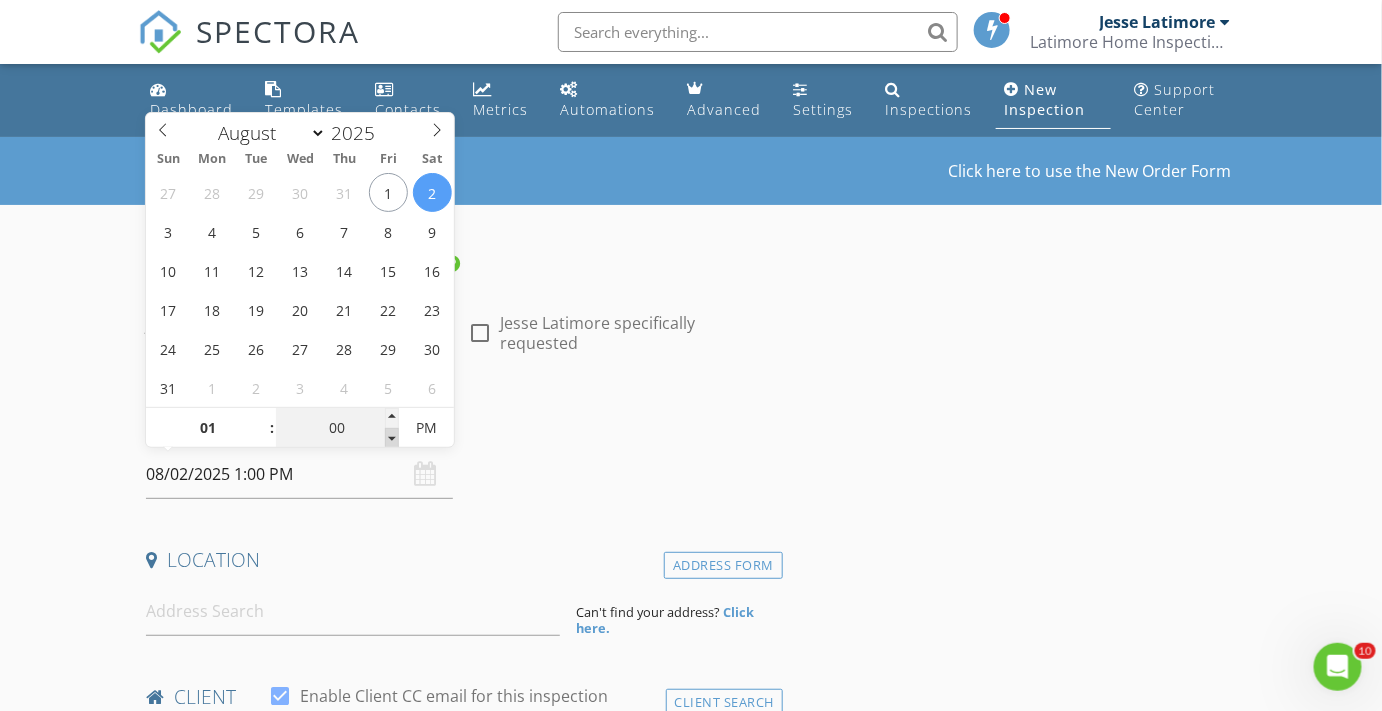 click at bounding box center (392, 438) 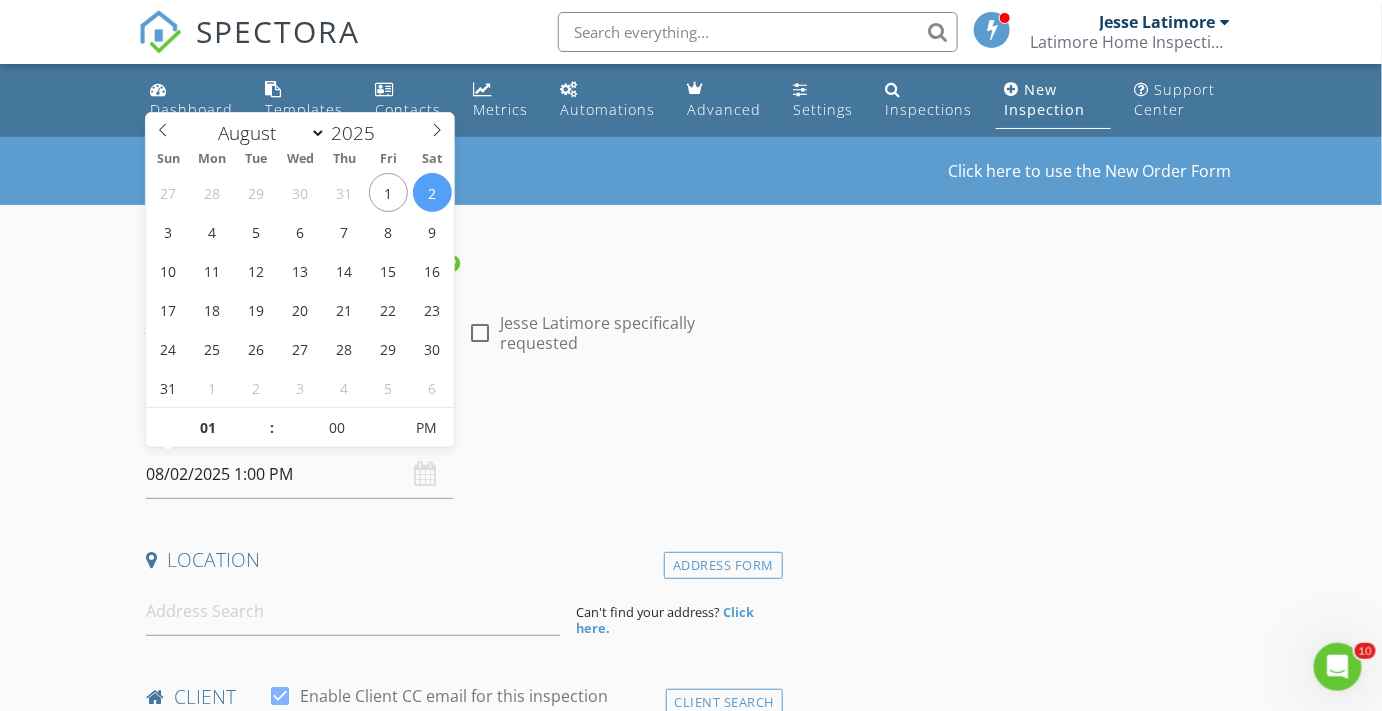 drag, startPoint x: 392, startPoint y: 439, endPoint x: 580, endPoint y: 435, distance: 188.04254 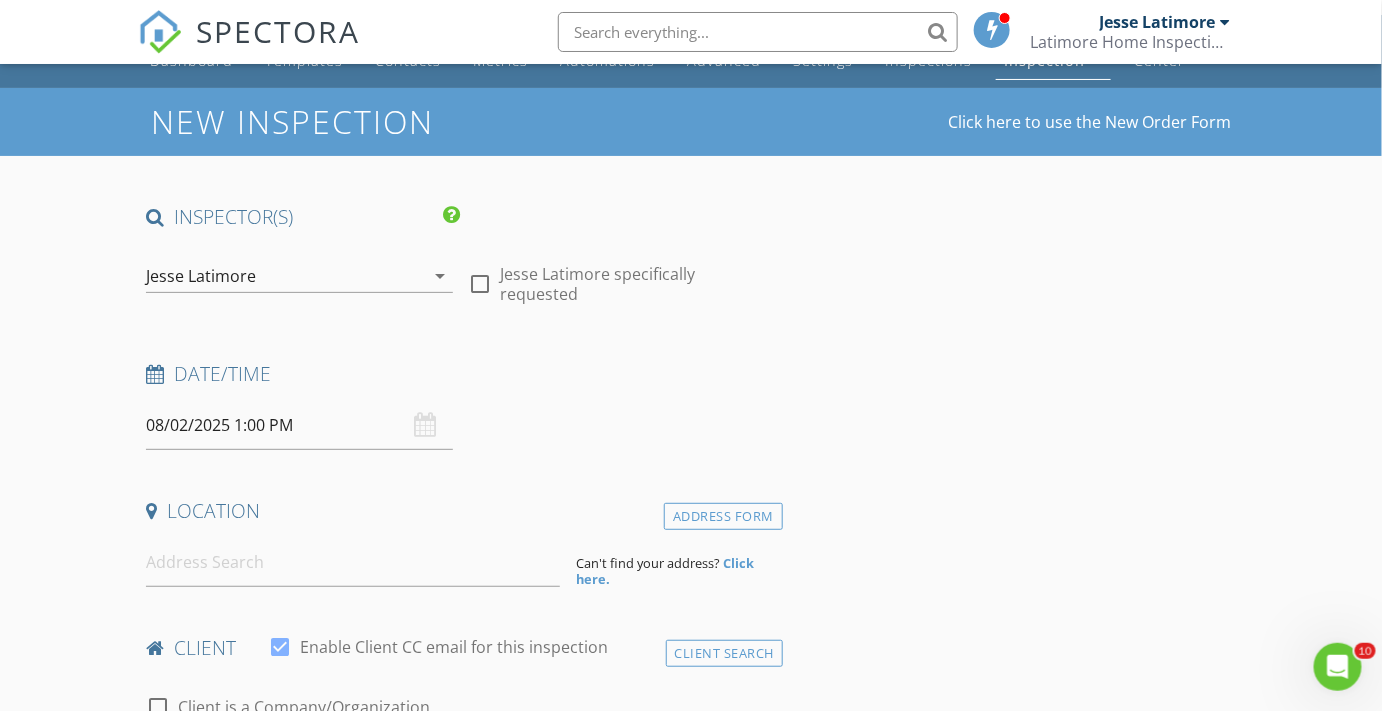 scroll, scrollTop: 90, scrollLeft: 0, axis: vertical 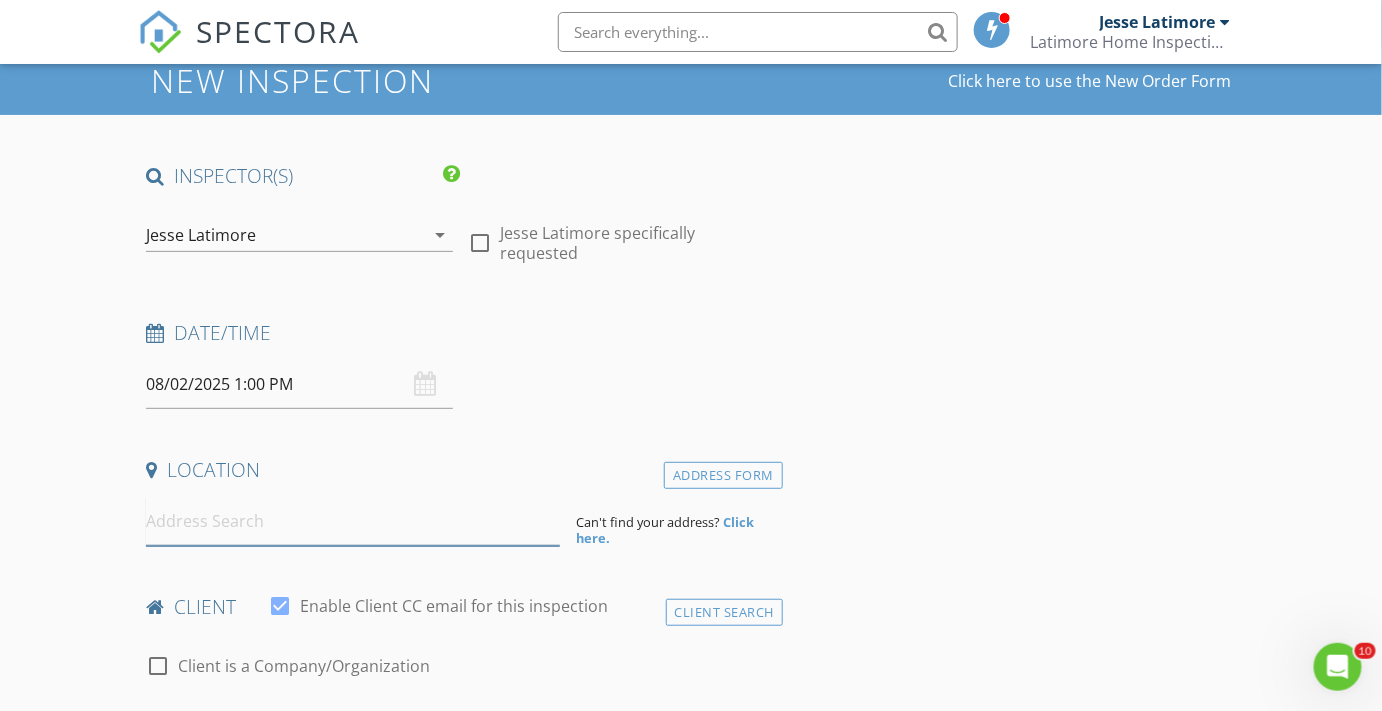 click at bounding box center [353, 521] 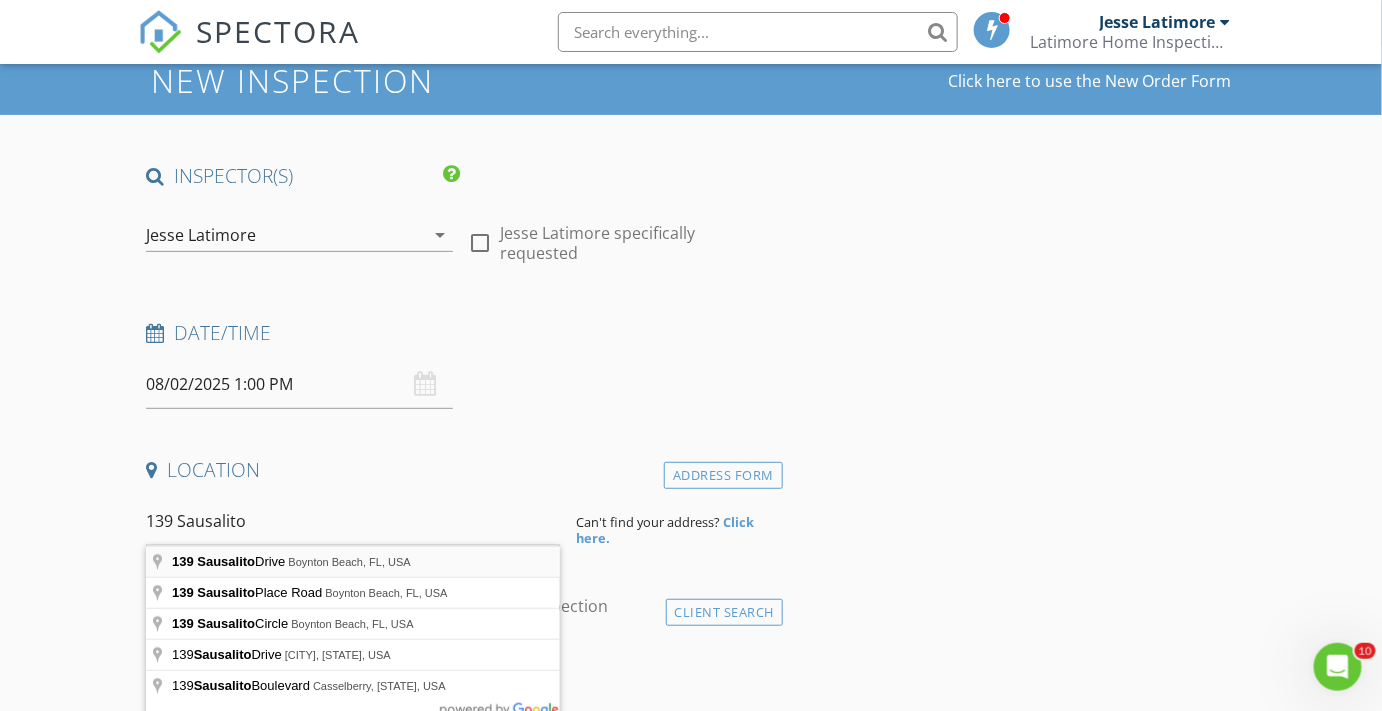 type on "139 Sausalito Drive, Boynton Beach, FL, USA" 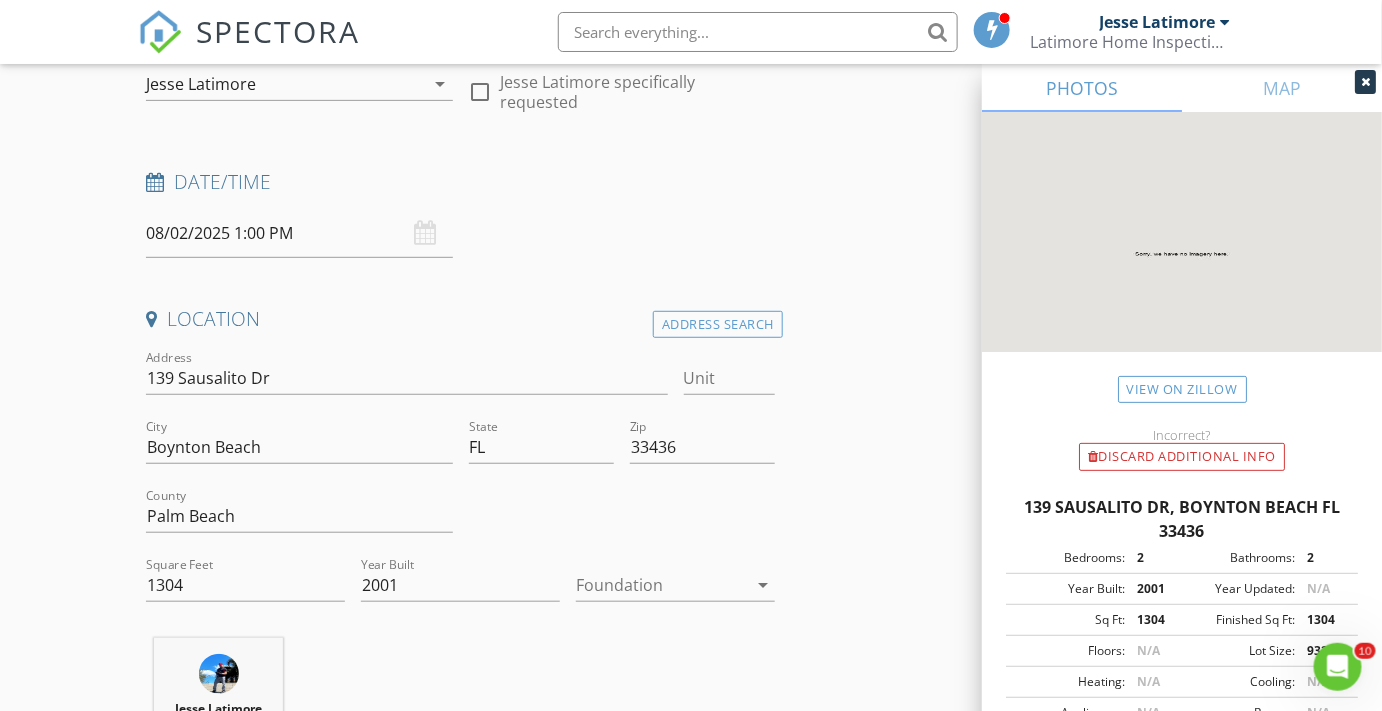scroll, scrollTop: 272, scrollLeft: 0, axis: vertical 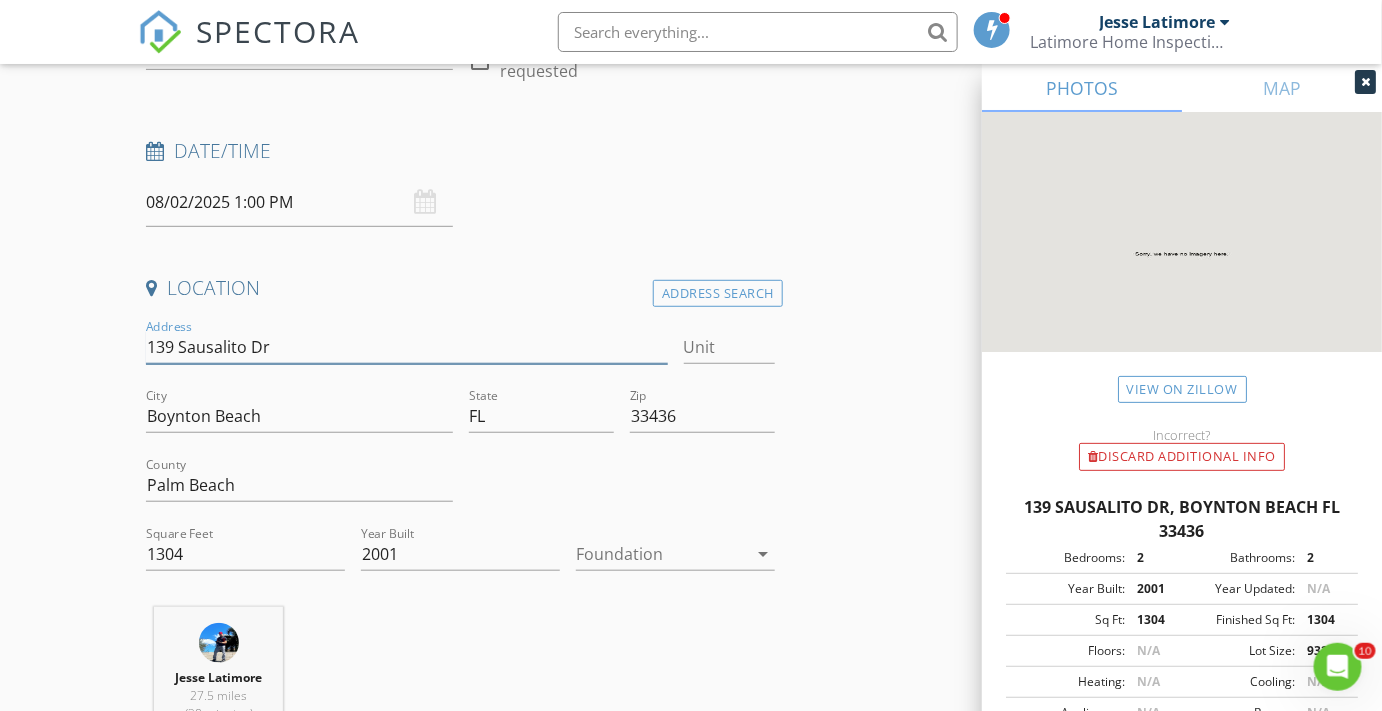 drag, startPoint x: 288, startPoint y: 345, endPoint x: 103, endPoint y: 360, distance: 185.60712 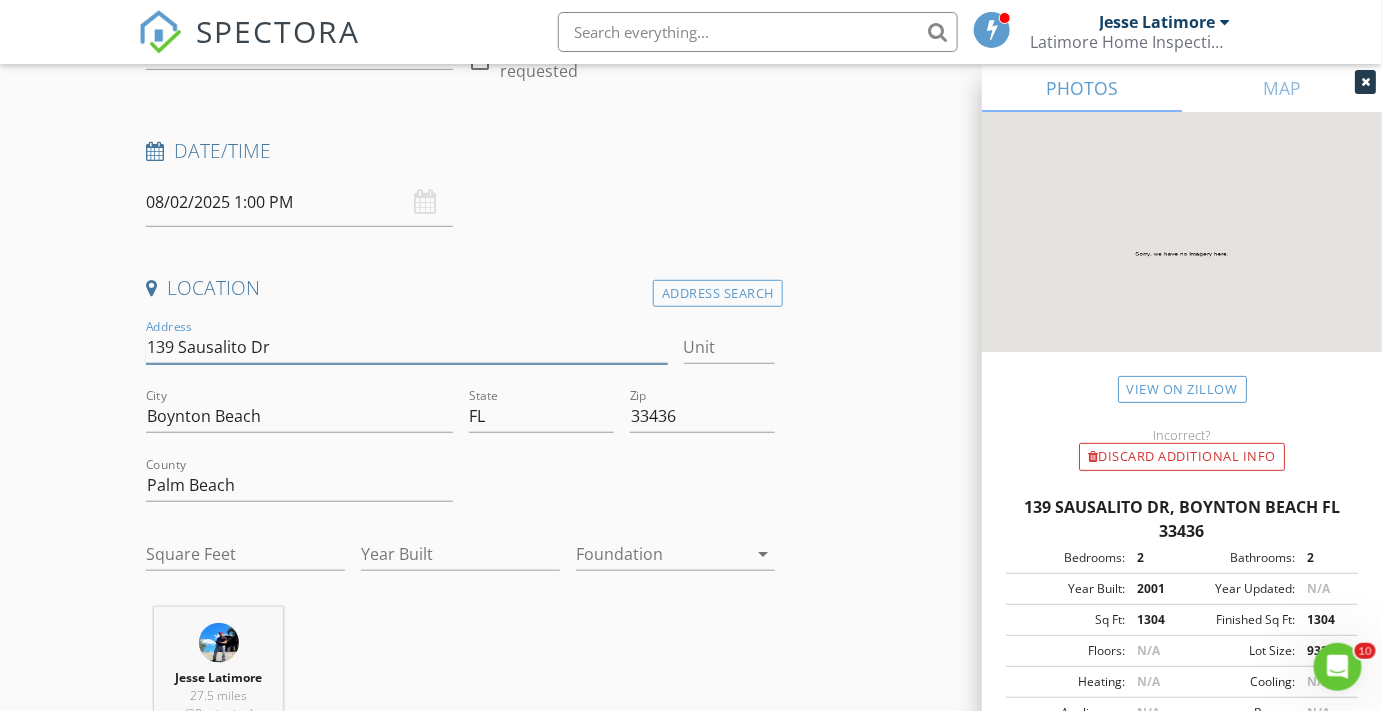 type on "1304" 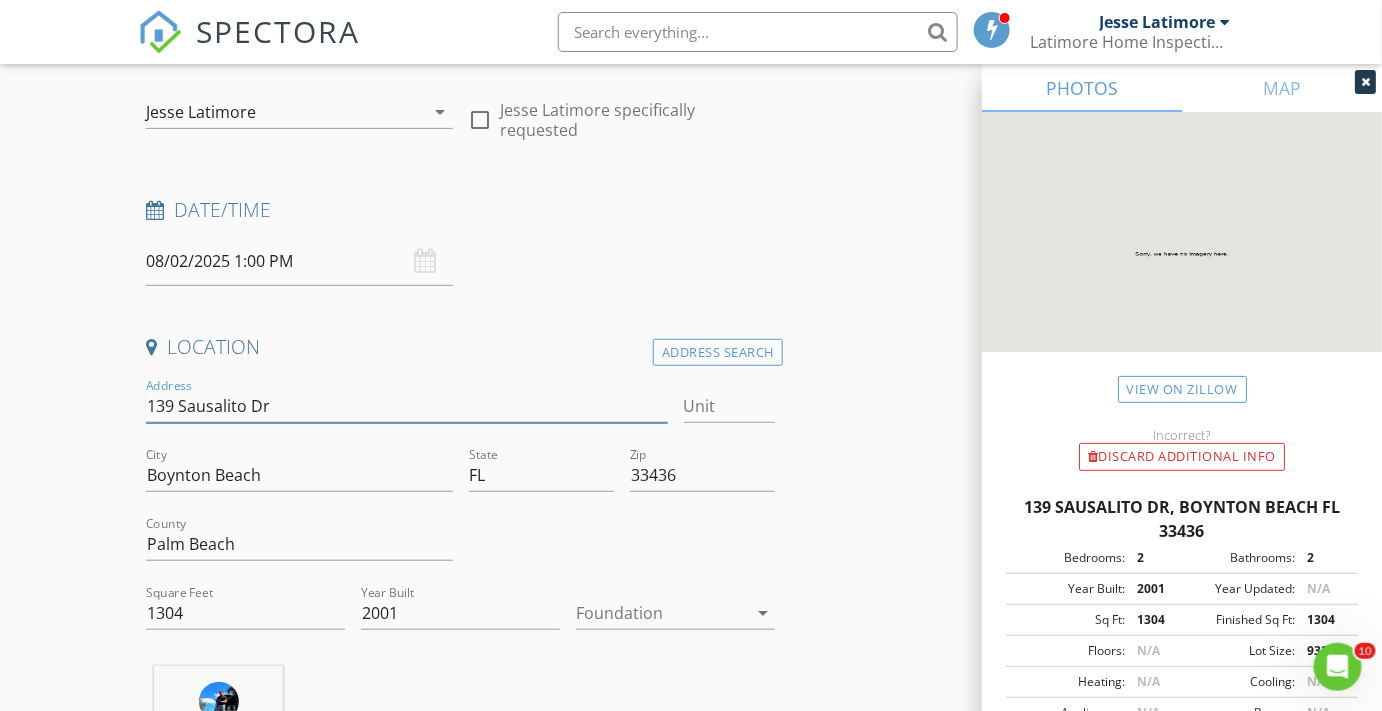 scroll, scrollTop: 181, scrollLeft: 0, axis: vertical 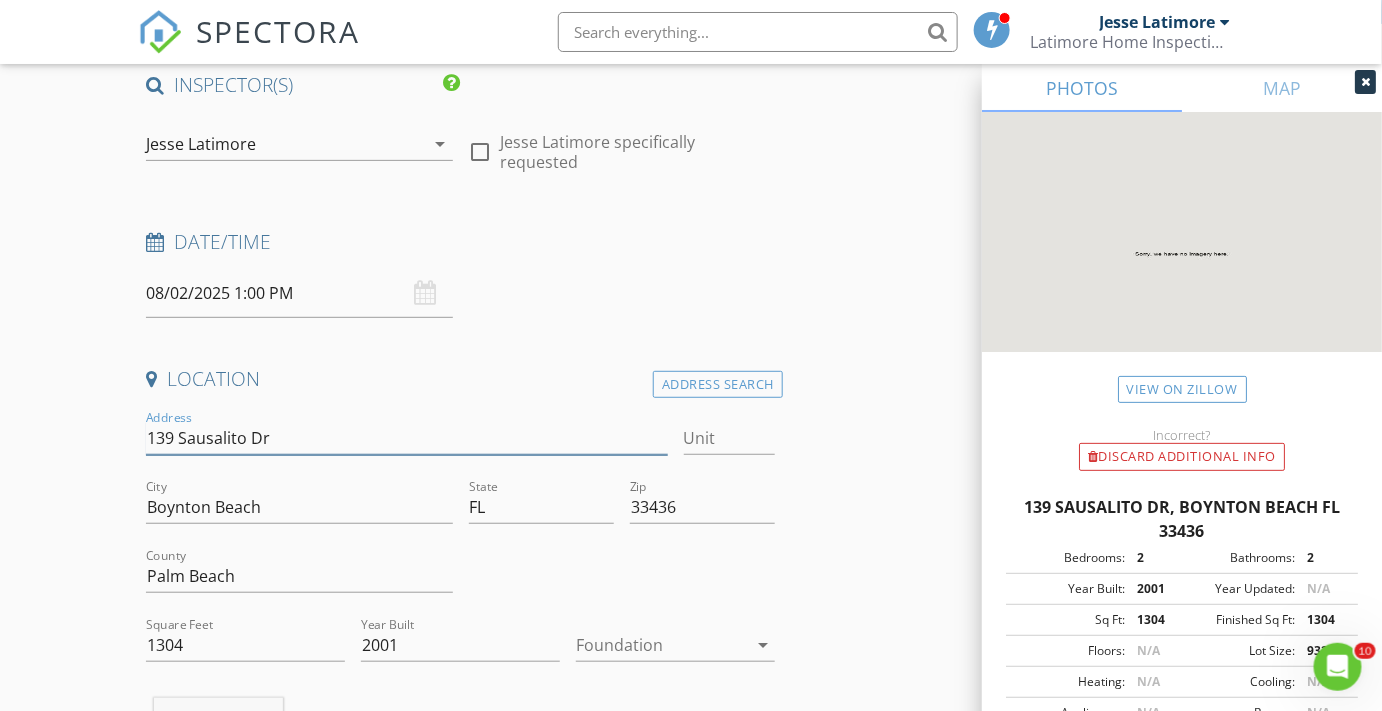 click on "139 Sausalito Dr" at bounding box center [406, 438] 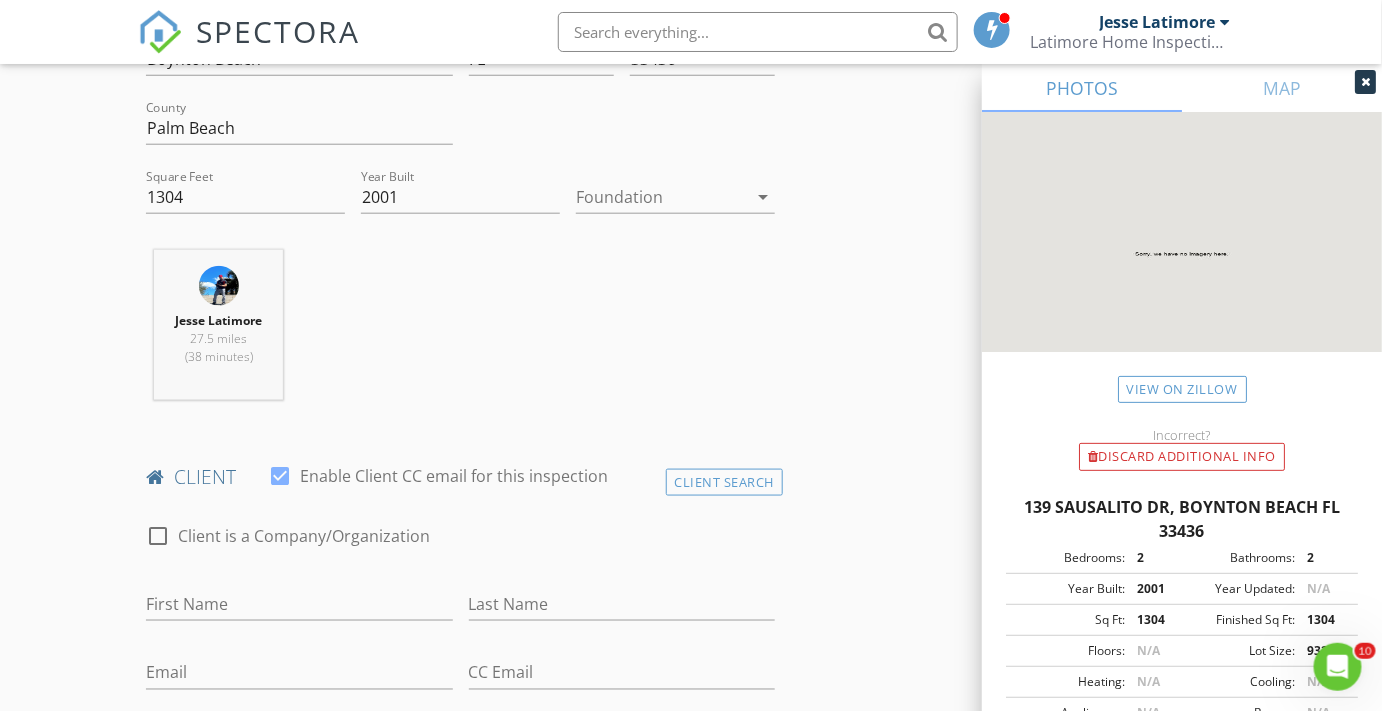 scroll, scrollTop: 636, scrollLeft: 0, axis: vertical 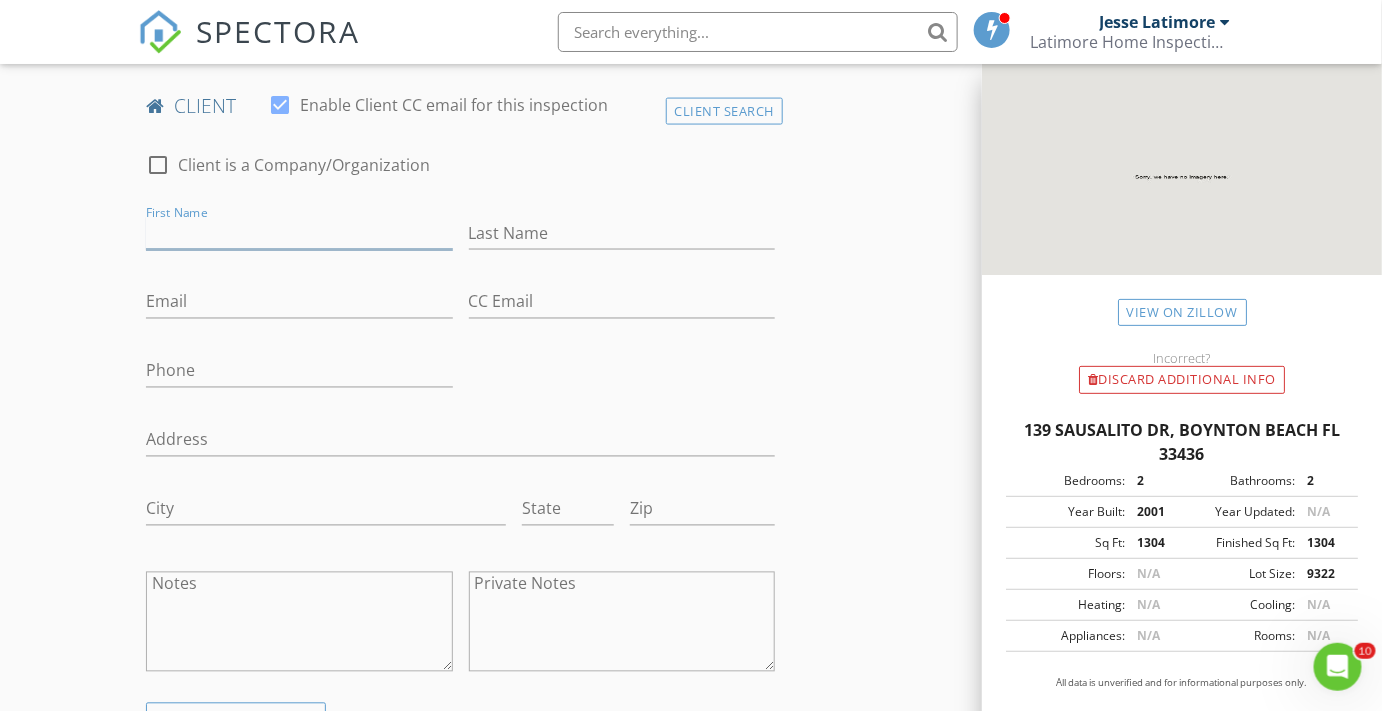 click on "First Name" at bounding box center (299, 233) 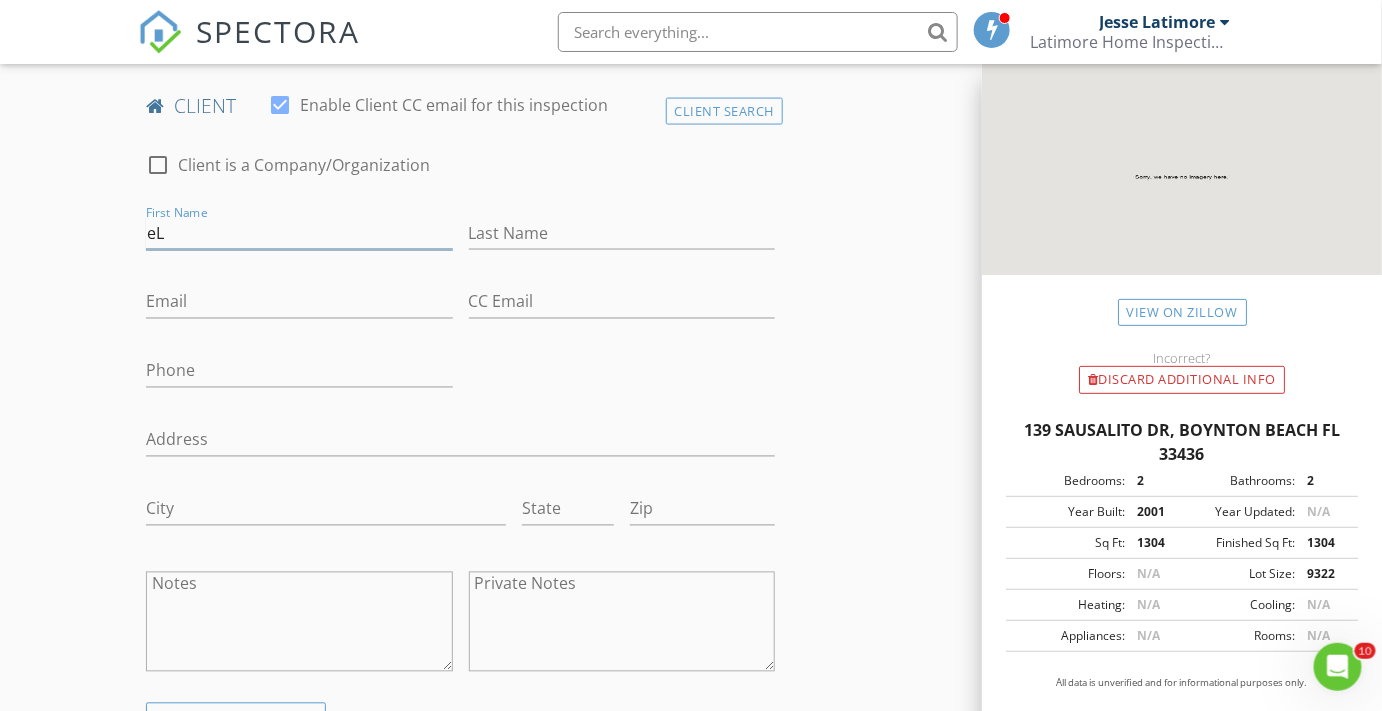 type on "e" 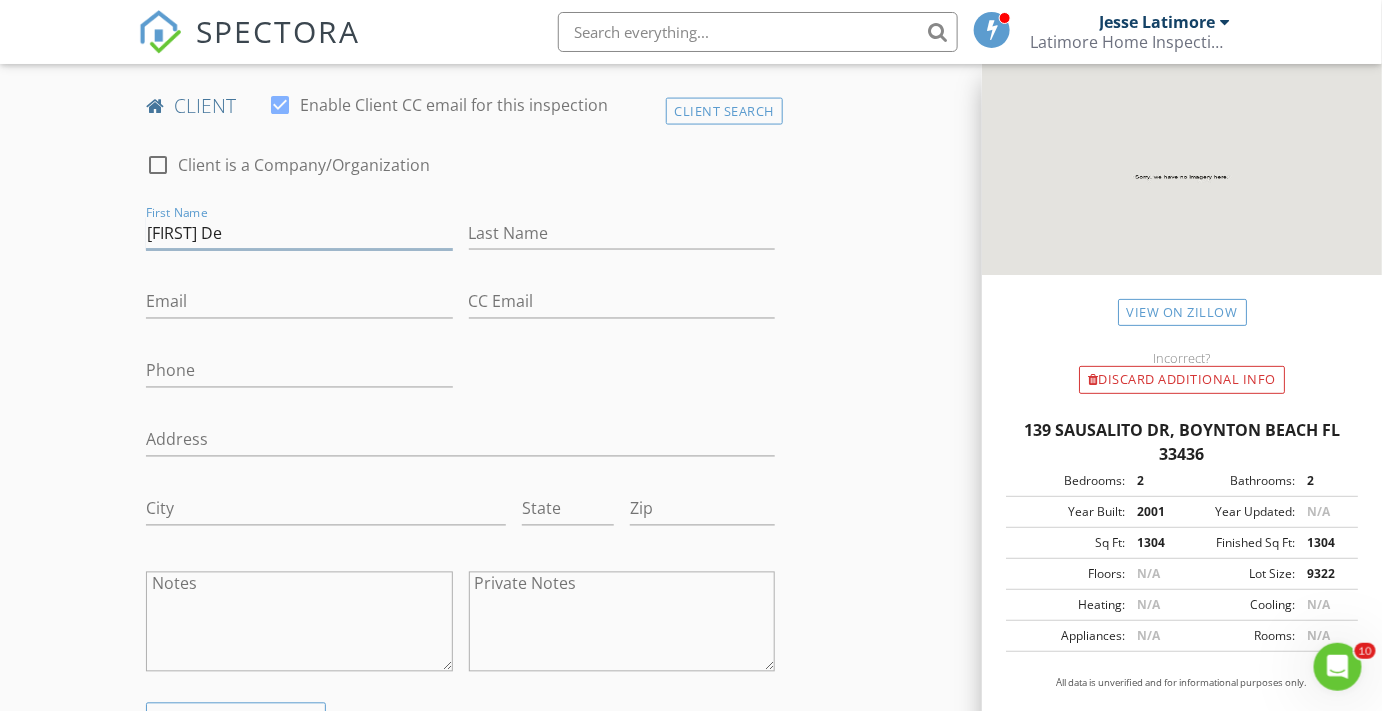 type on "Elisa De" 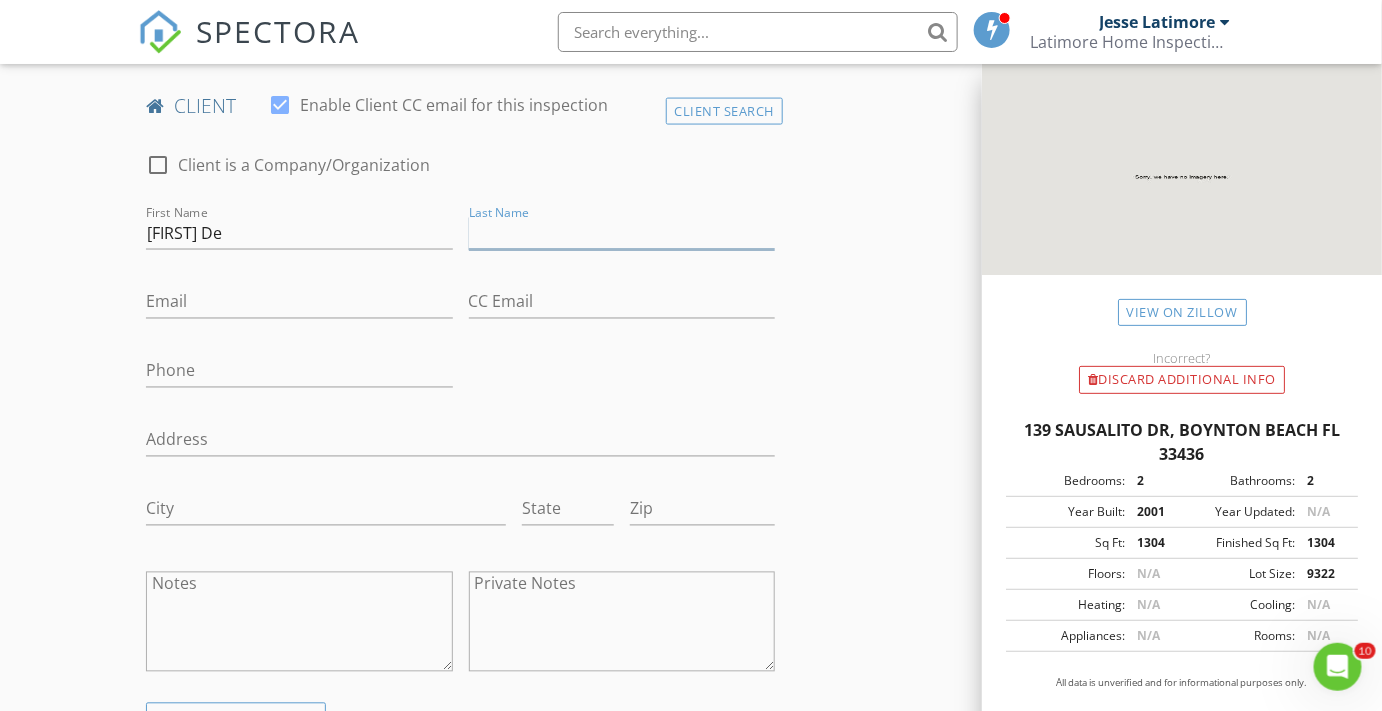 click on "Last Name" at bounding box center [622, 233] 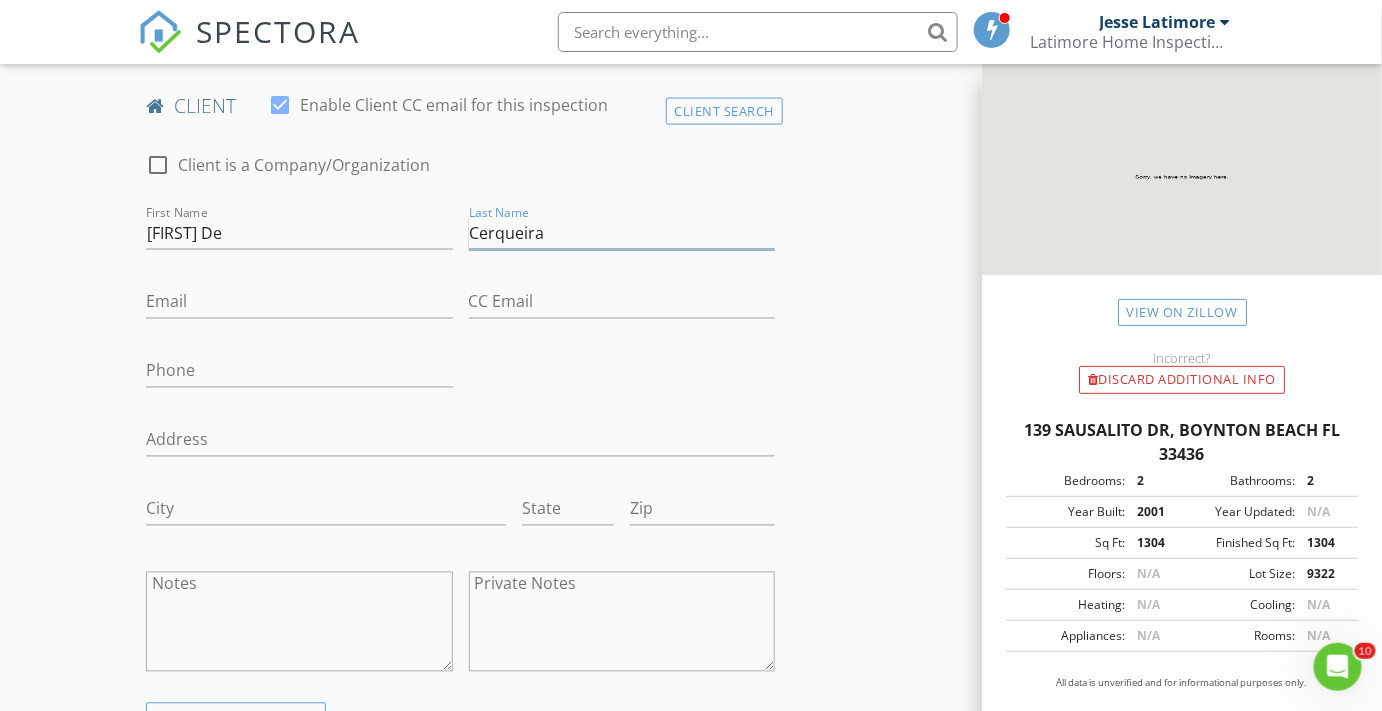 type on "Cerqueira" 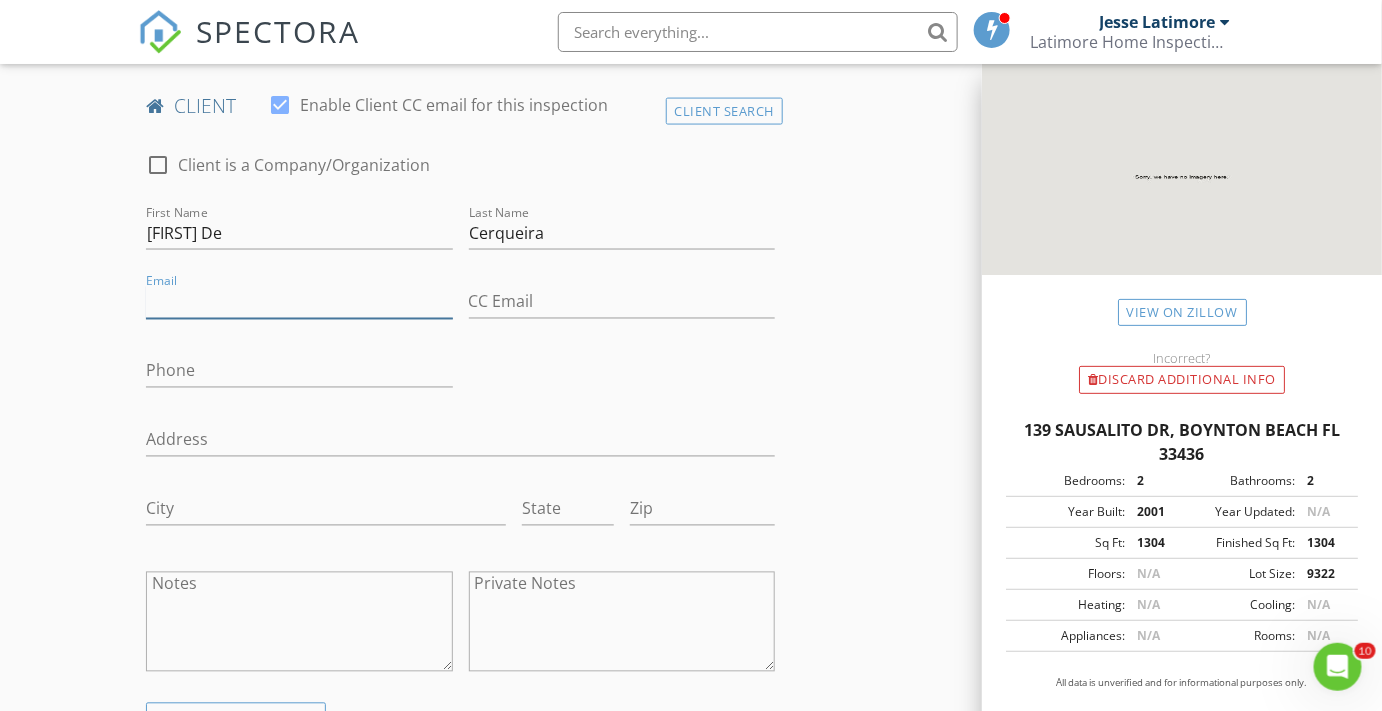 click on "Email" at bounding box center (299, 302) 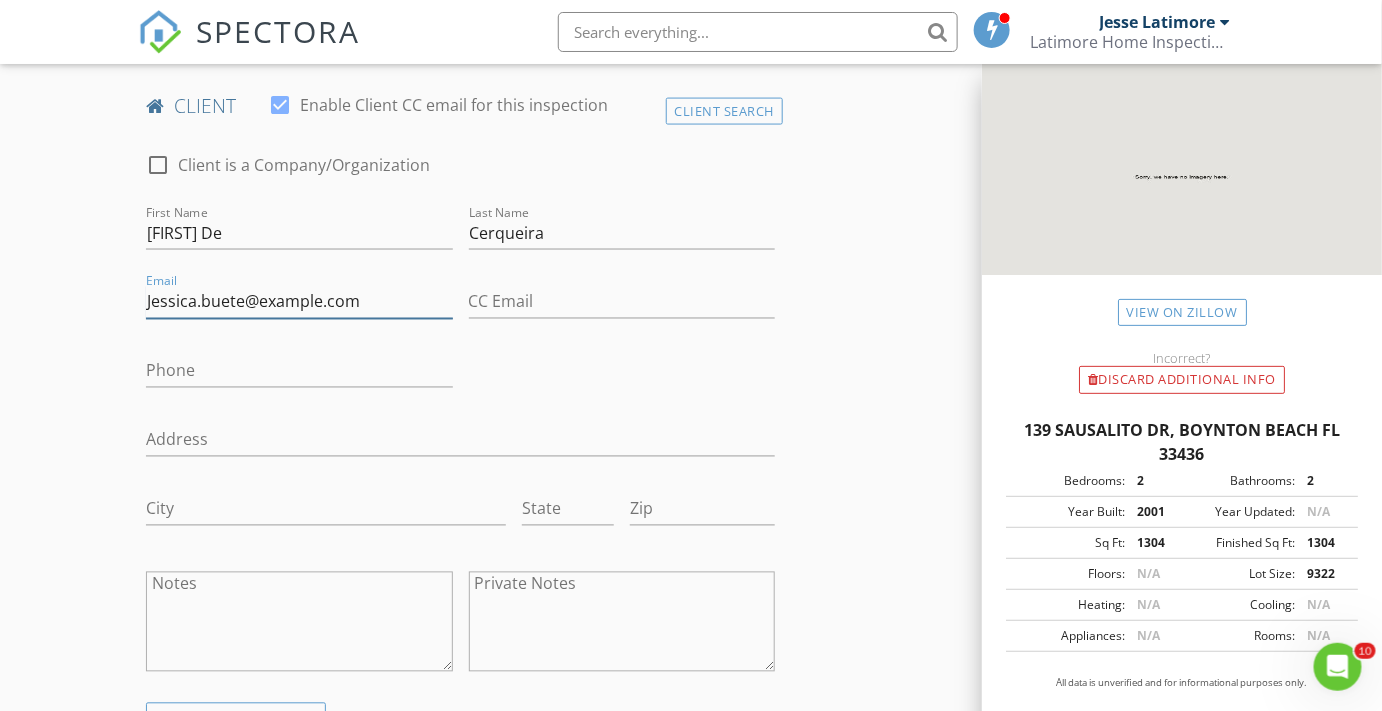 type on "Jessica.buete@gmail.com" 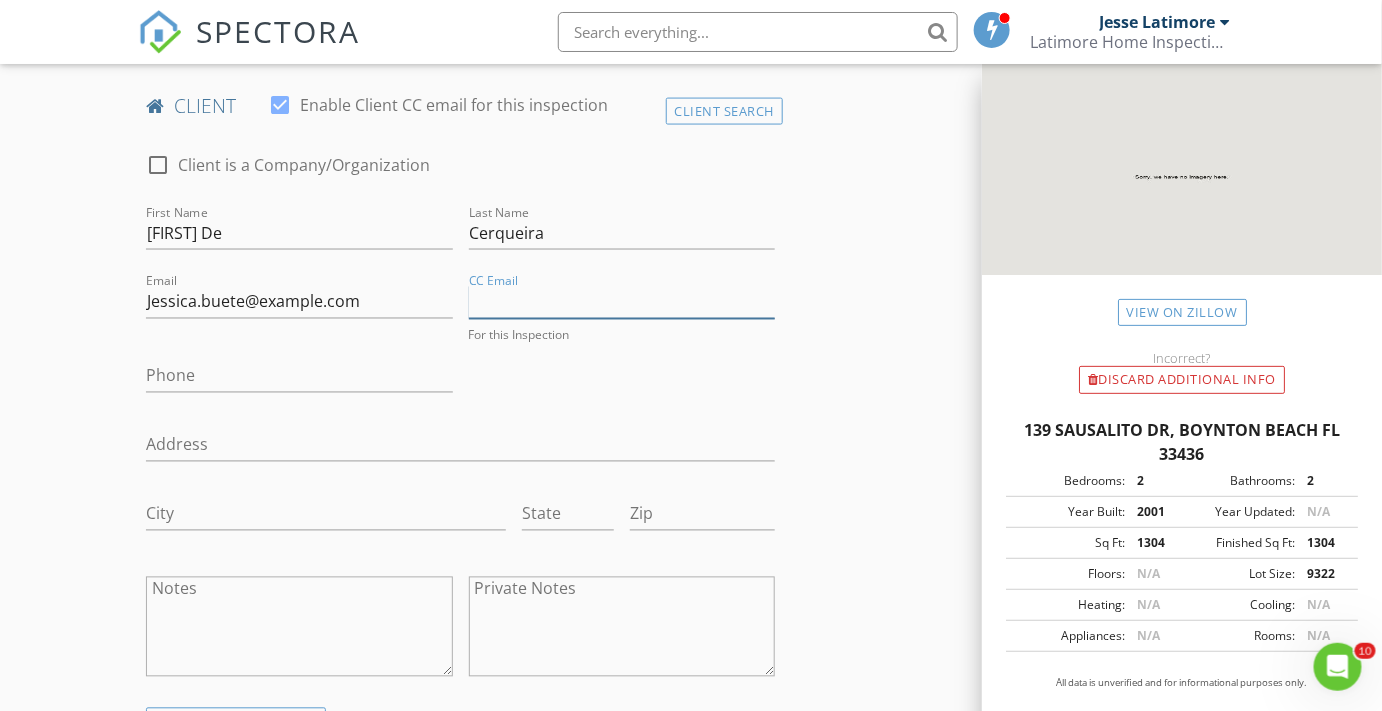 click on "CC Email" at bounding box center [622, 302] 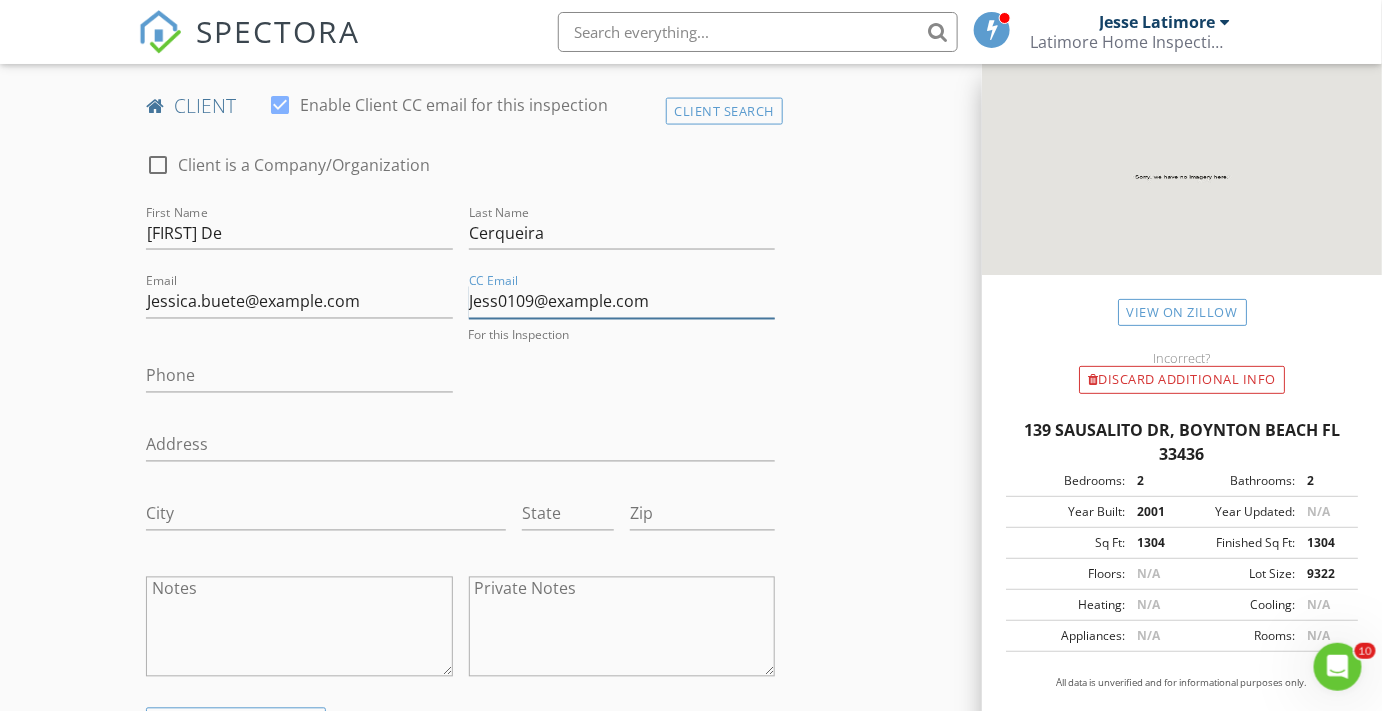 type on "Jess0109@bellsouth.net" 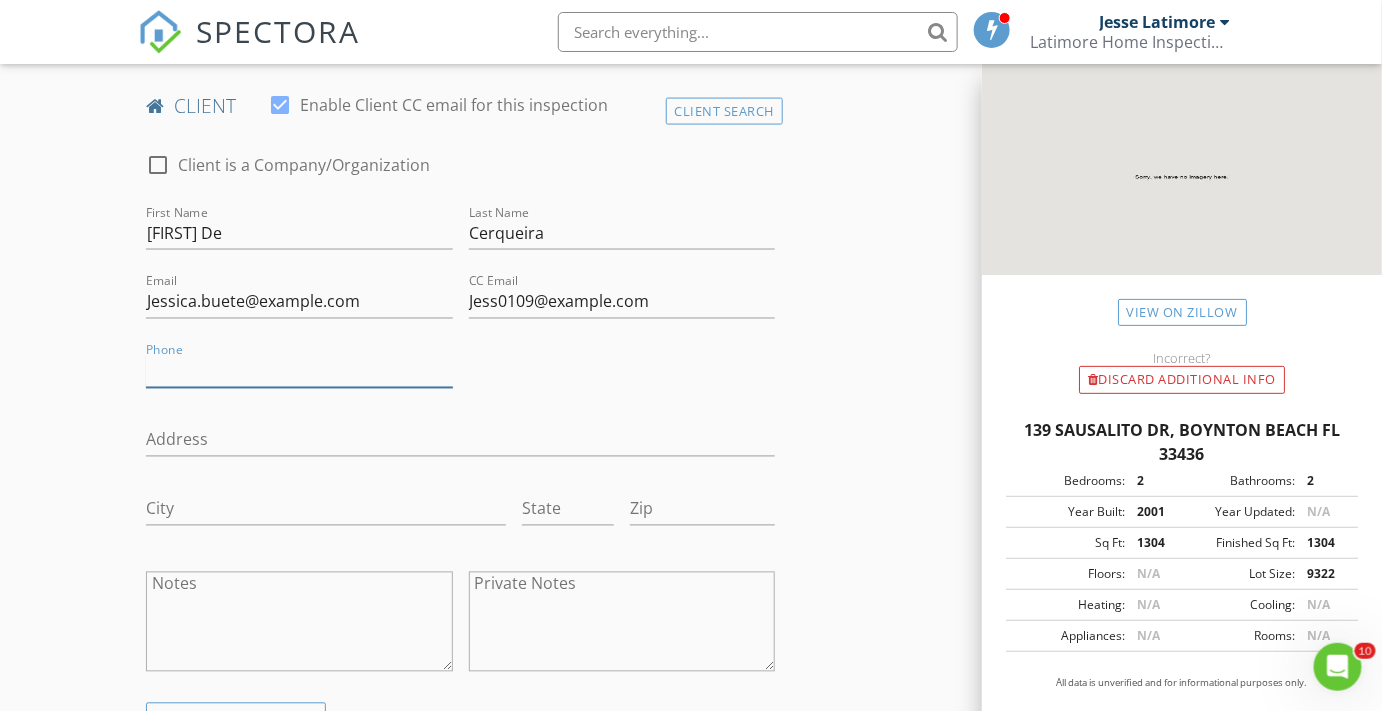 click on "Phone" at bounding box center [299, 371] 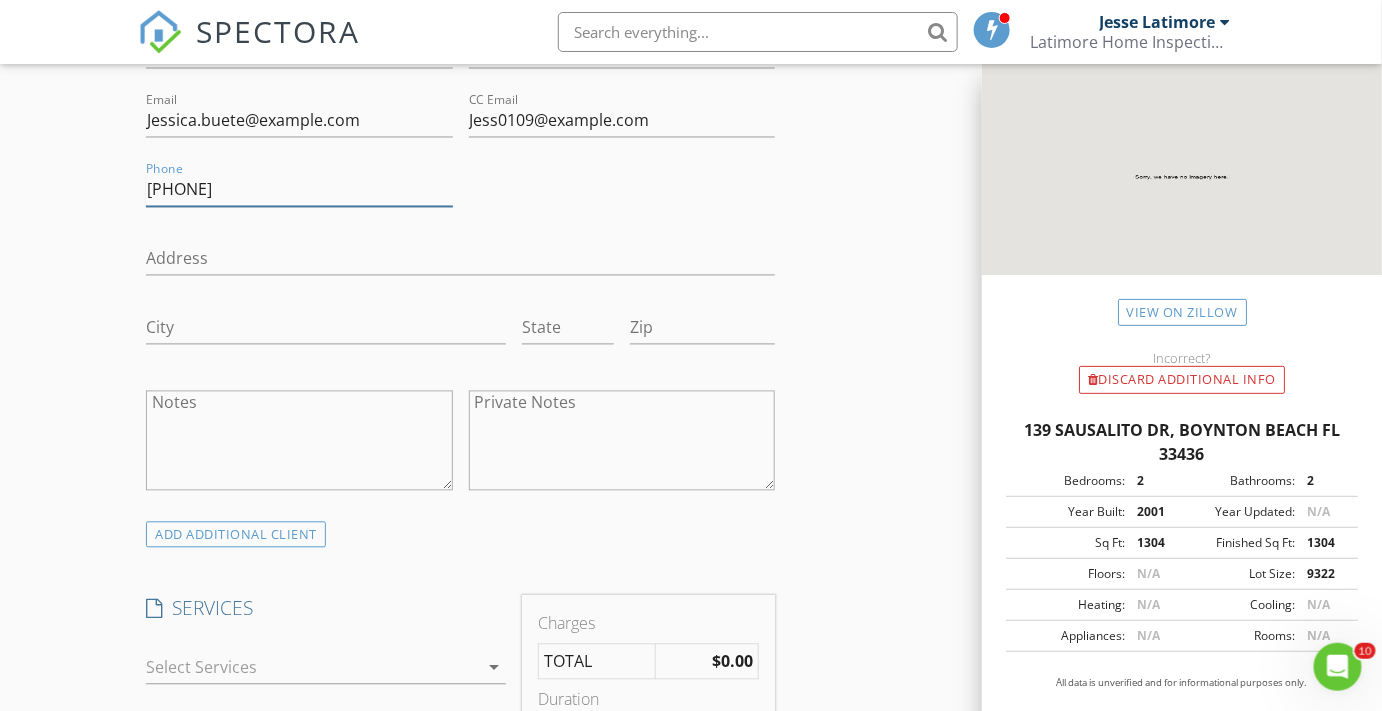 scroll, scrollTop: 1272, scrollLeft: 0, axis: vertical 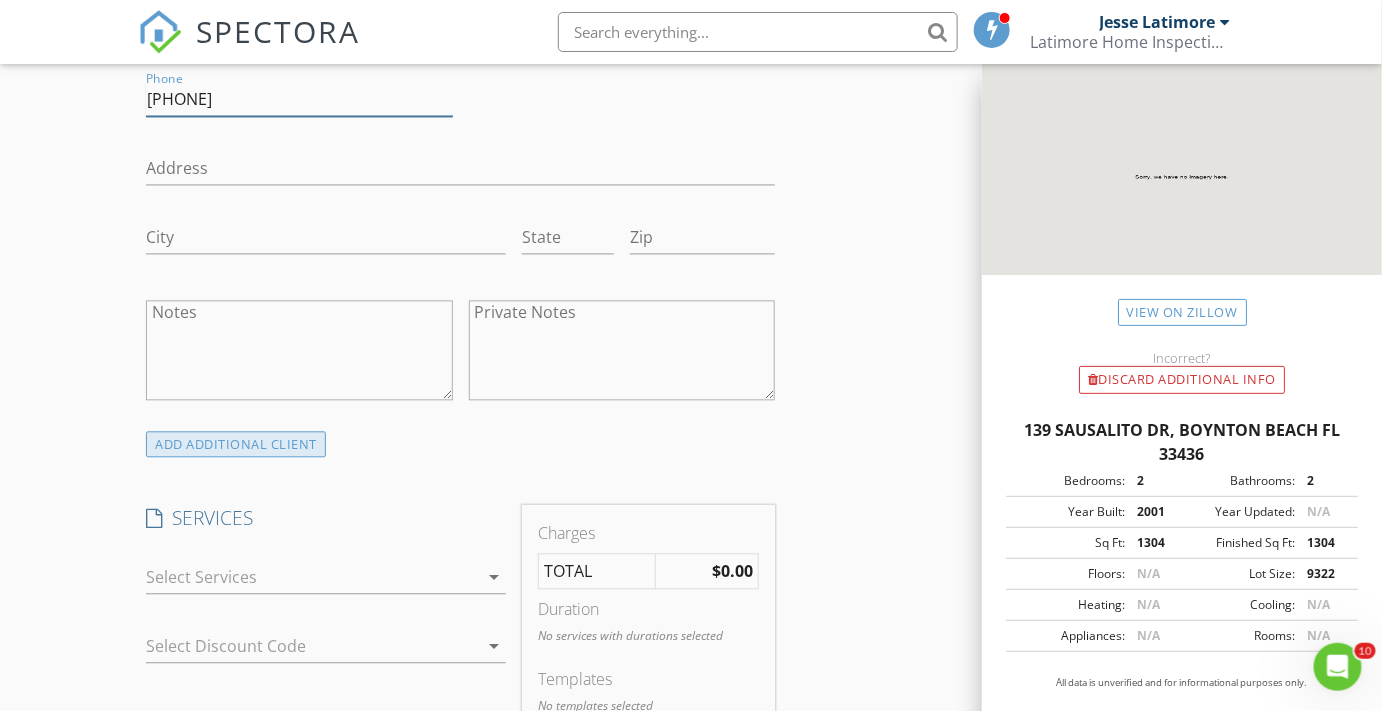 type on "[PHONE]" 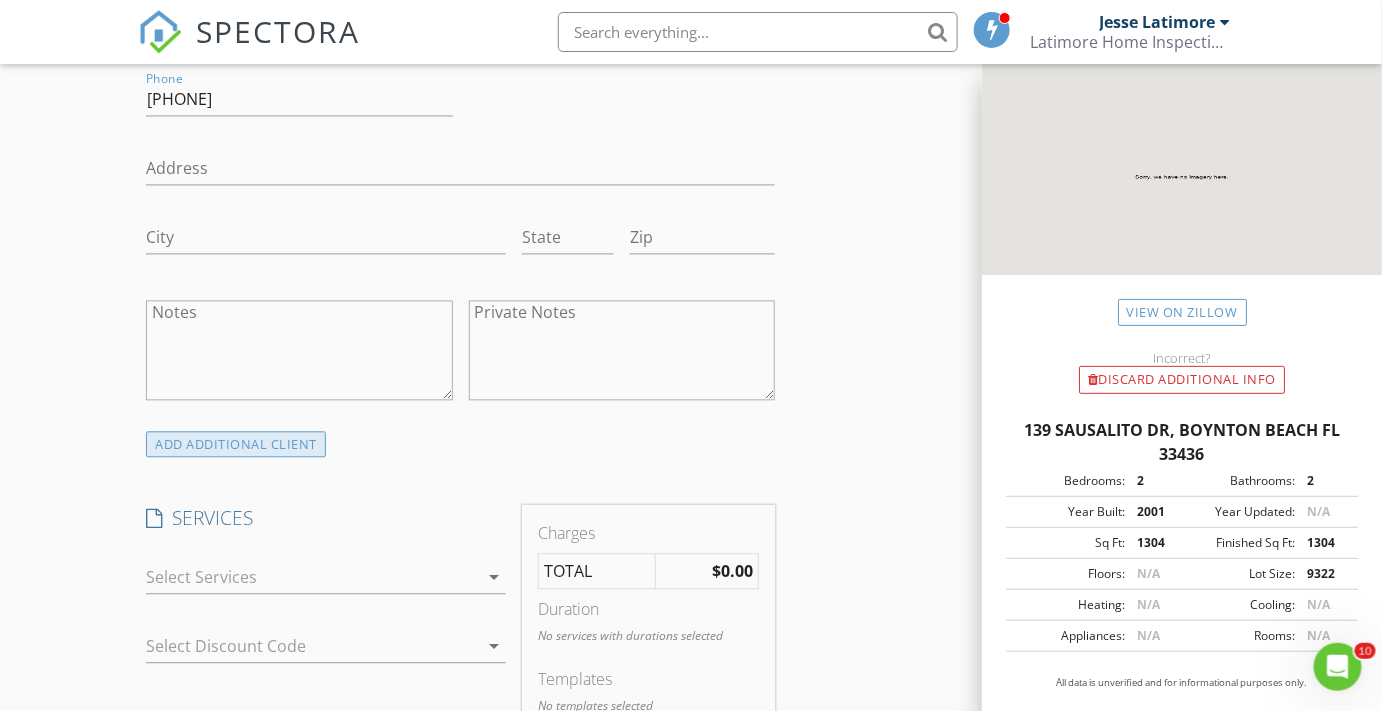 click on "ADD ADDITIONAL client" at bounding box center (236, 444) 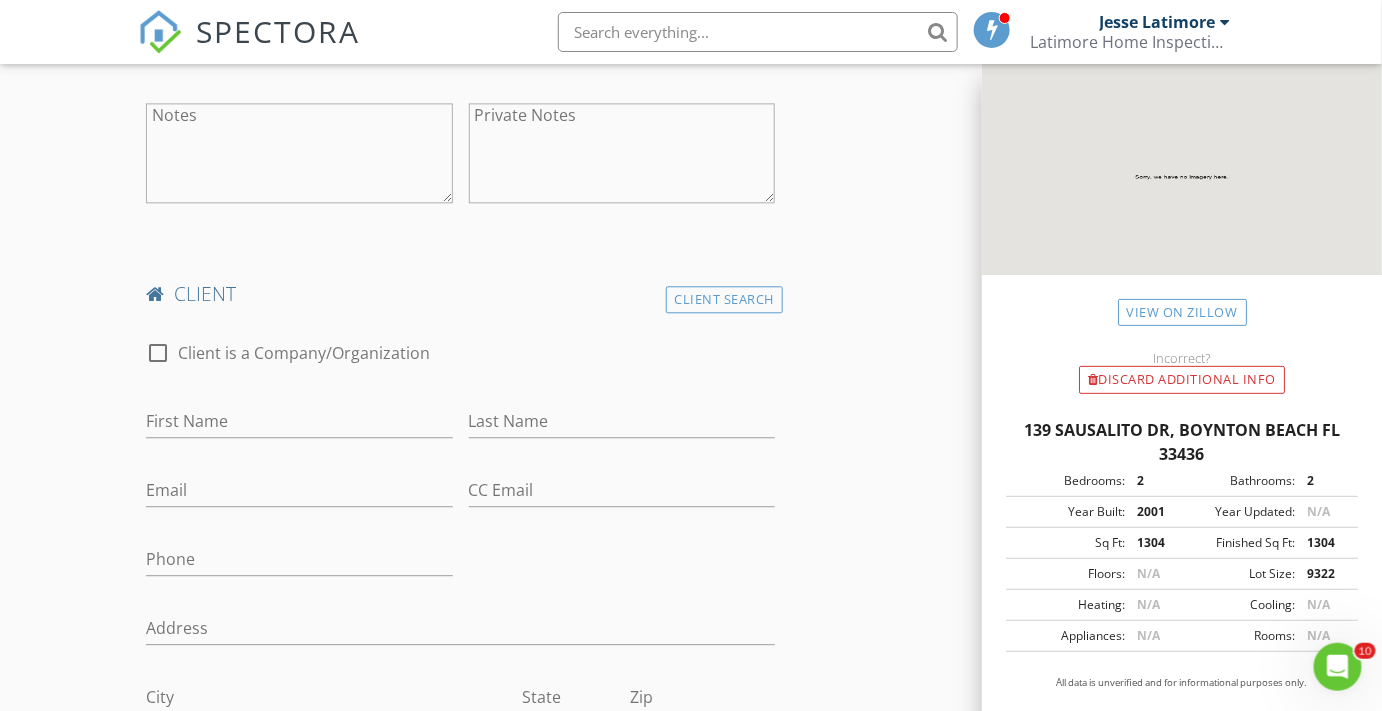 scroll, scrollTop: 1545, scrollLeft: 0, axis: vertical 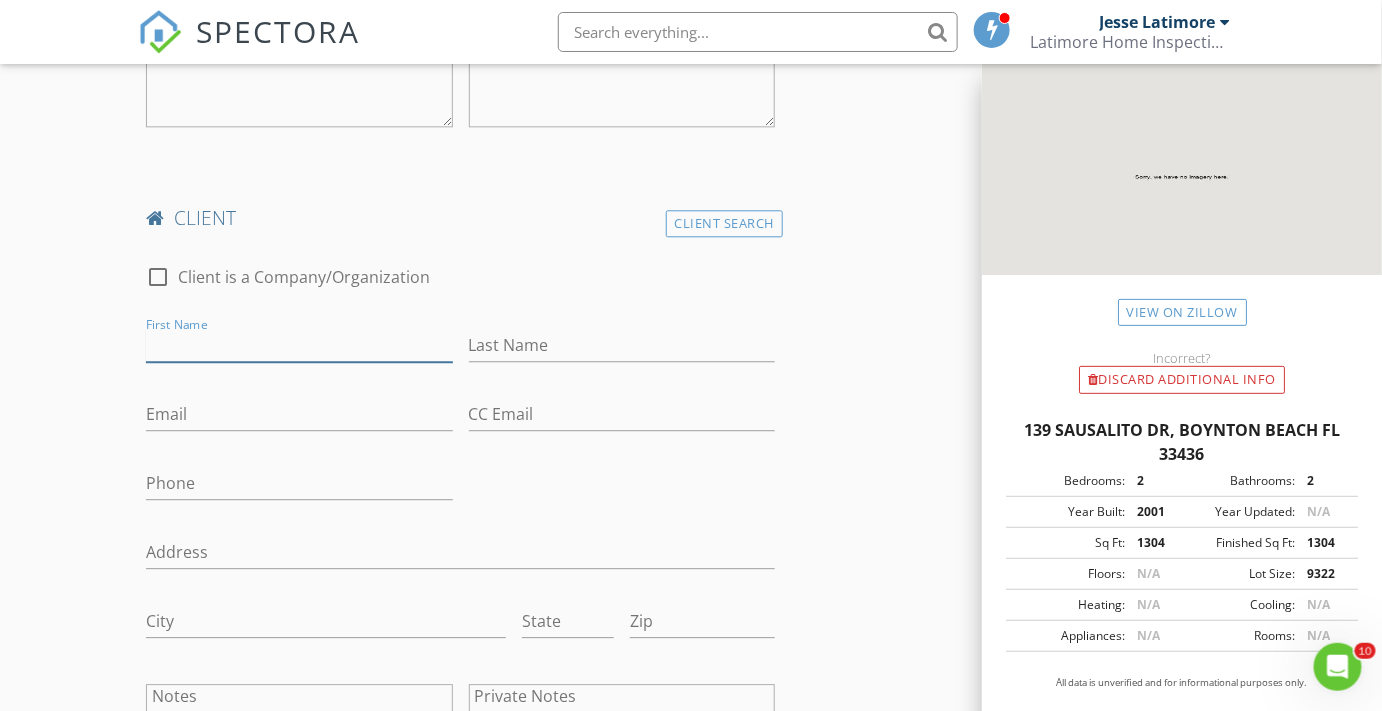 click on "First Name" at bounding box center (299, 345) 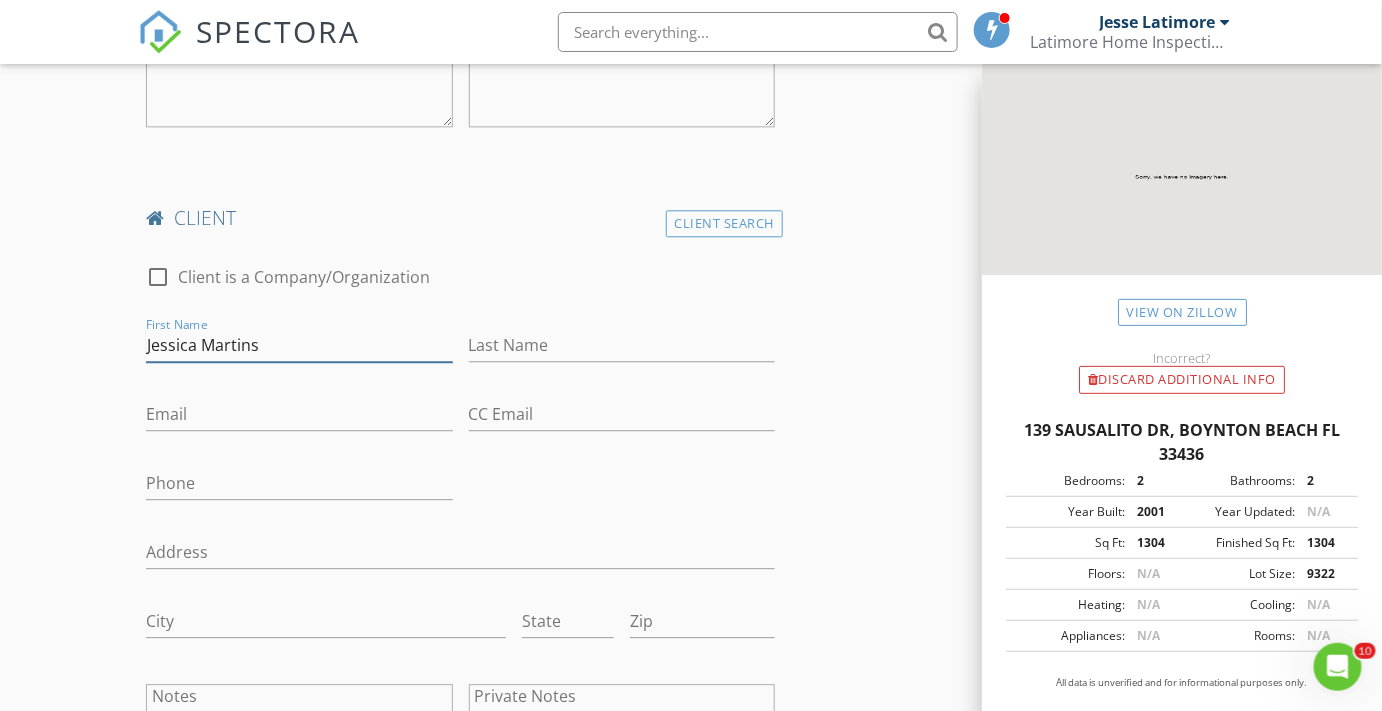 type on "Jessica Martins" 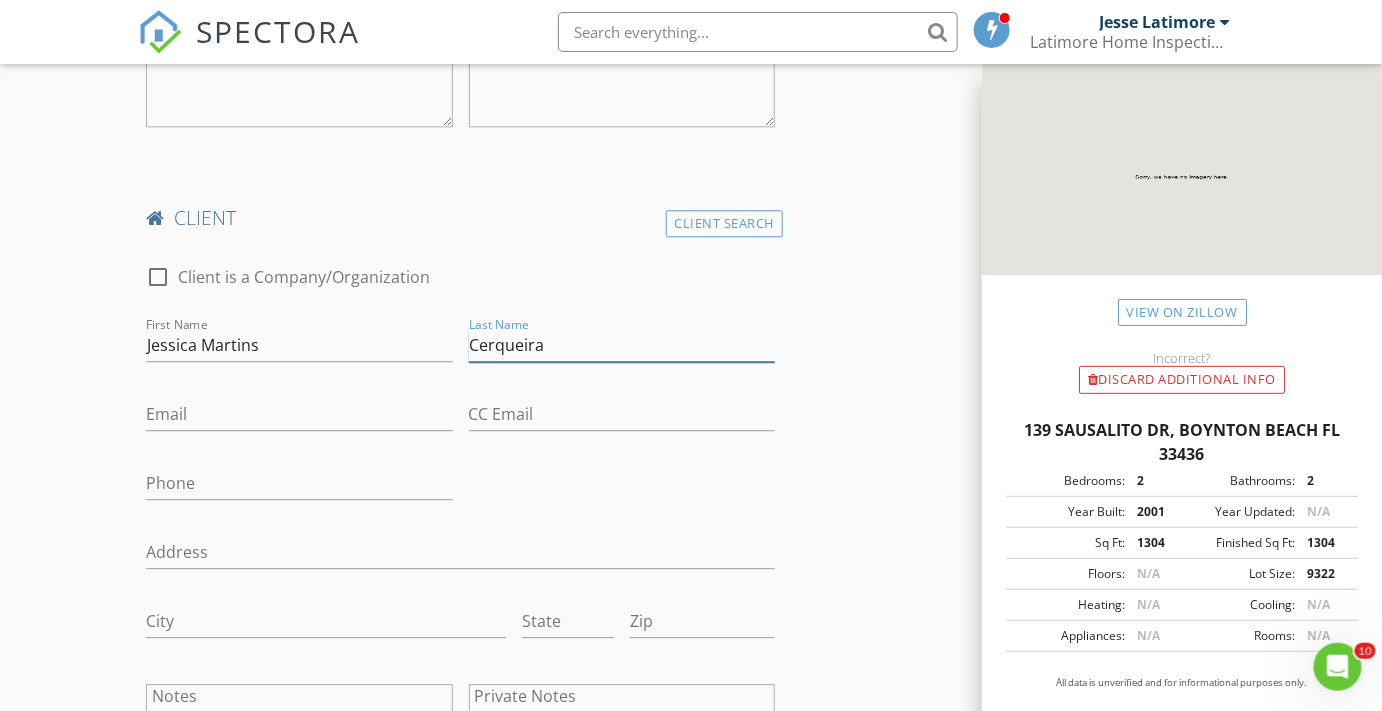 type on "Cerqueira" 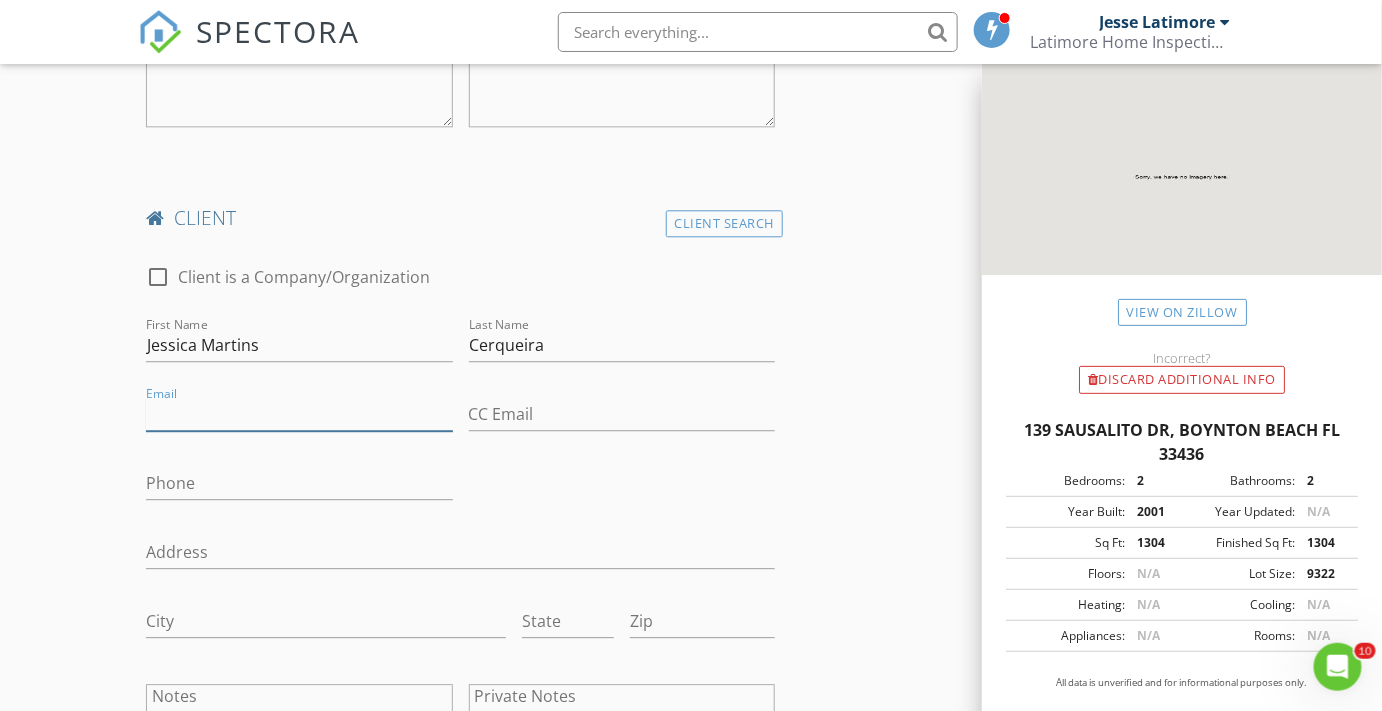 click on "Email" at bounding box center [299, 414] 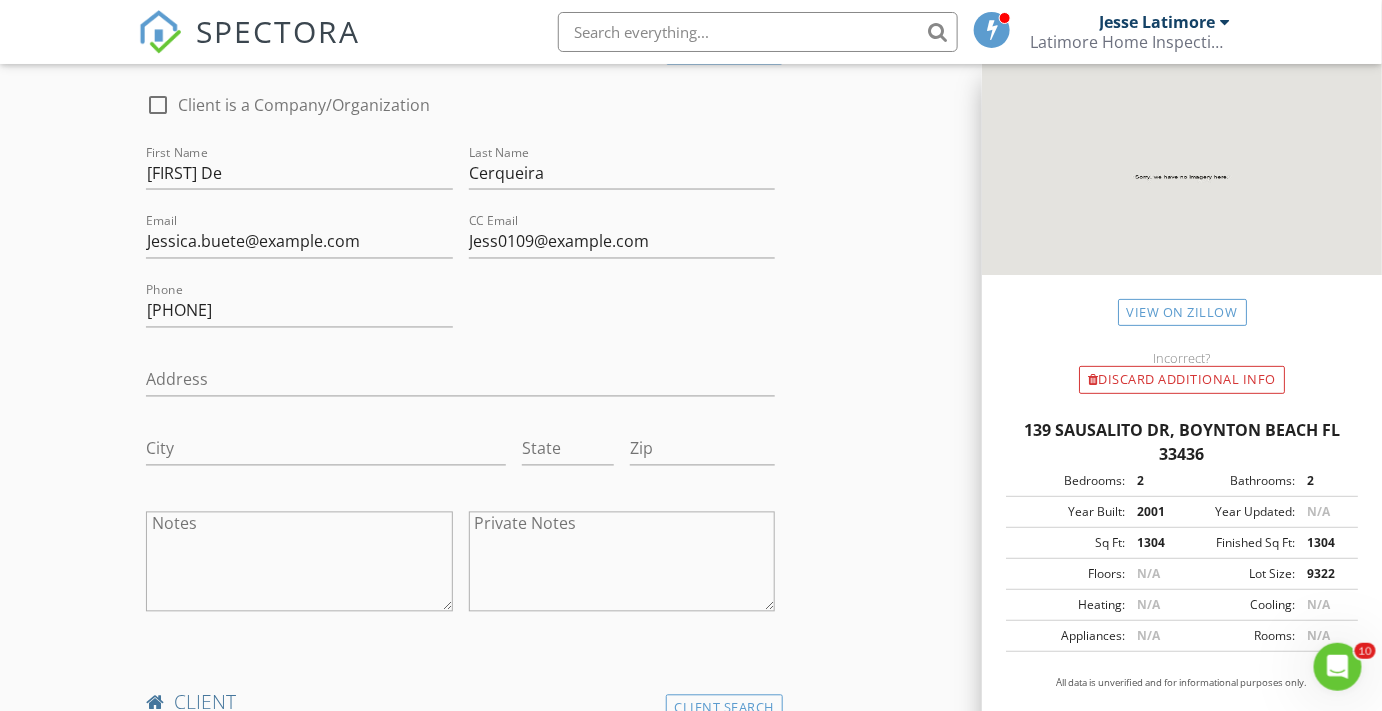 scroll, scrollTop: 1000, scrollLeft: 0, axis: vertical 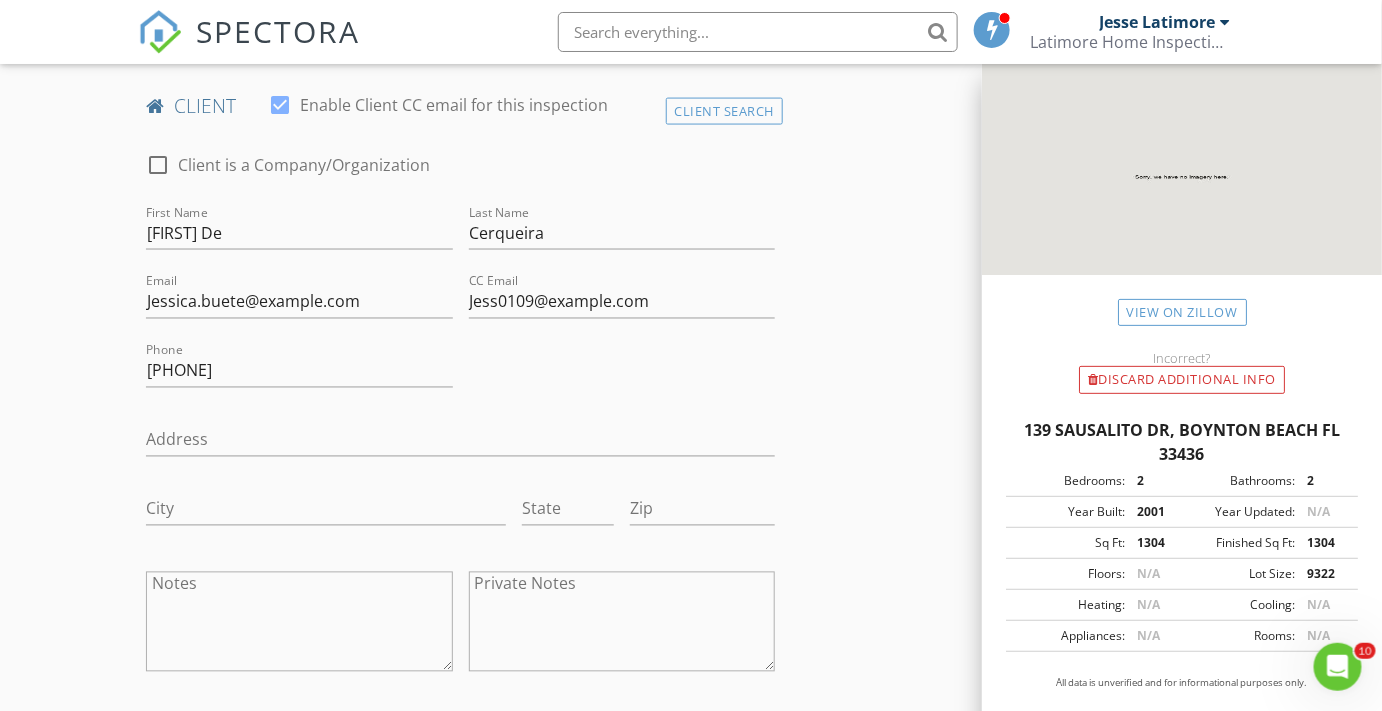 type on "Jessica.buete@gmail.com" 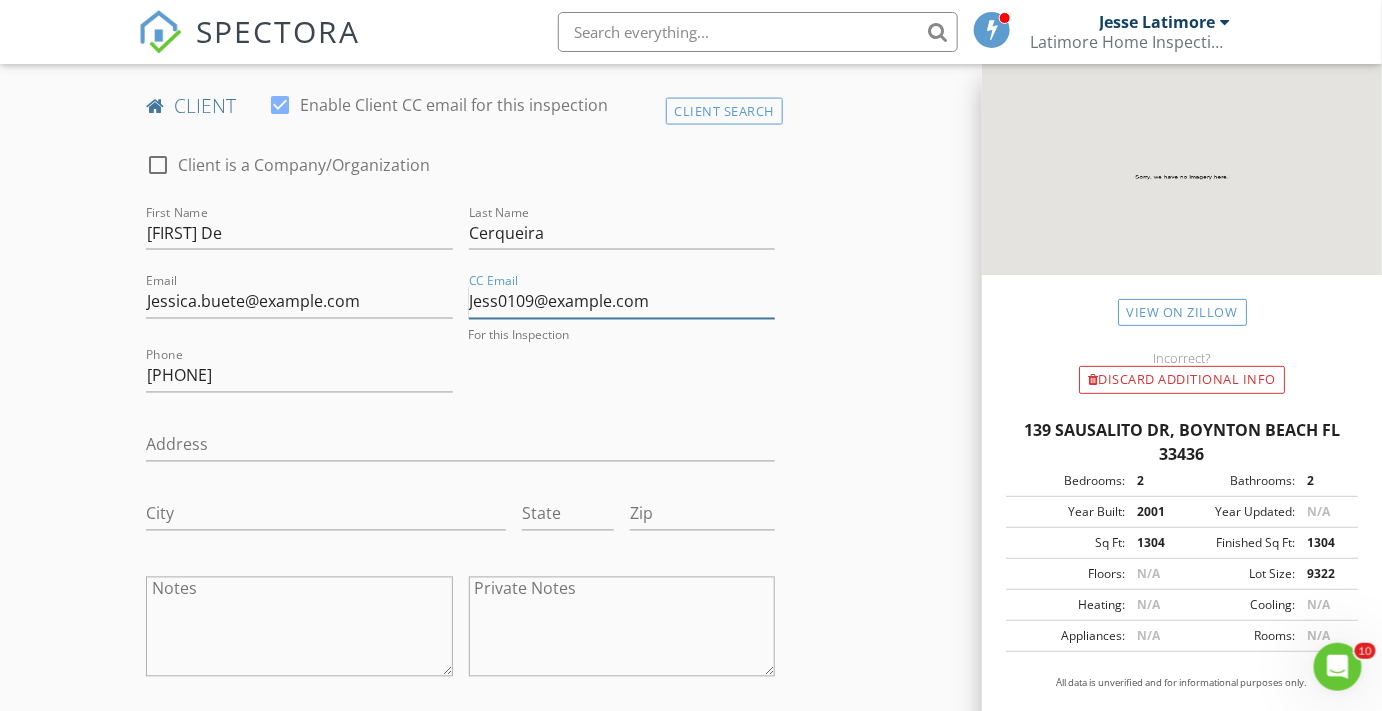 drag, startPoint x: 658, startPoint y: 300, endPoint x: 454, endPoint y: 310, distance: 204.24495 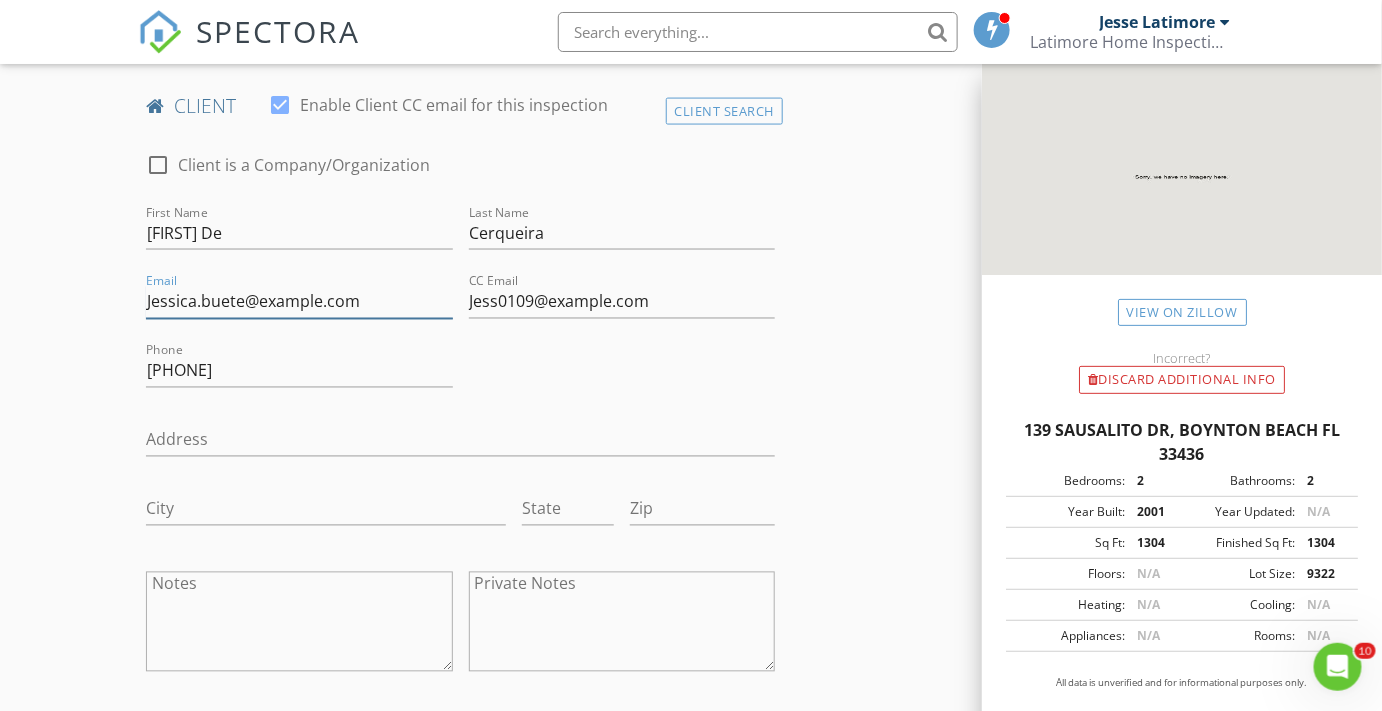 drag, startPoint x: 376, startPoint y: 299, endPoint x: 43, endPoint y: 313, distance: 333.29416 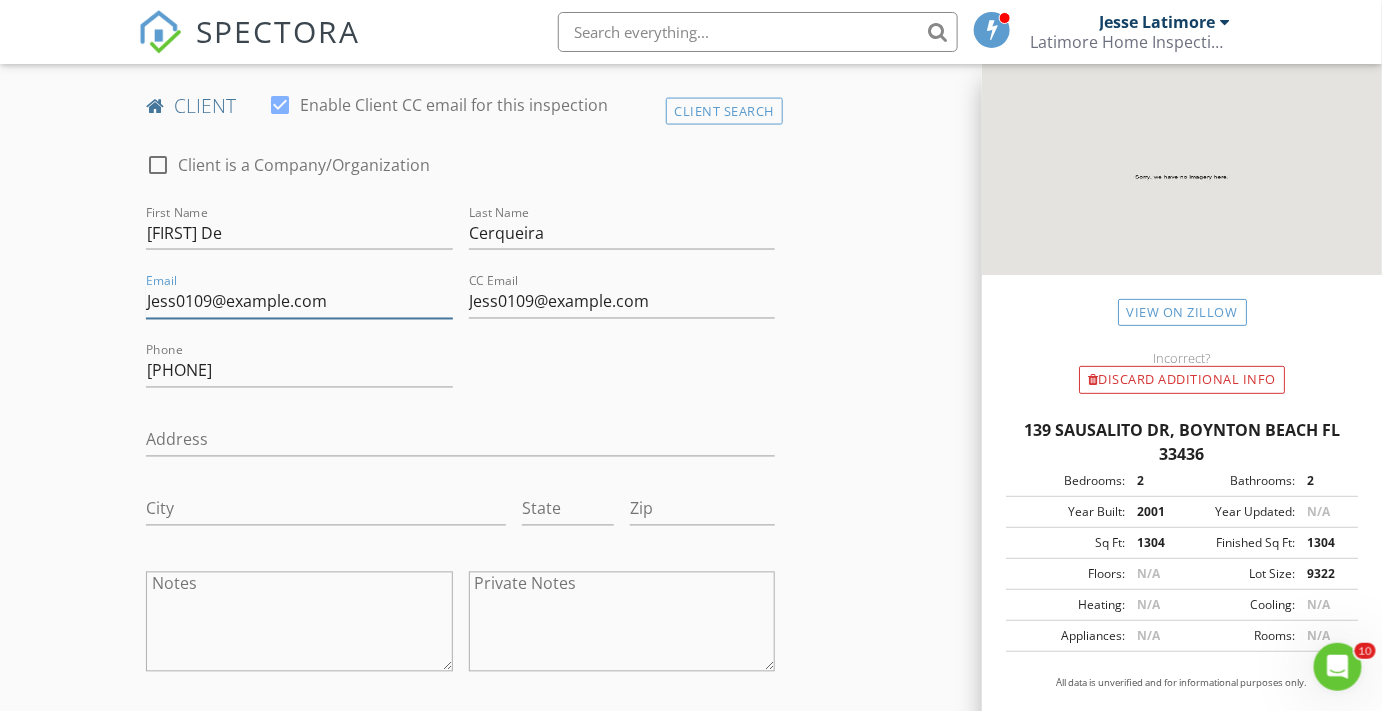 type on "Jess0109@bellsouth.net" 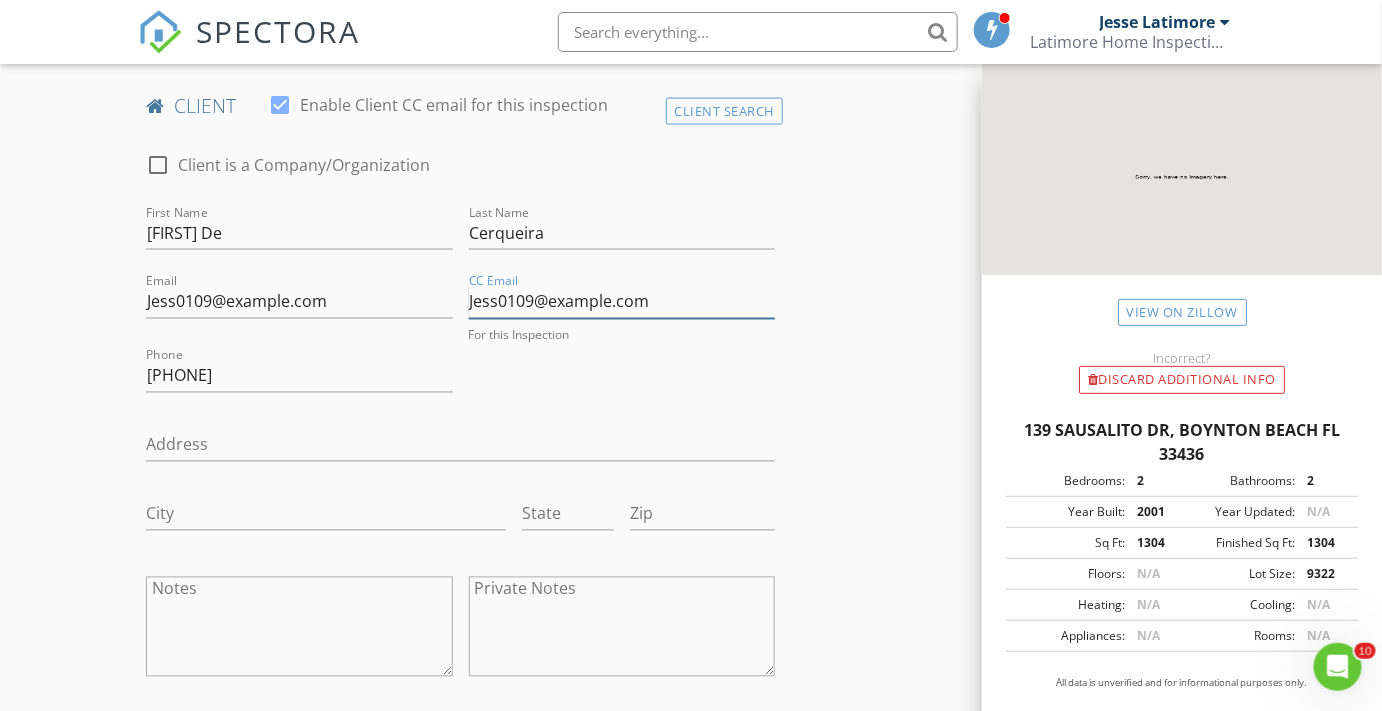 drag, startPoint x: 676, startPoint y: 300, endPoint x: 420, endPoint y: 309, distance: 256.15814 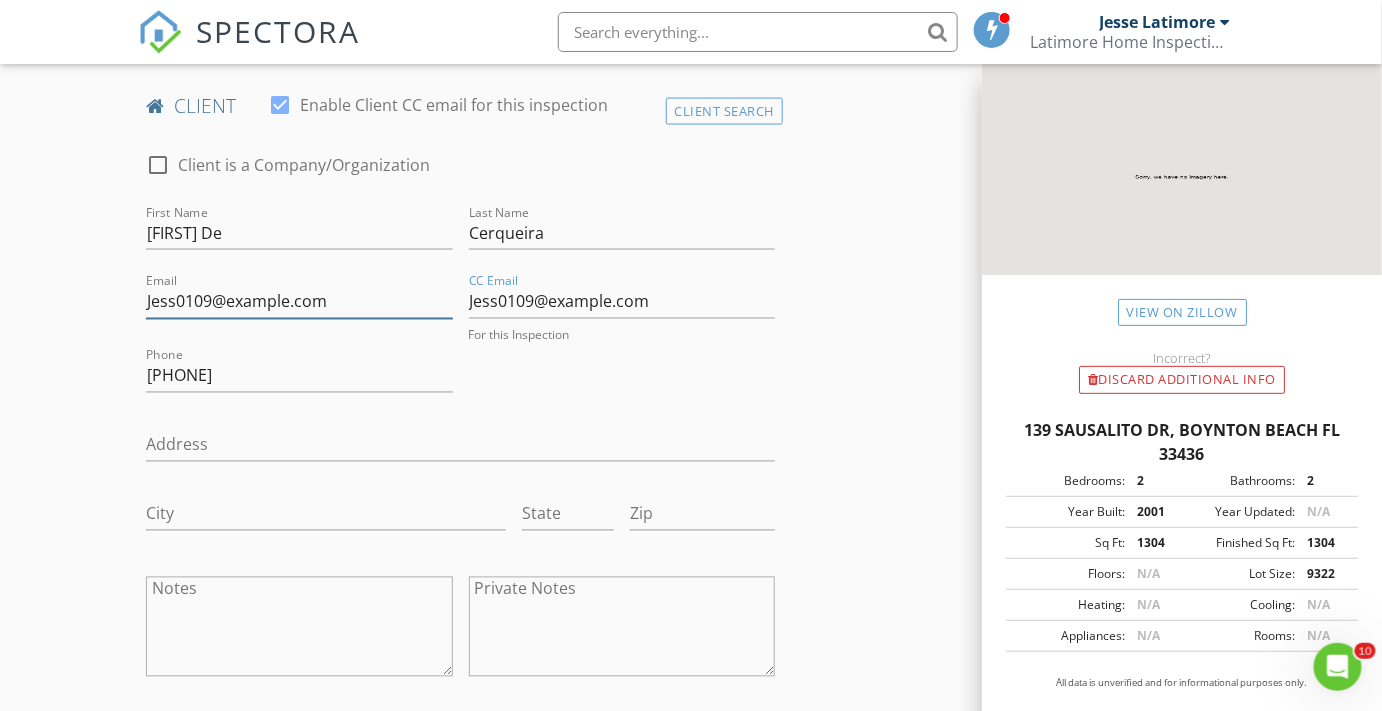 click on "check_box_outline_blank Client is a Company/Organization     First Name Elisa De   Last Name Cerqueira   Email Jess0109@bellsouth.net   CC Email Jess0109@bellsouth.net For this Inspection   Phone 561-674-2533   Address   City   State   Zip       Notes   Private Notes" at bounding box center [460, 420] 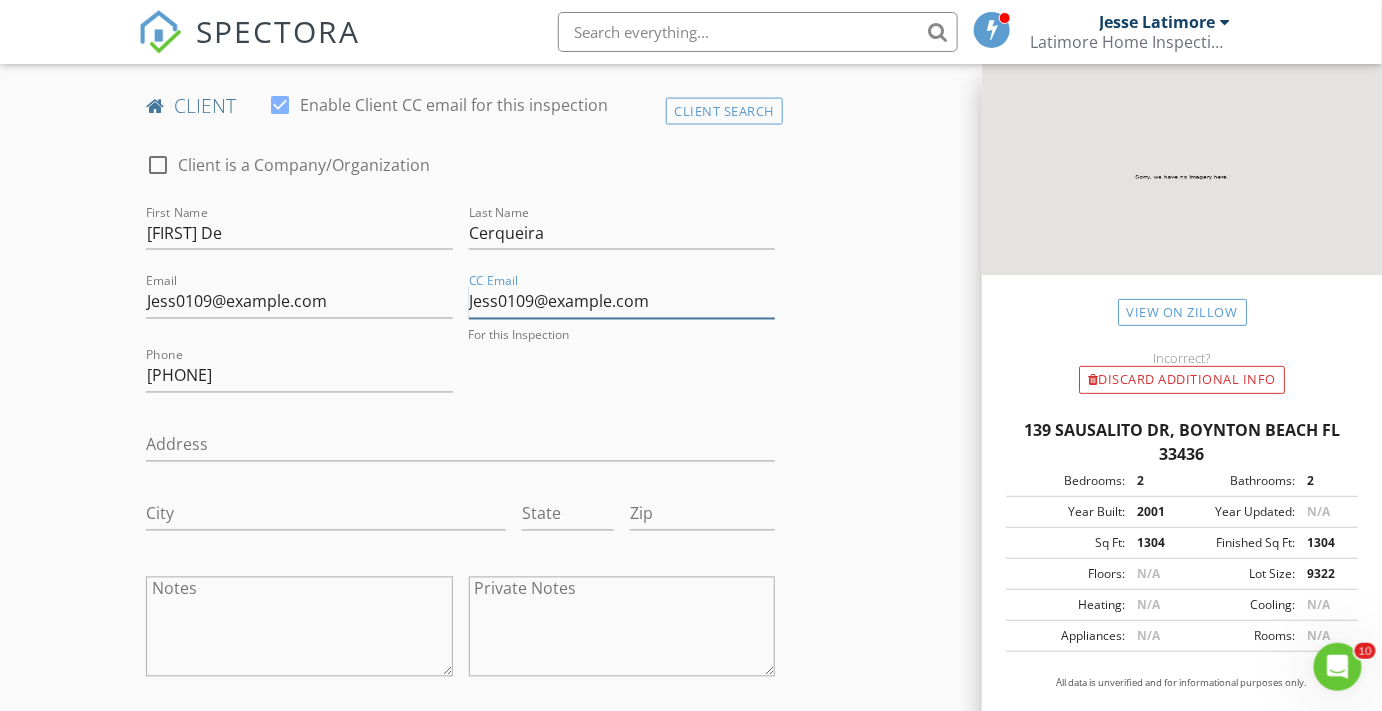 drag, startPoint x: 677, startPoint y: 305, endPoint x: 439, endPoint y: 329, distance: 239.20702 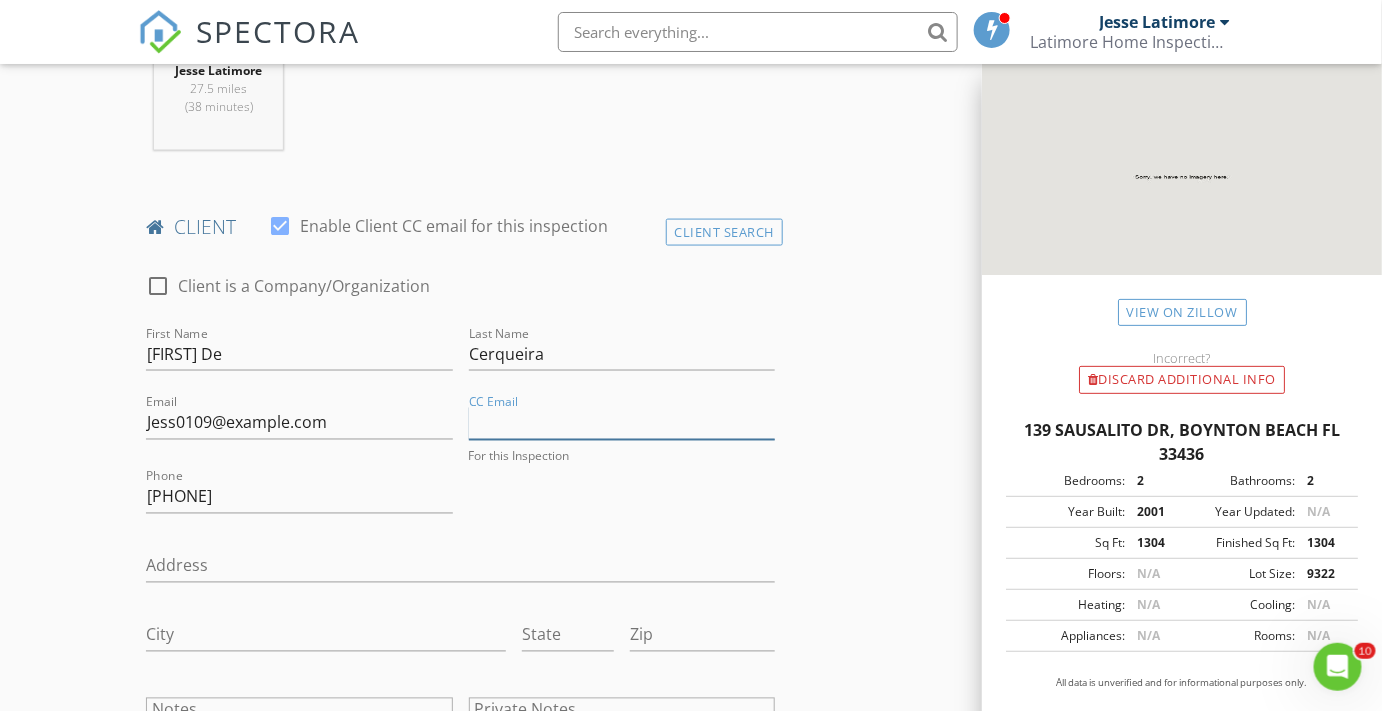 scroll, scrollTop: 909, scrollLeft: 0, axis: vertical 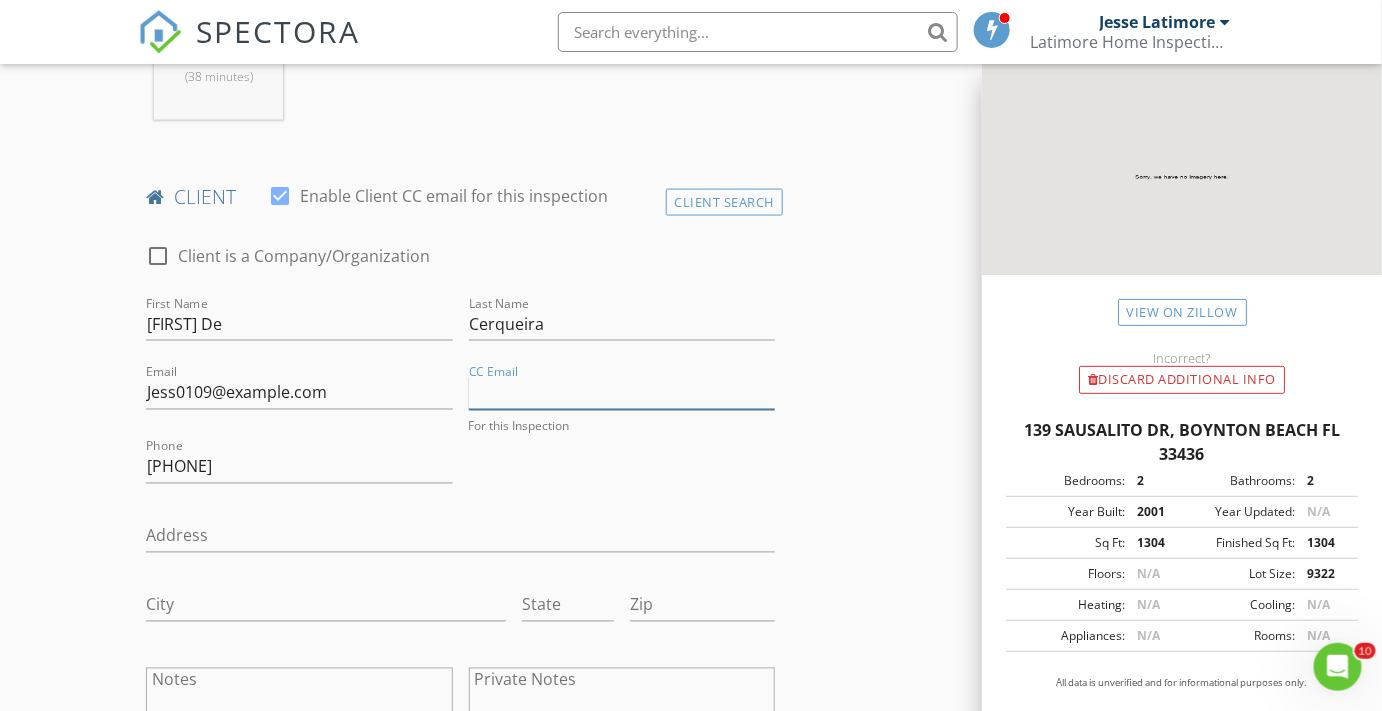 type 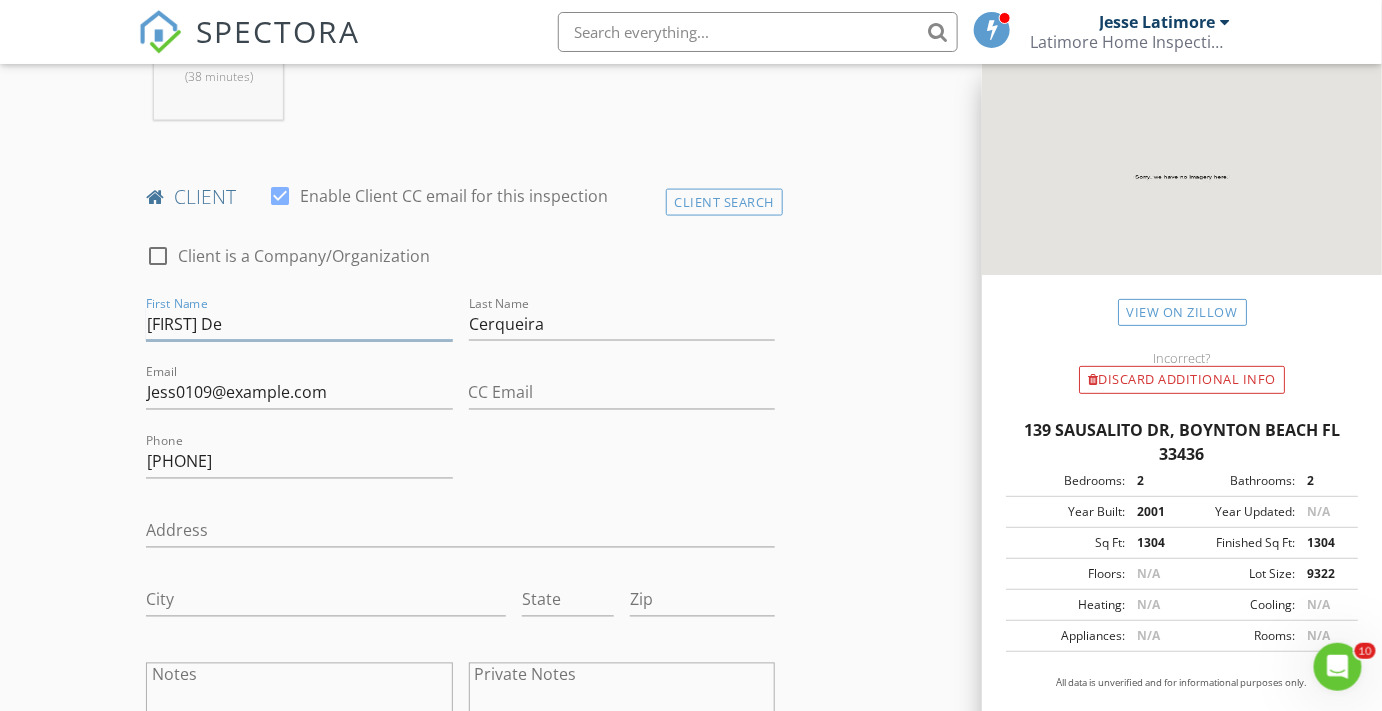 click on "Elisa De" at bounding box center (299, 324) 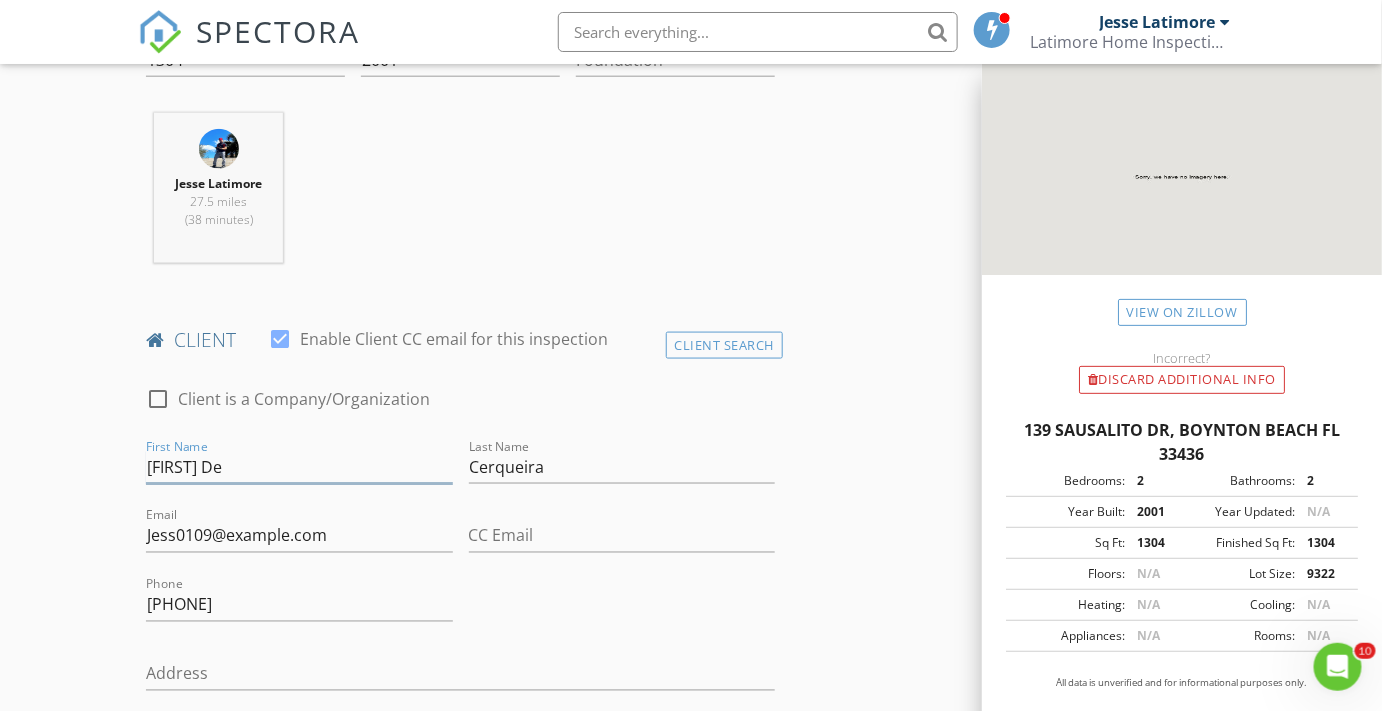 scroll, scrollTop: 818, scrollLeft: 0, axis: vertical 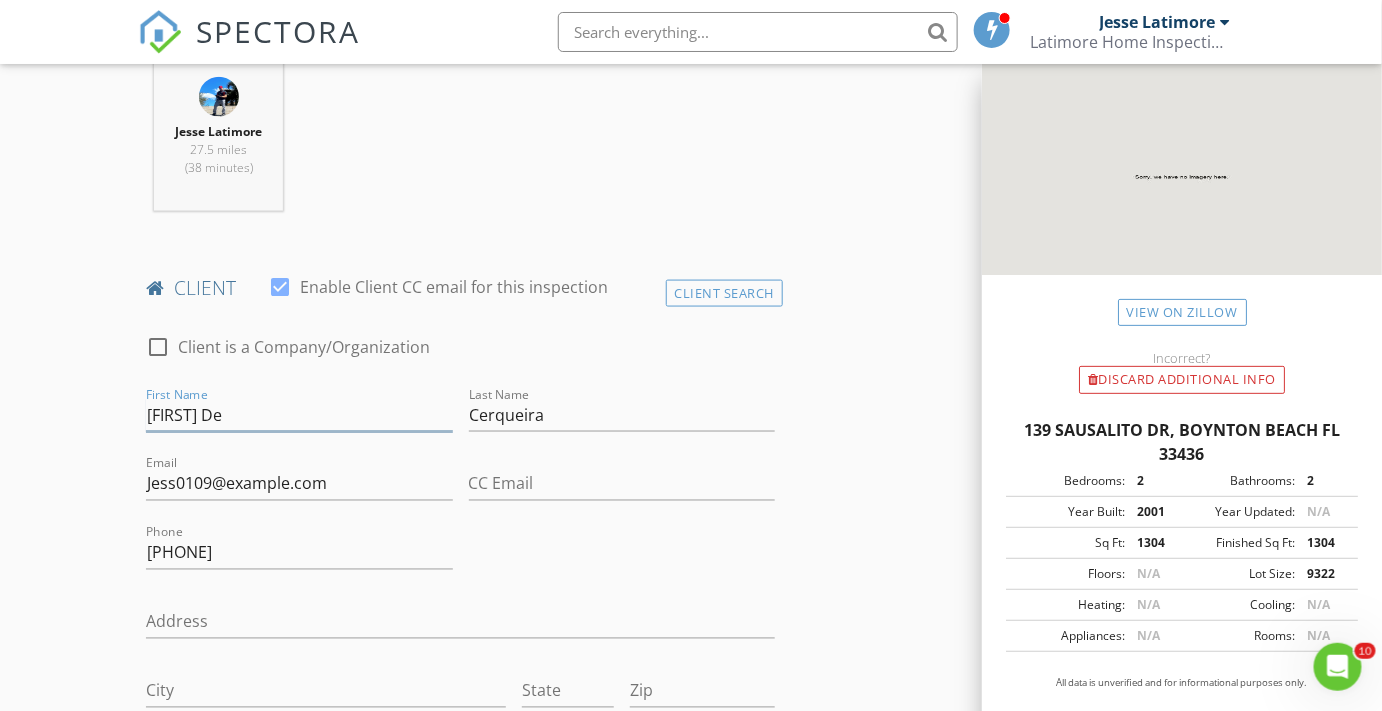 click on "Elisa De" at bounding box center (299, 415) 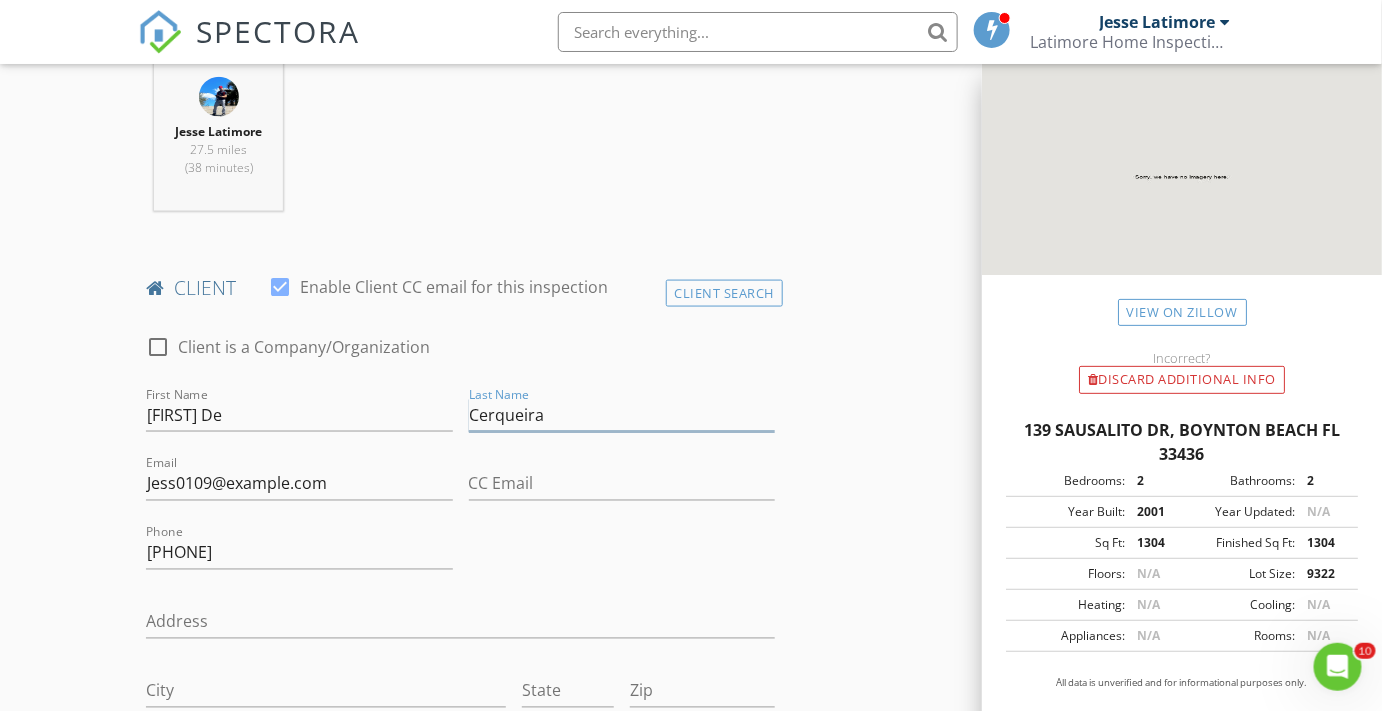 click on "Cerqueira" at bounding box center [622, 415] 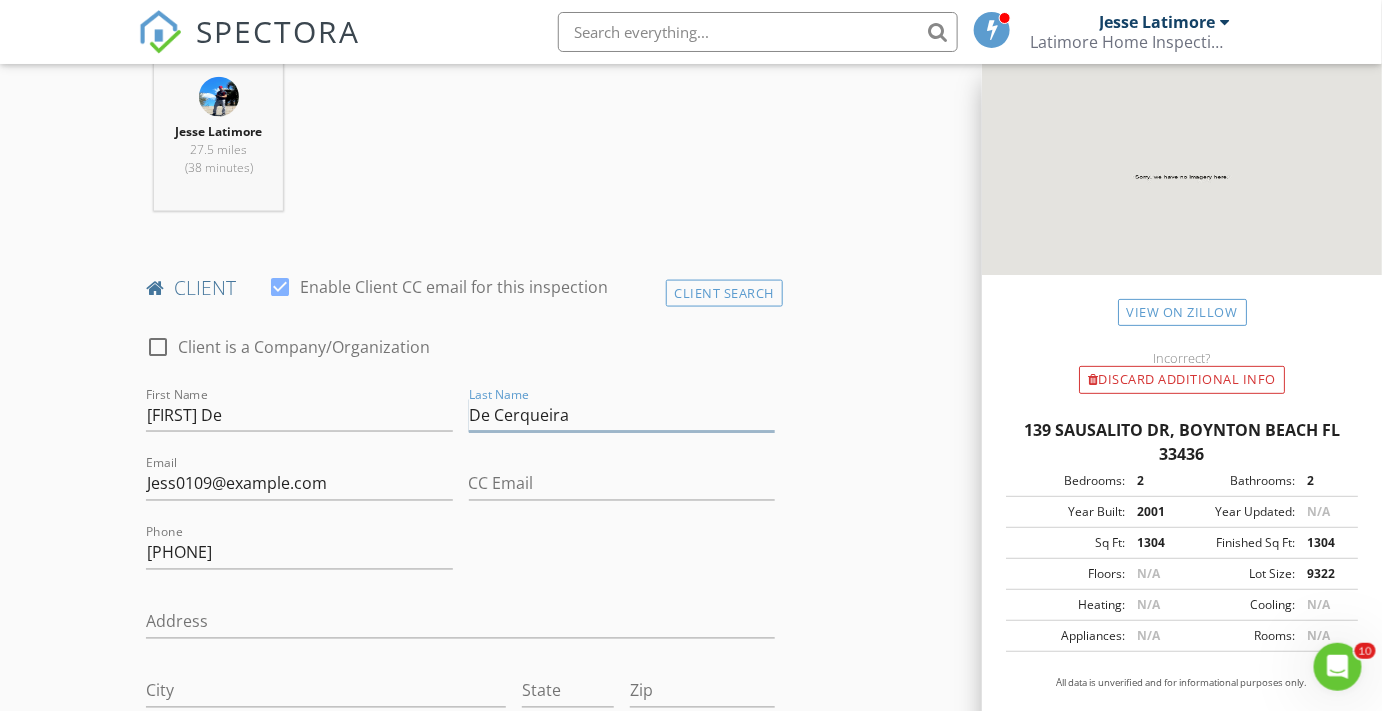 type on "De Cerqueira" 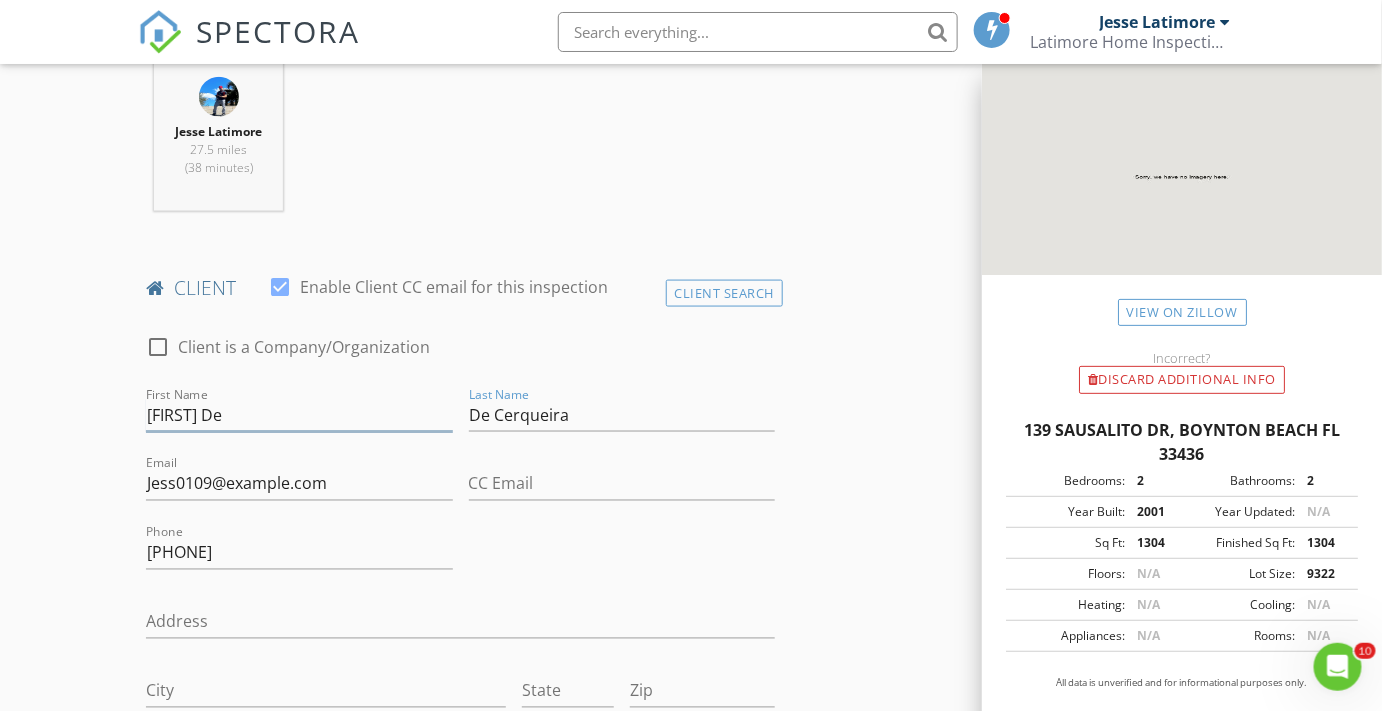 click on "Elisa De" at bounding box center (299, 415) 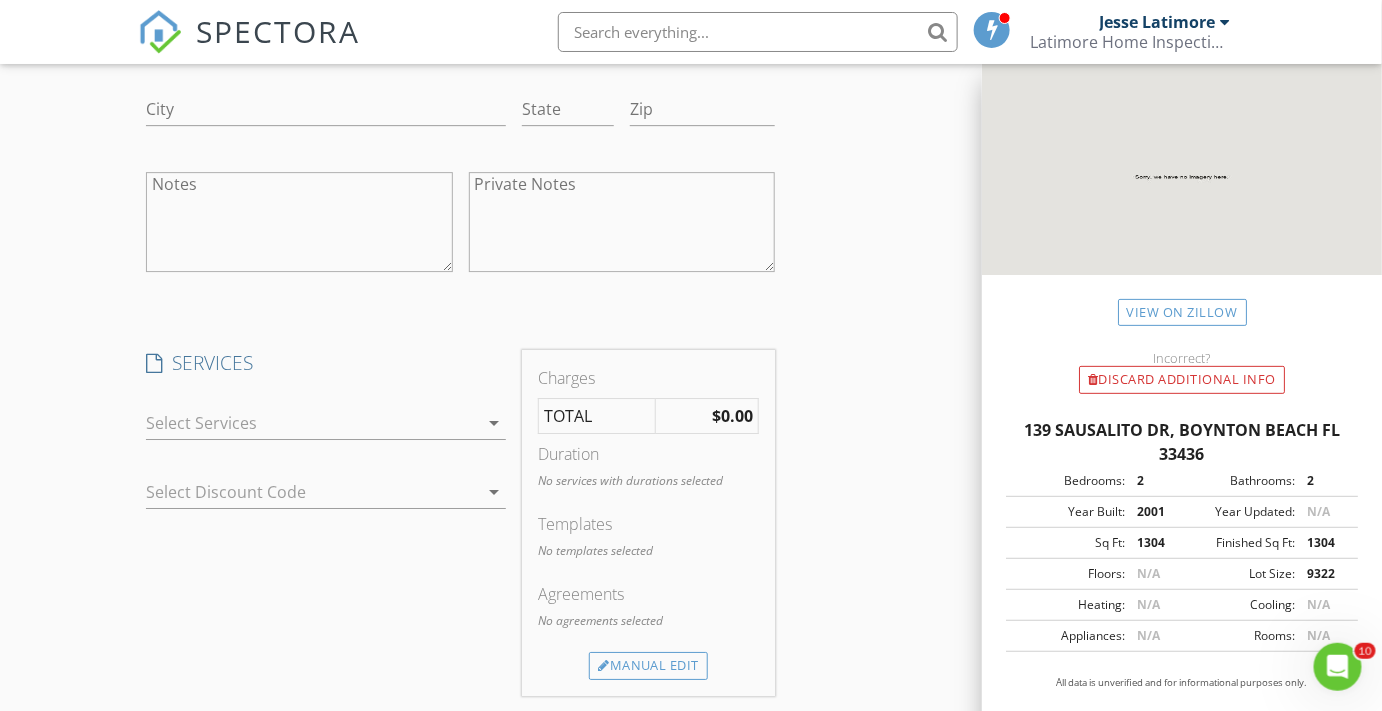 scroll, scrollTop: 2090, scrollLeft: 0, axis: vertical 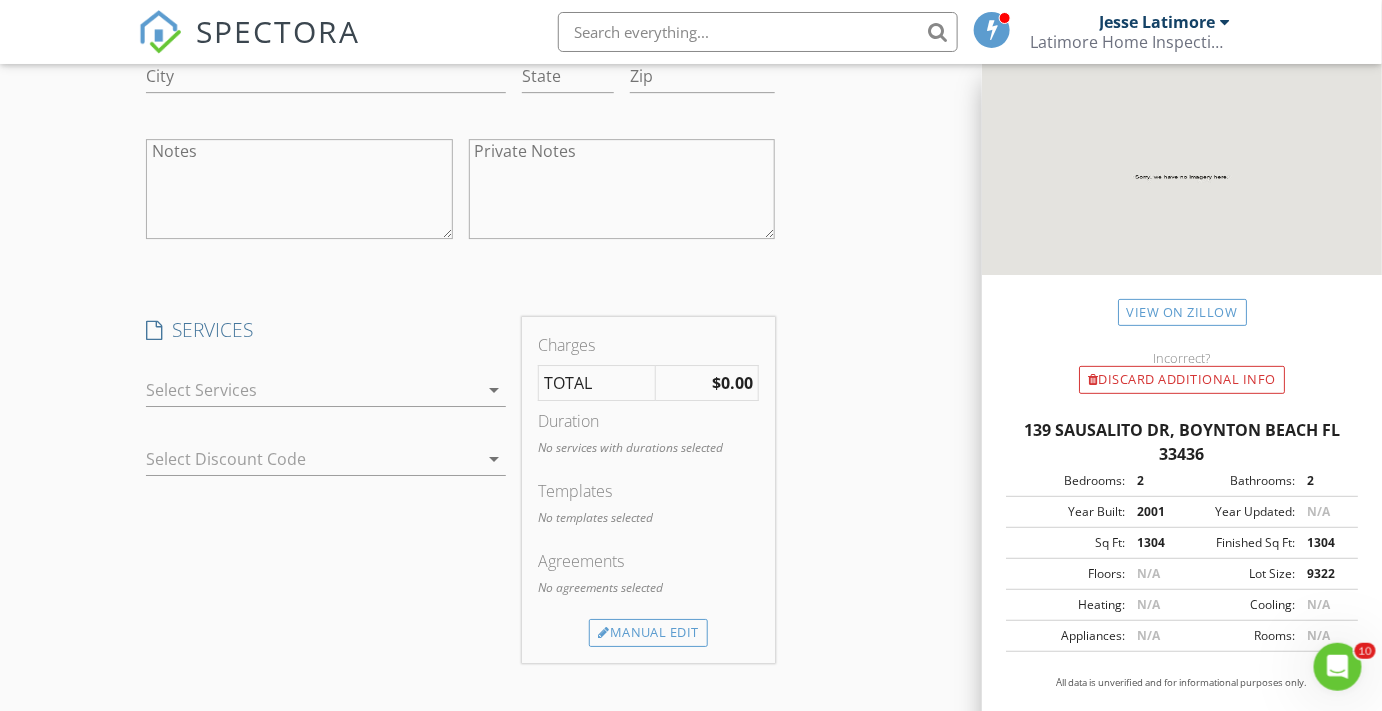type on "[FIRST] and [FIRST] [LAST]" 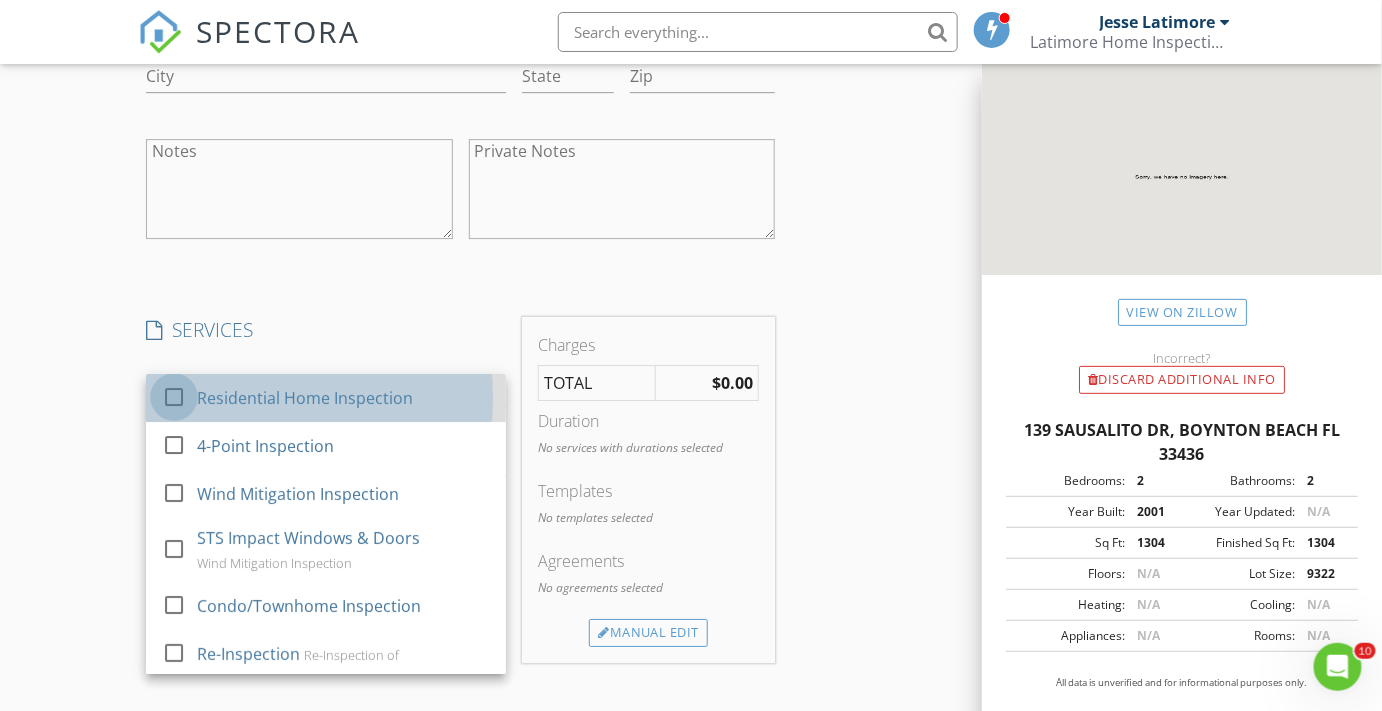 click at bounding box center (174, 396) 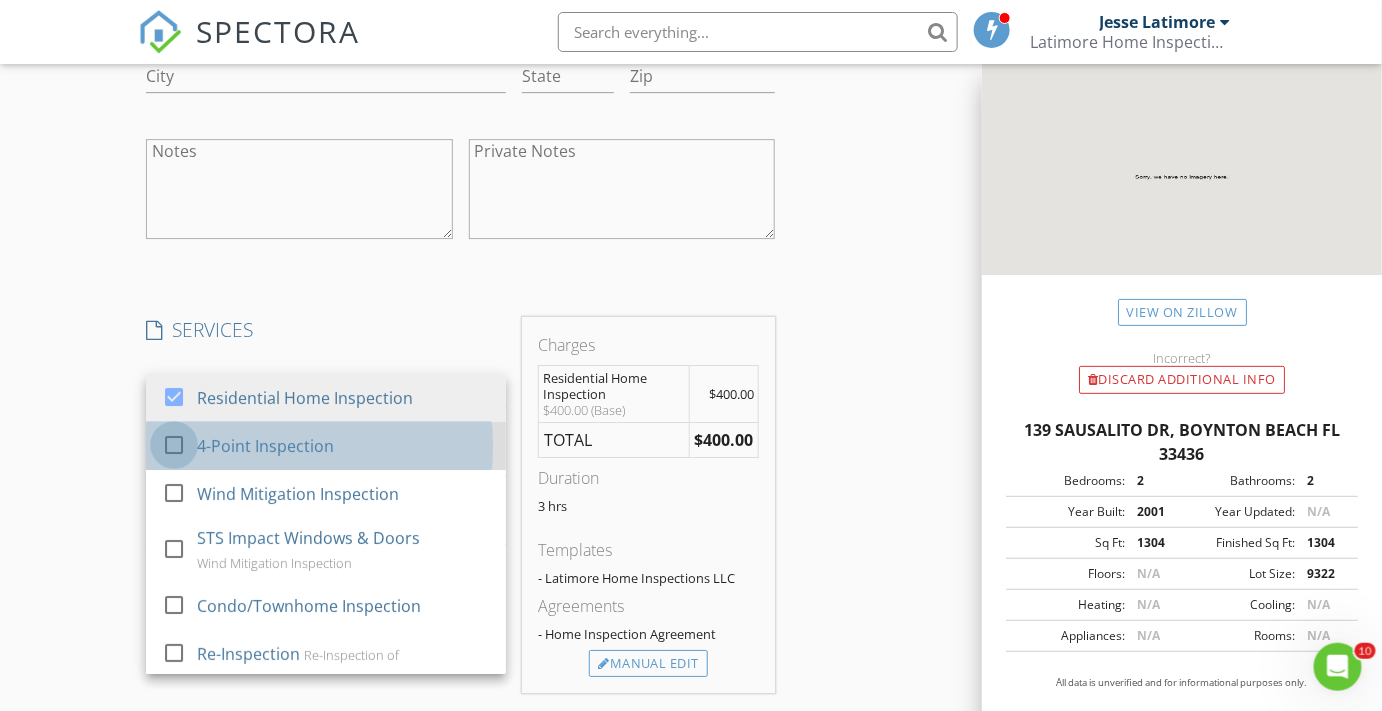 click at bounding box center [174, 444] 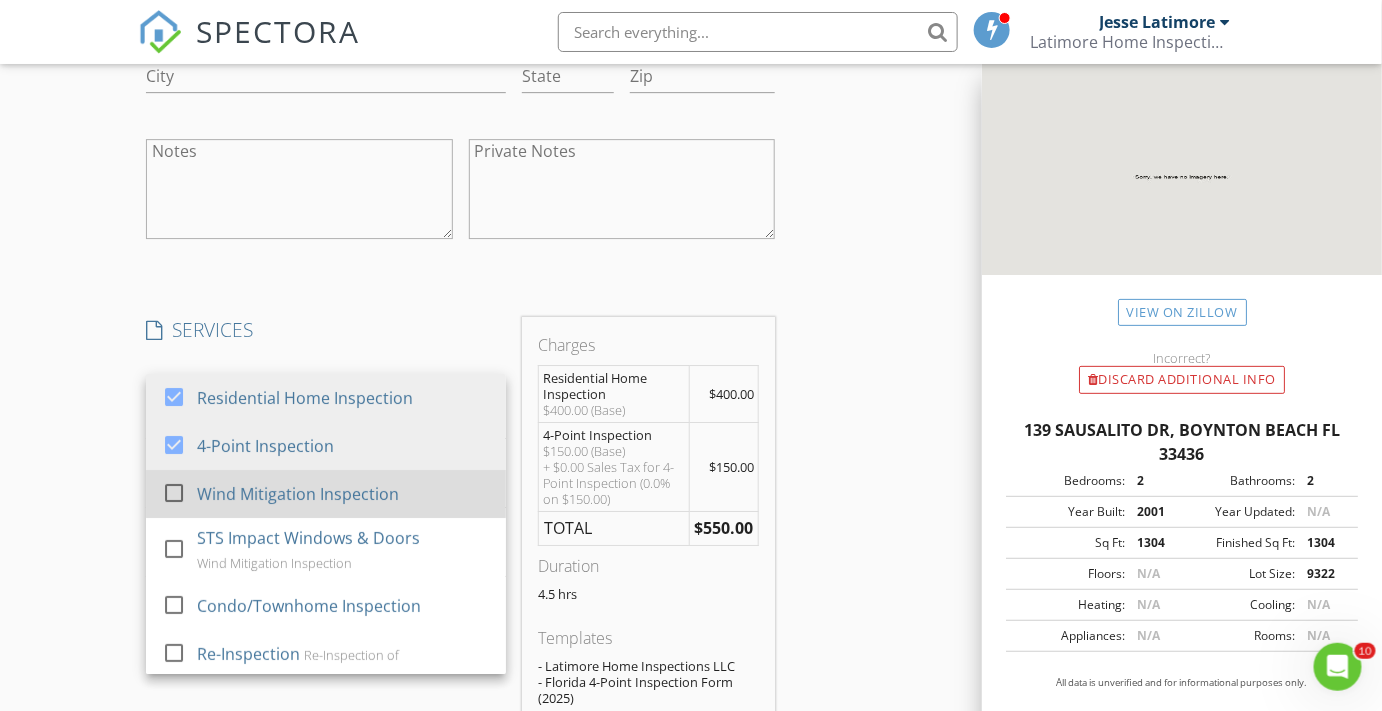 click at bounding box center [174, 492] 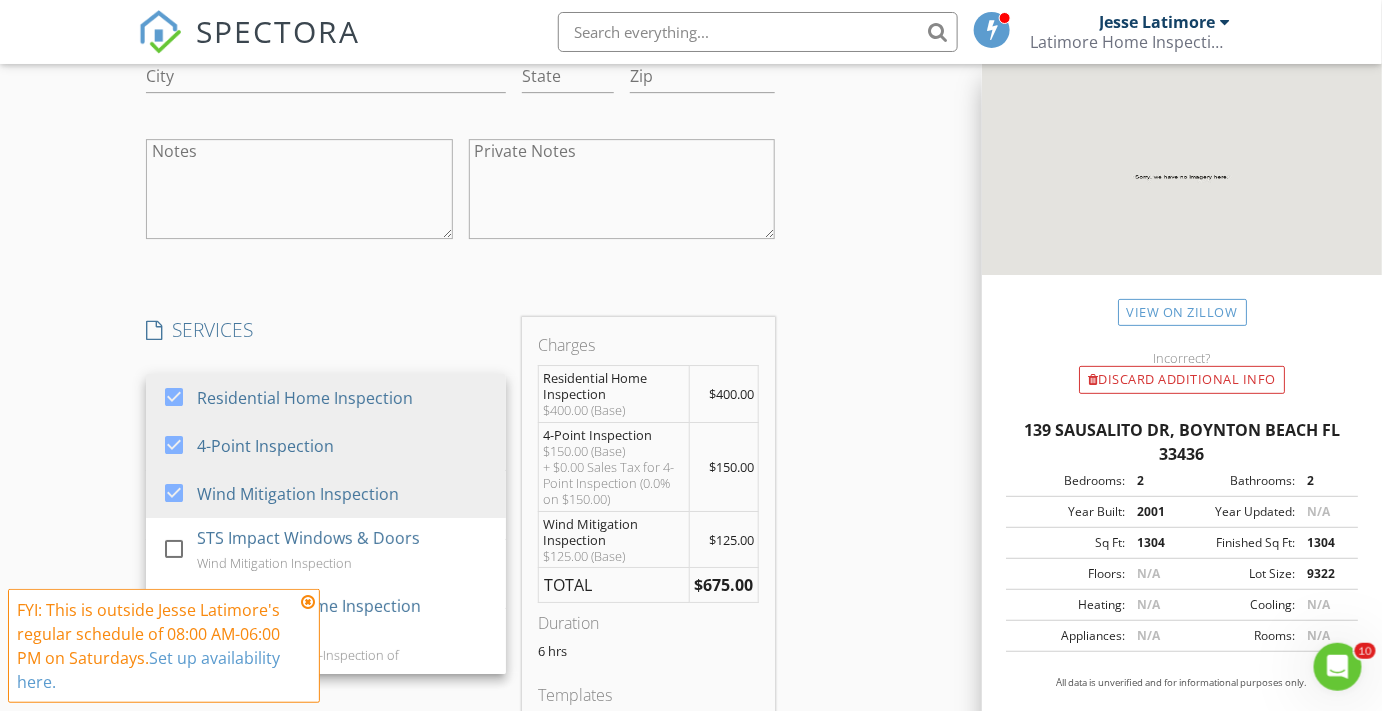 click on "INSPECTOR(S)
check_box   Jesse Latimore   PRIMARY   Jesse Latimore arrow_drop_down   check_box_outline_blank Jesse Latimore specifically requested
Date/Time
08/02/2025 1:00 PM
Location
Address Search       Address 139 Sausalito Dr   Unit   City Boynton Beach   State FL   Zip 33436   County Palm Beach     Square Feet 1304   Year Built 2001   Foundation arrow_drop_down     Jesse Latimore     27.5 miles     (38 minutes)
client
check_box Enable Client CC email for this inspection   Client Search     check_box_outline_blank Client is a Company/Organization     First Name Elisa and Rodrigo Reis   Last Name De Cerqueira   Email Jess0109@bellsouth.net   CC Email   Phone 561-674-2533   Address   City   State   Zip       Notes   Private Notes
client
Client Search     check_box_outline_blank Client is a Company/Organization" at bounding box center [691, 286] 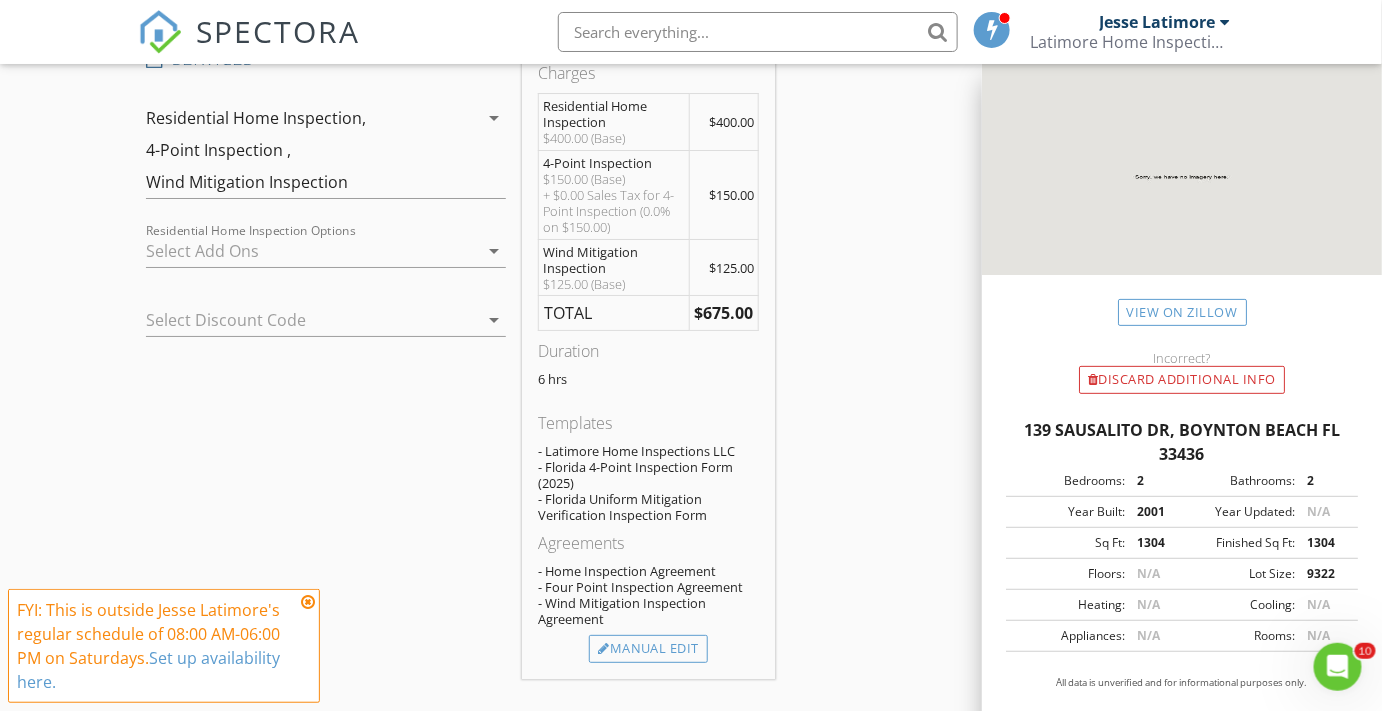 scroll, scrollTop: 2363, scrollLeft: 0, axis: vertical 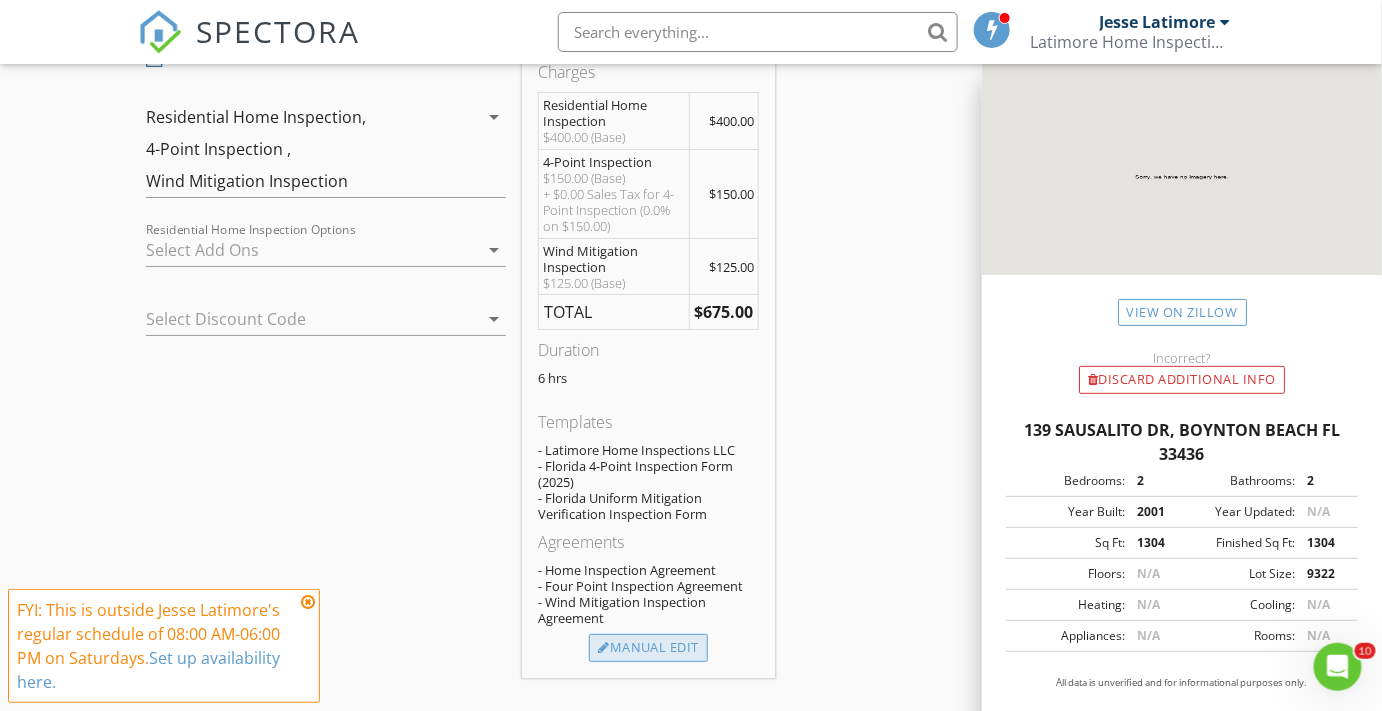 click on "Manual Edit" at bounding box center [648, 648] 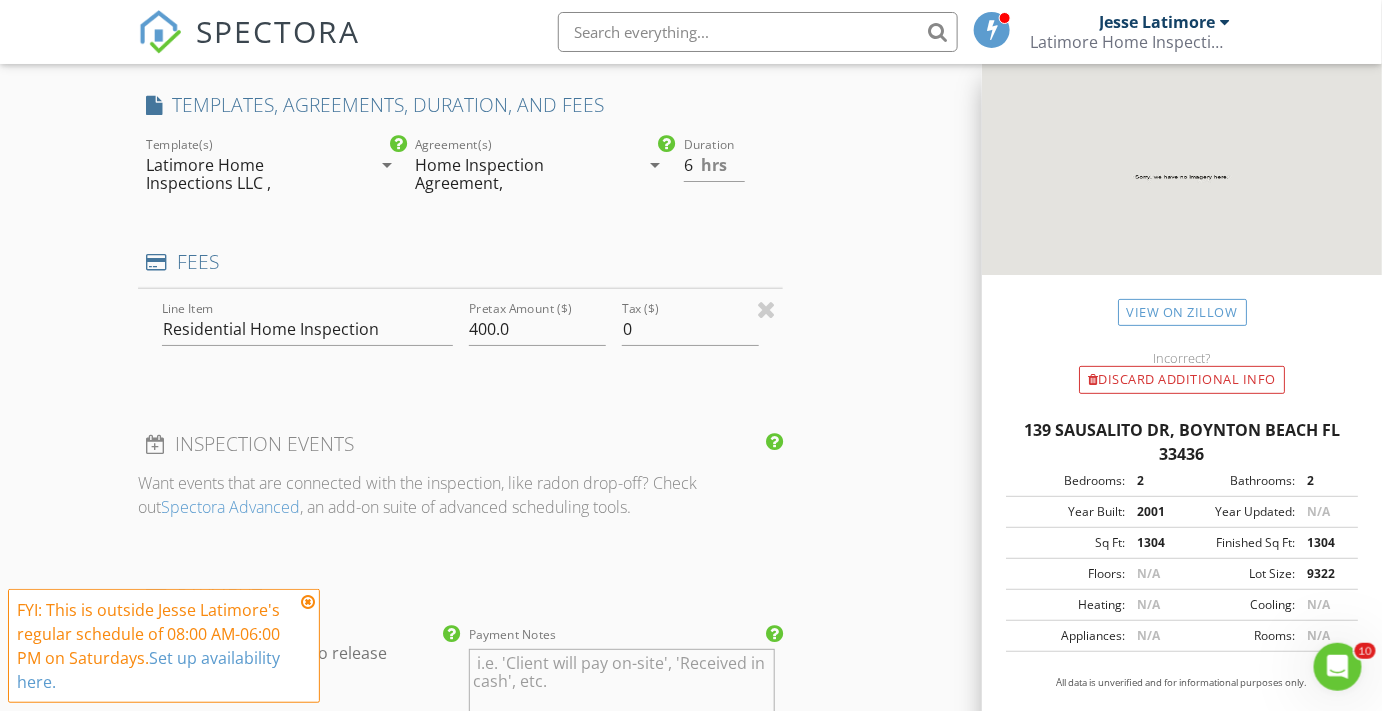 type on "0" 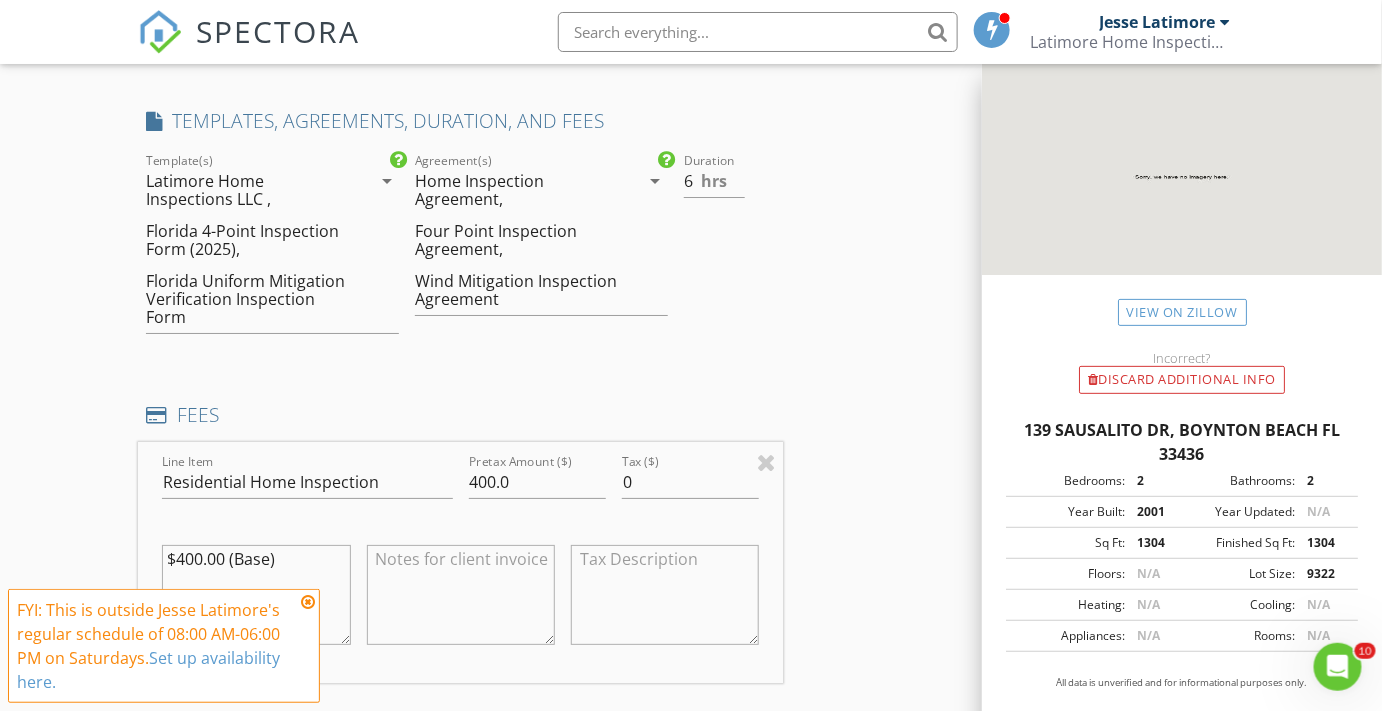 scroll, scrollTop: 2272, scrollLeft: 0, axis: vertical 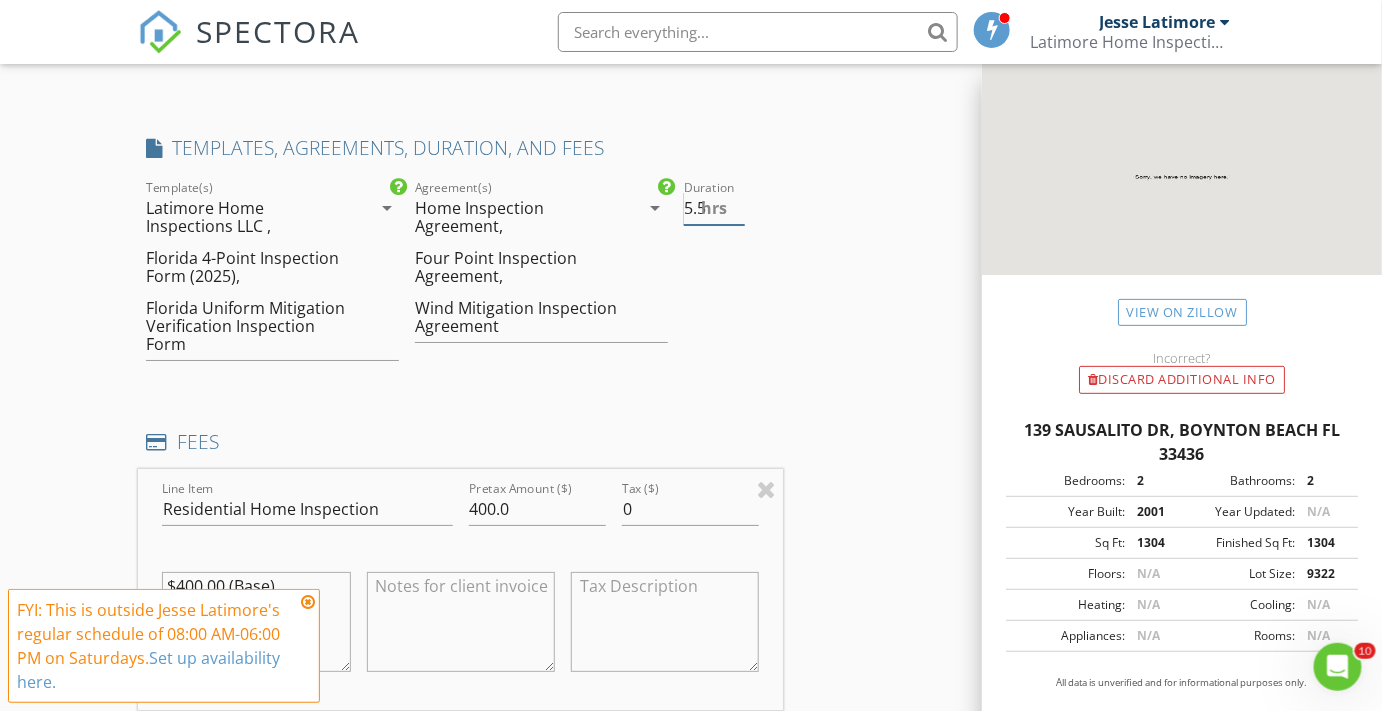 click on "5.5" at bounding box center [714, 208] 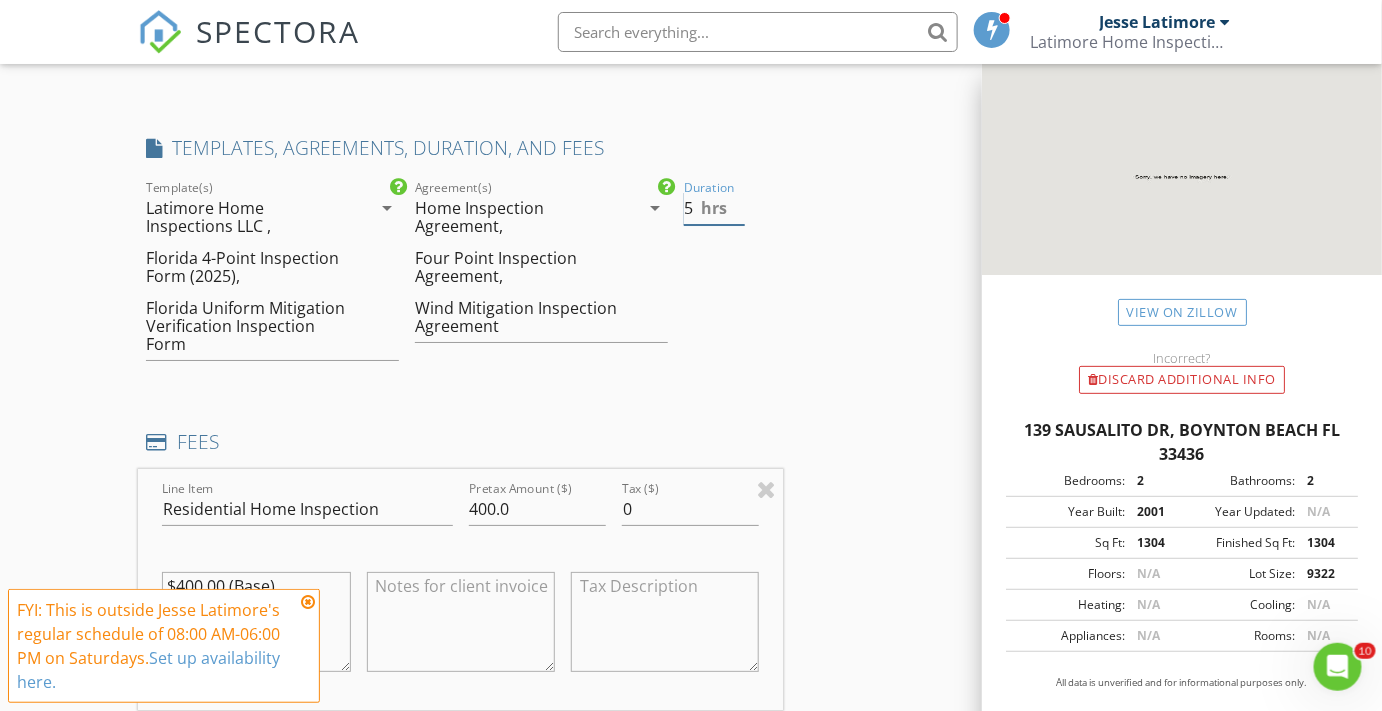 click on "5" at bounding box center (714, 208) 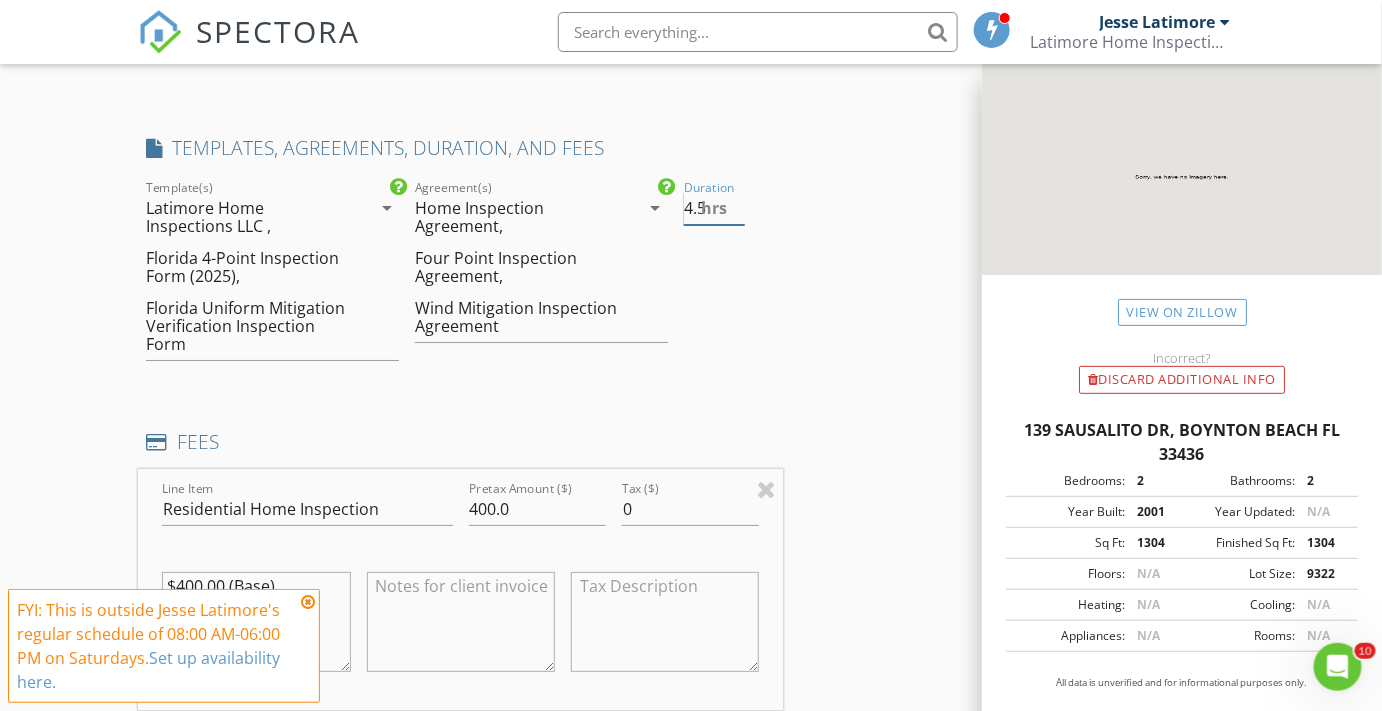 click on "4.5" at bounding box center [714, 208] 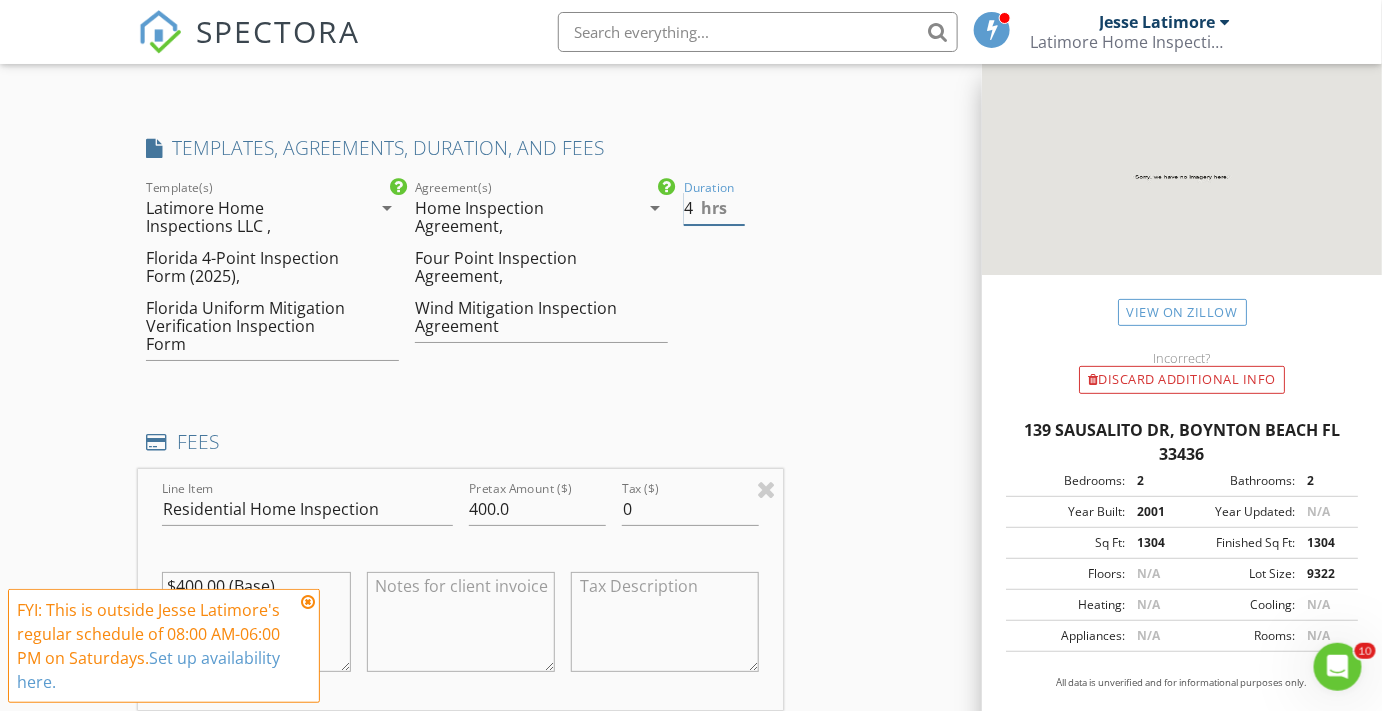 click on "4" at bounding box center (714, 208) 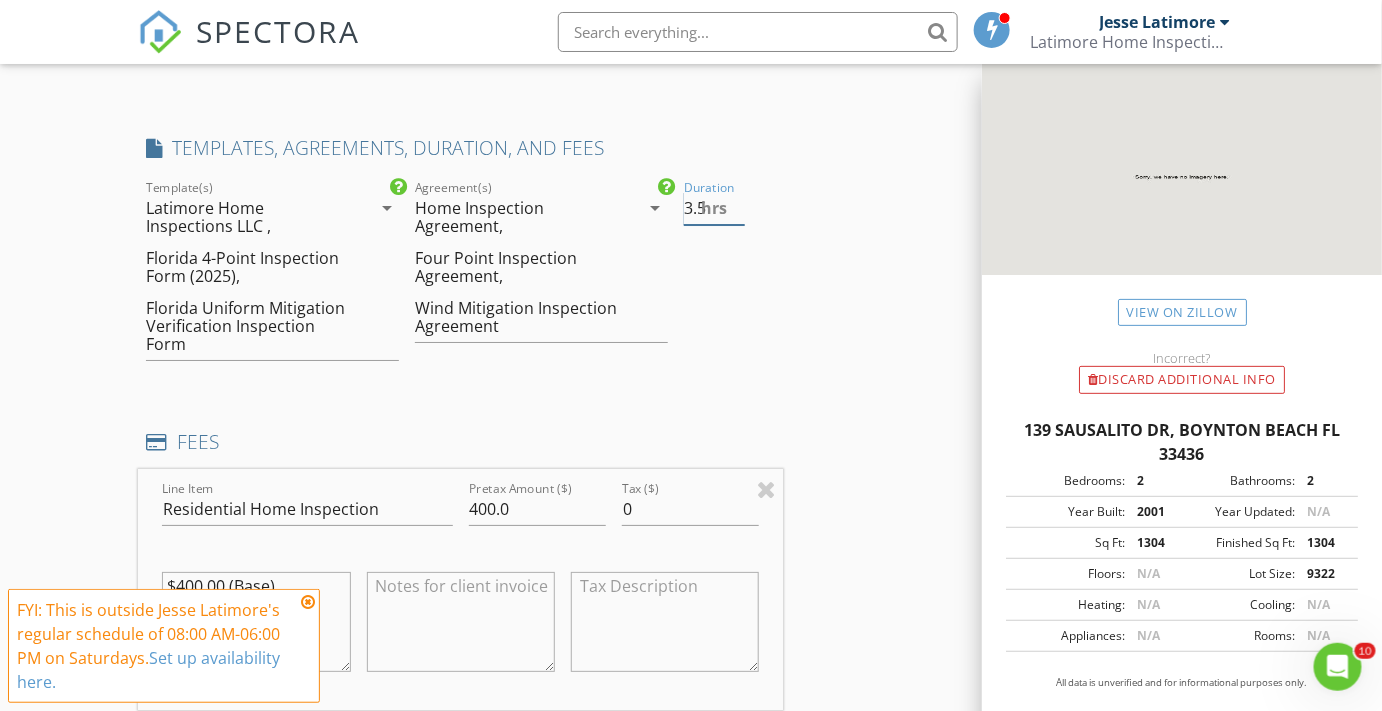 click on "3.5" at bounding box center [714, 208] 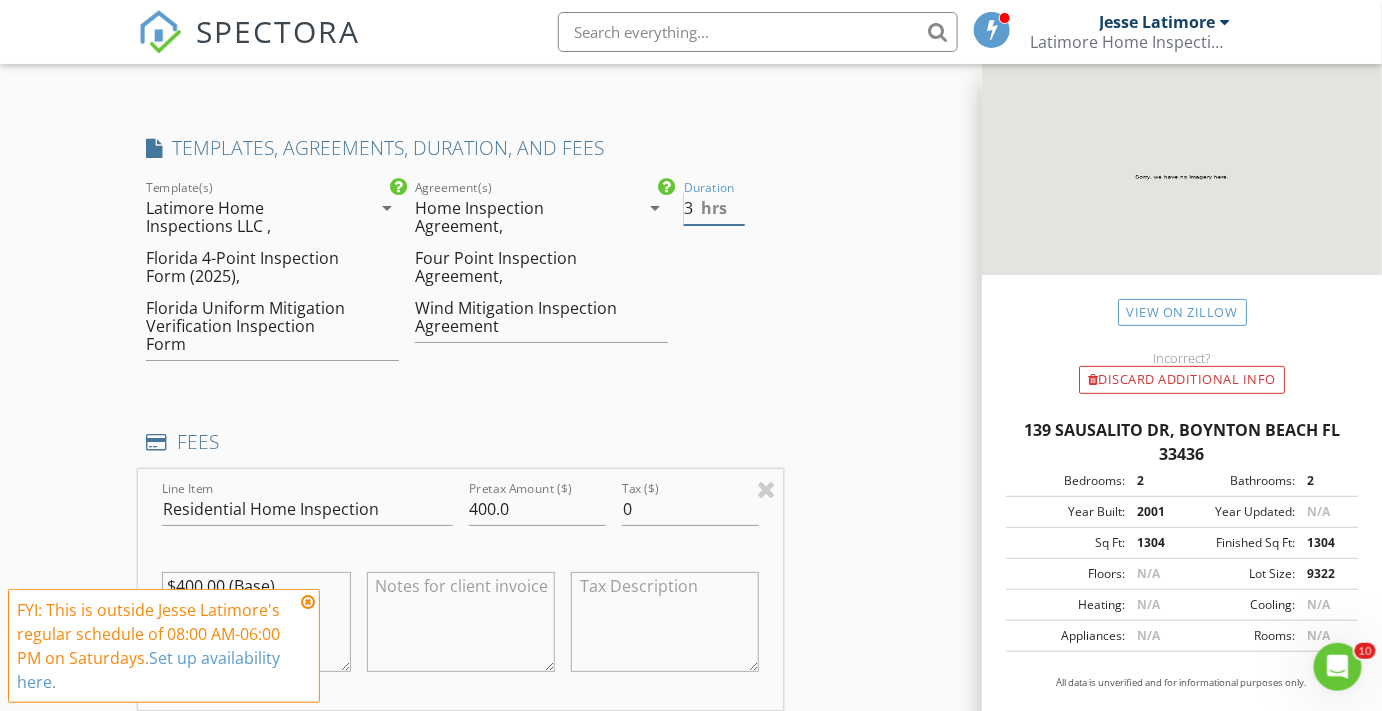 type on "3" 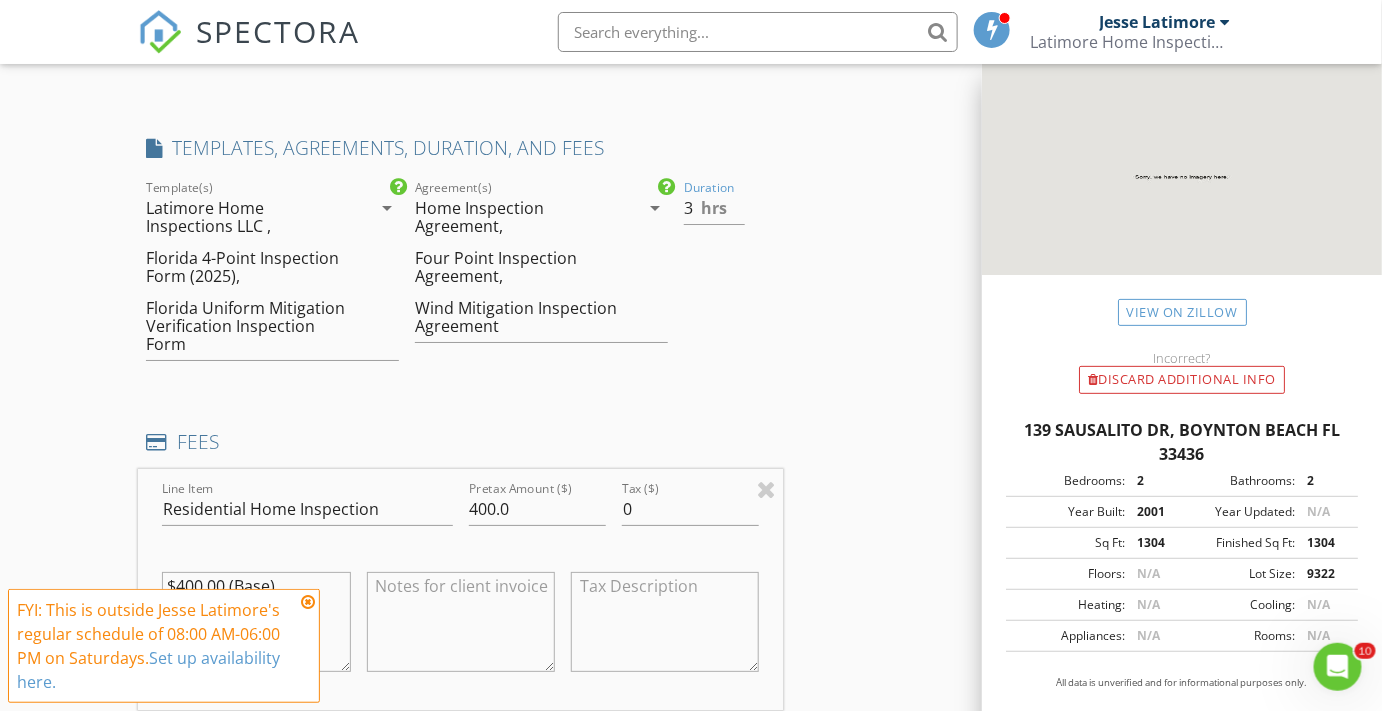 click on "Duration 3 hrs" at bounding box center [729, 278] 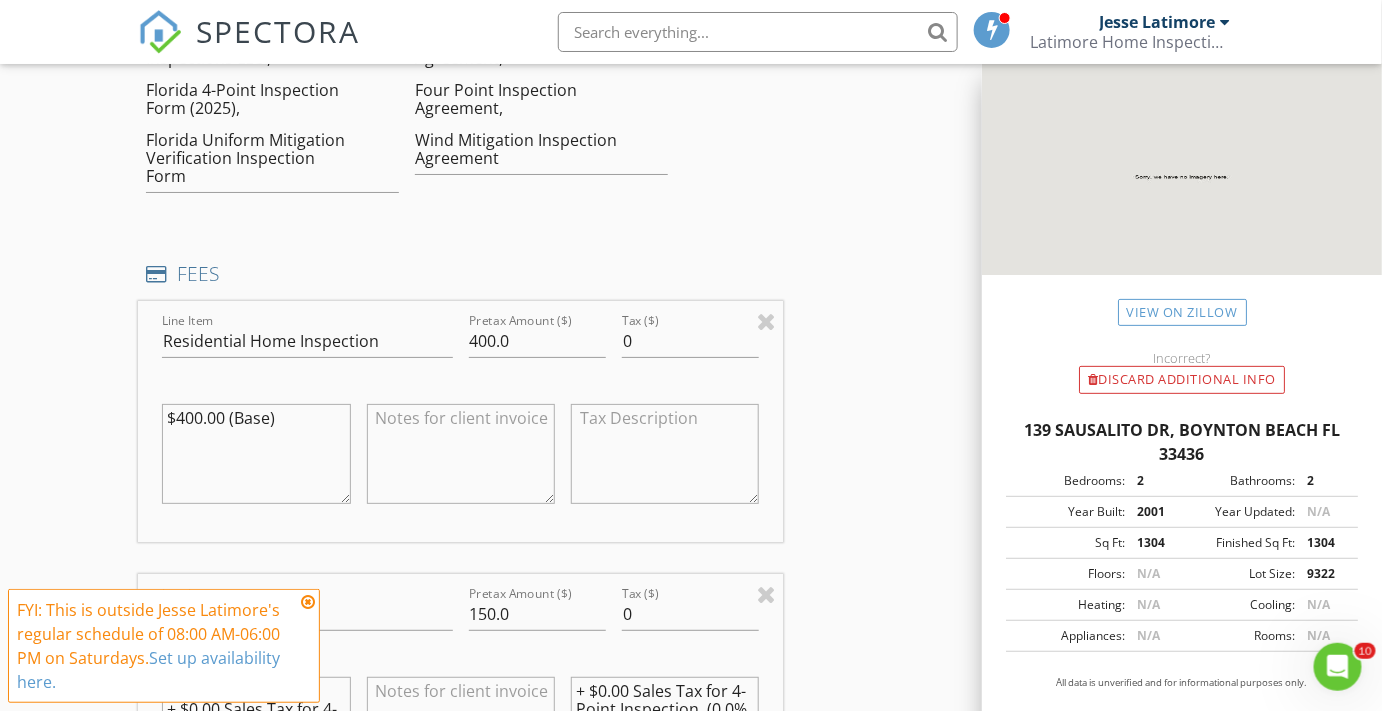 scroll, scrollTop: 2454, scrollLeft: 0, axis: vertical 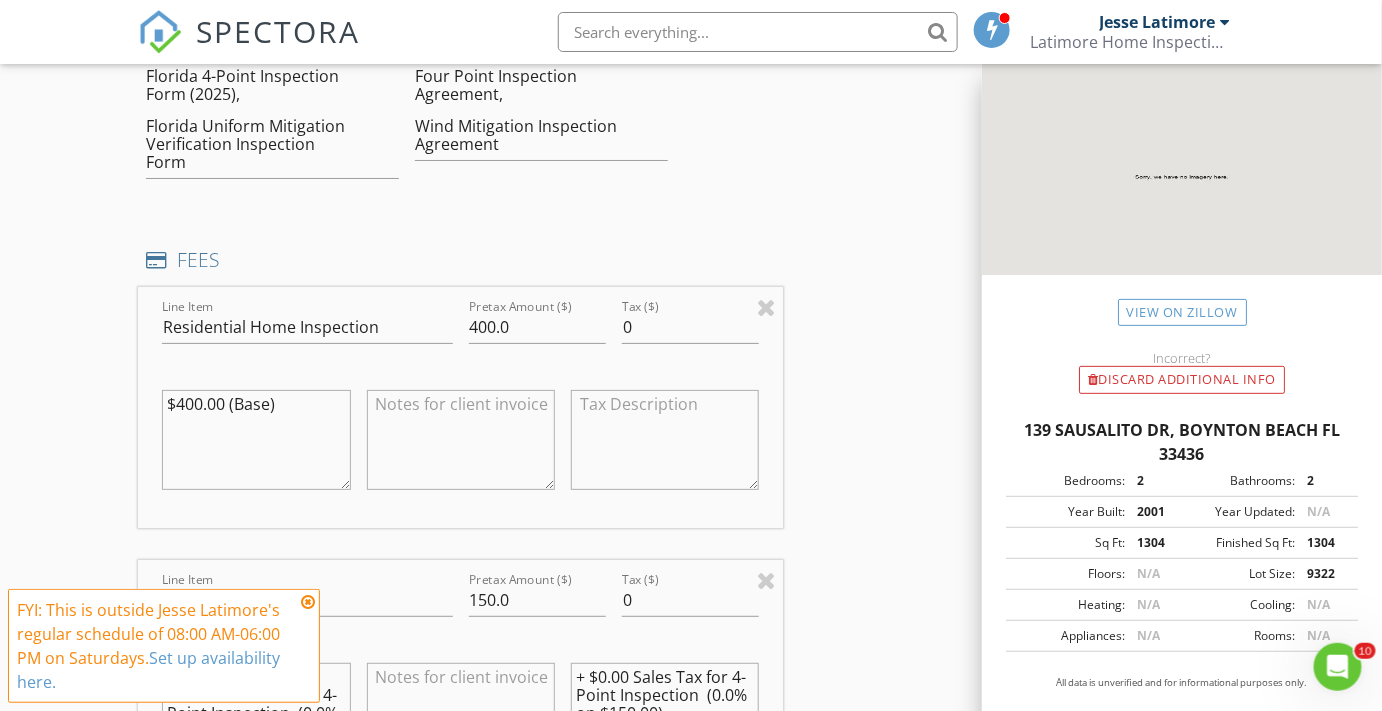 click at bounding box center (308, 602) 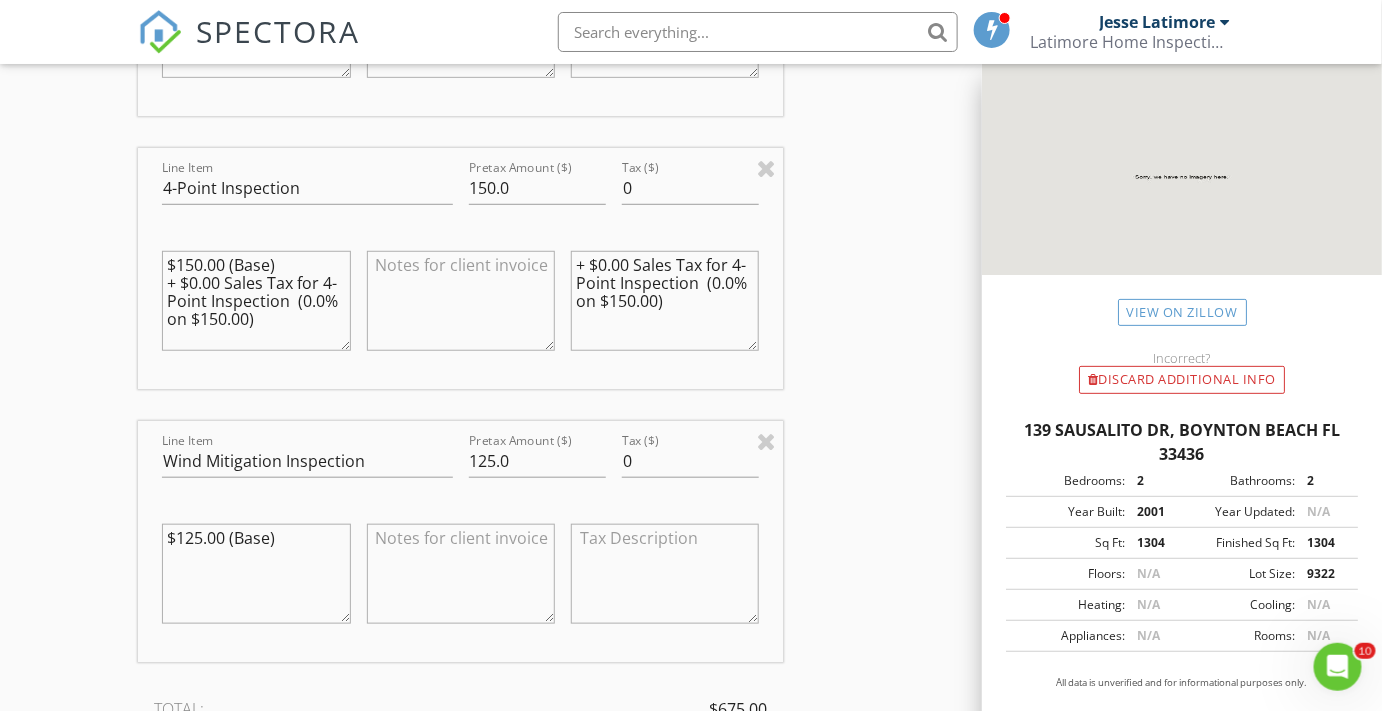 scroll, scrollTop: 2909, scrollLeft: 0, axis: vertical 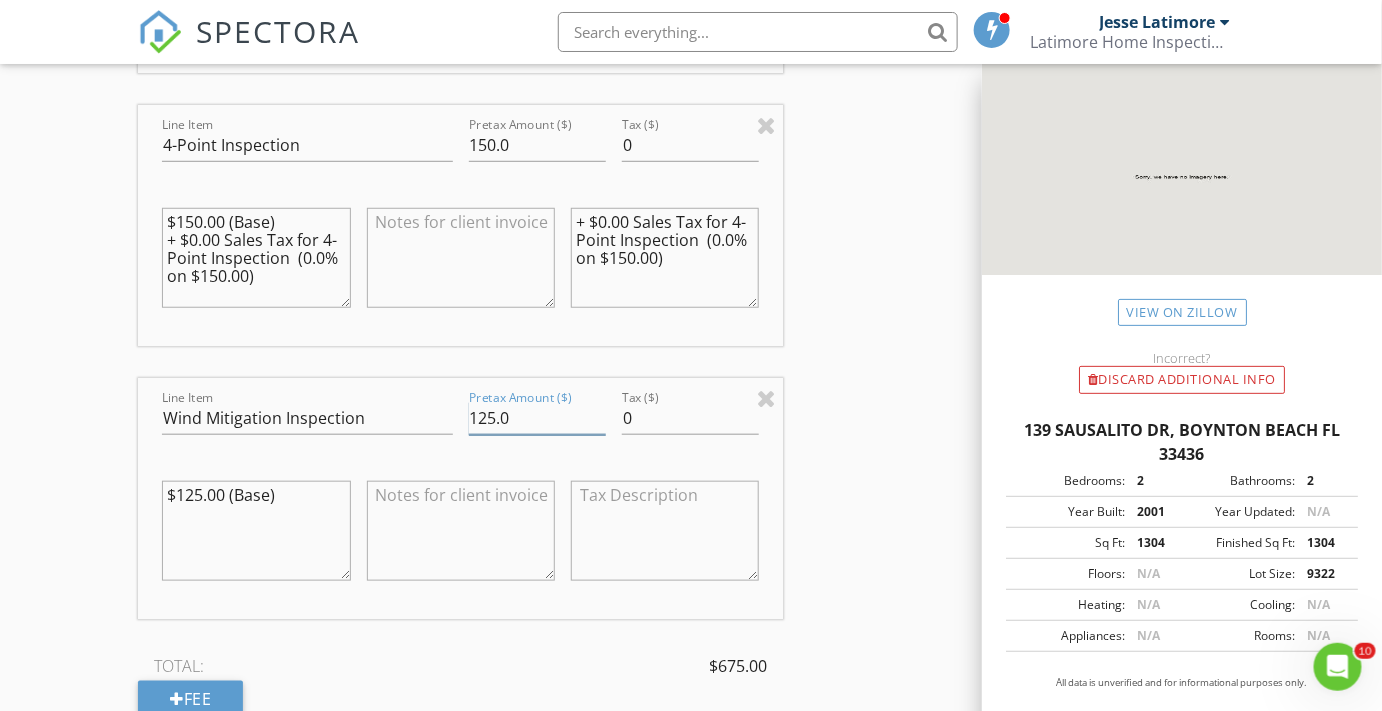 drag, startPoint x: 532, startPoint y: 415, endPoint x: 438, endPoint y: 421, distance: 94.19129 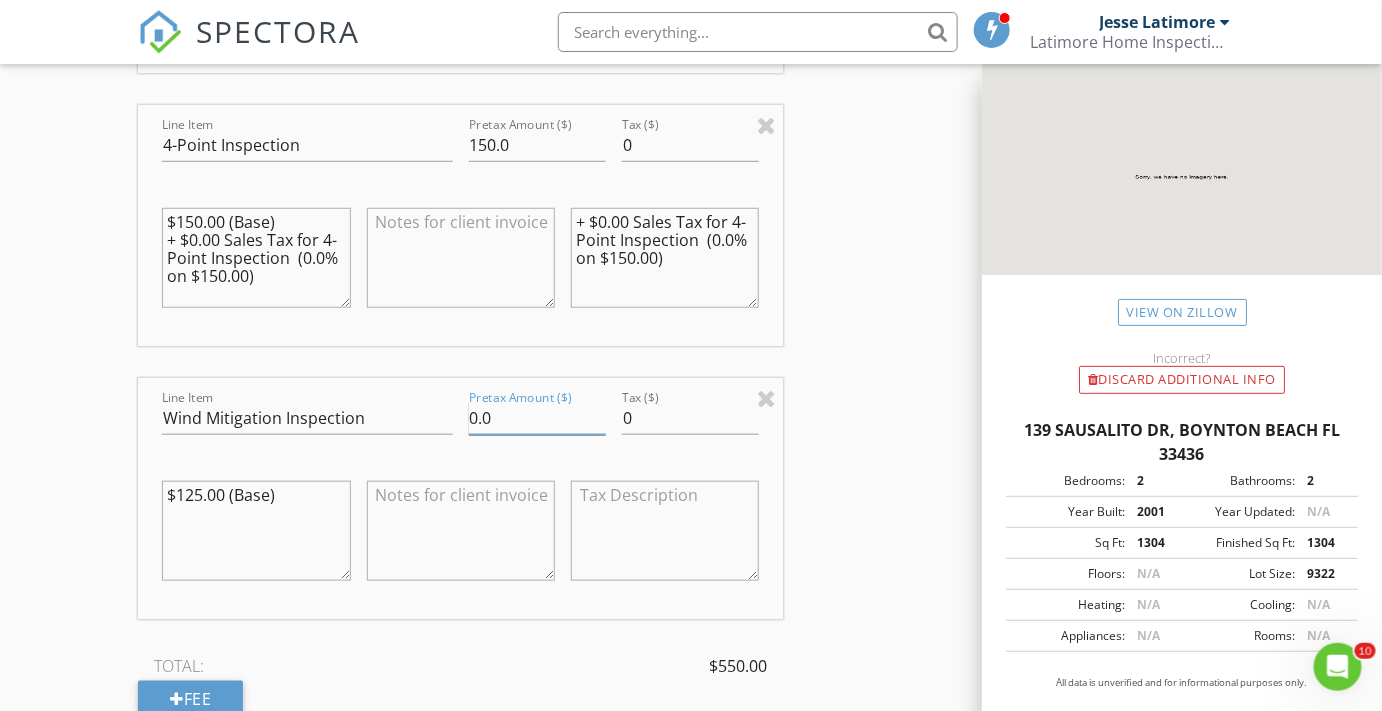 type on "0.0" 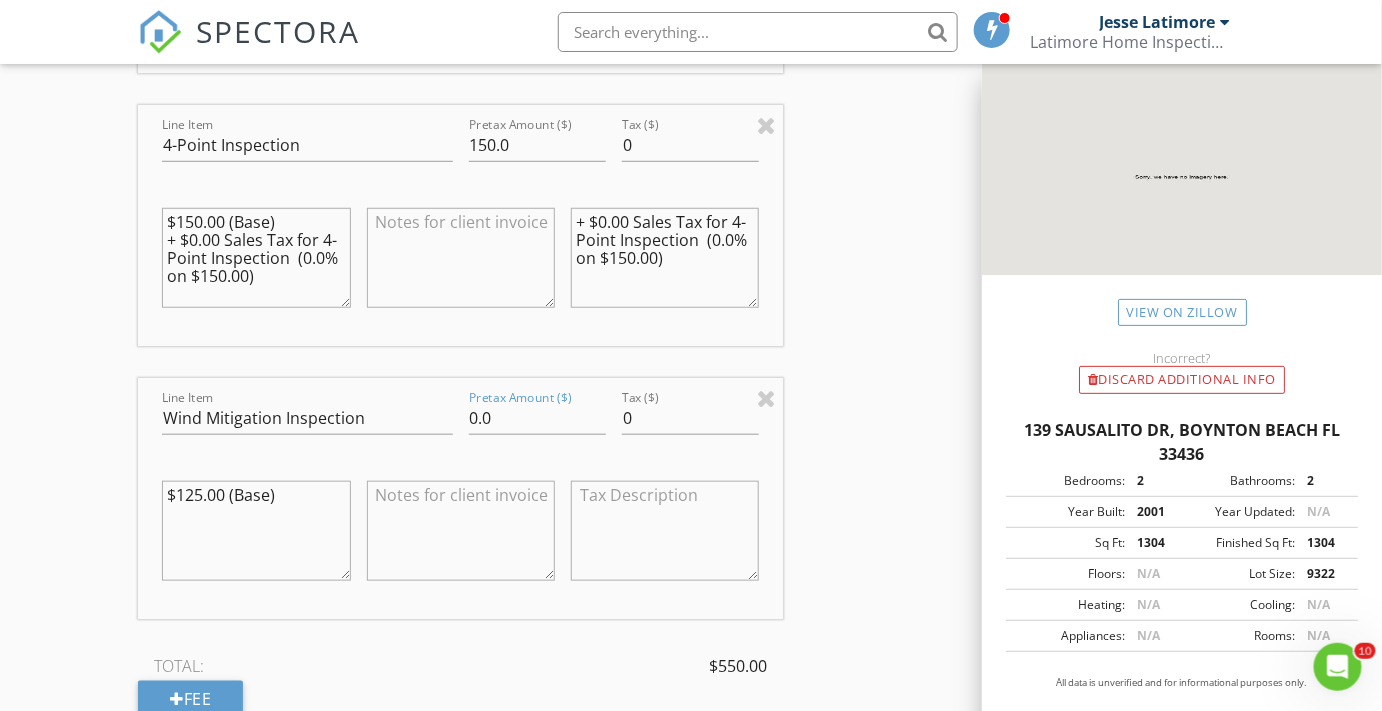click at bounding box center [461, 531] 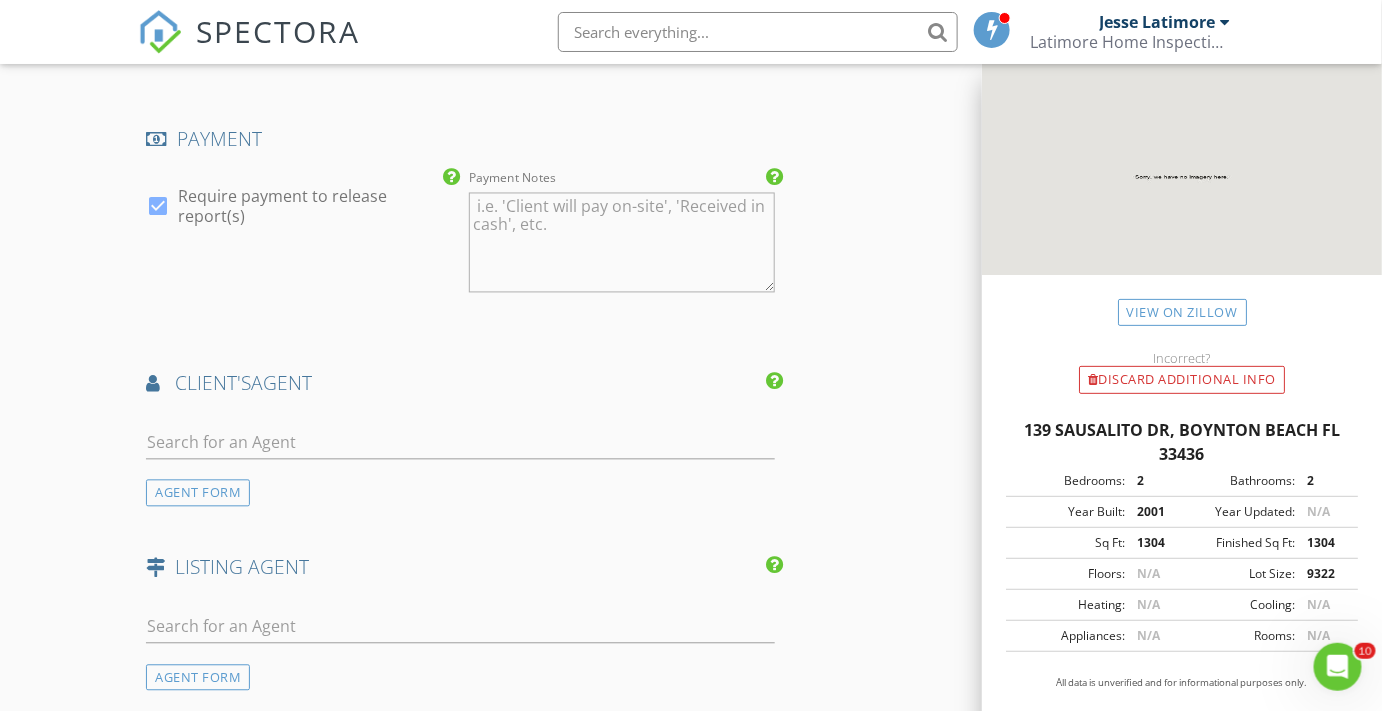scroll, scrollTop: 3818, scrollLeft: 0, axis: vertical 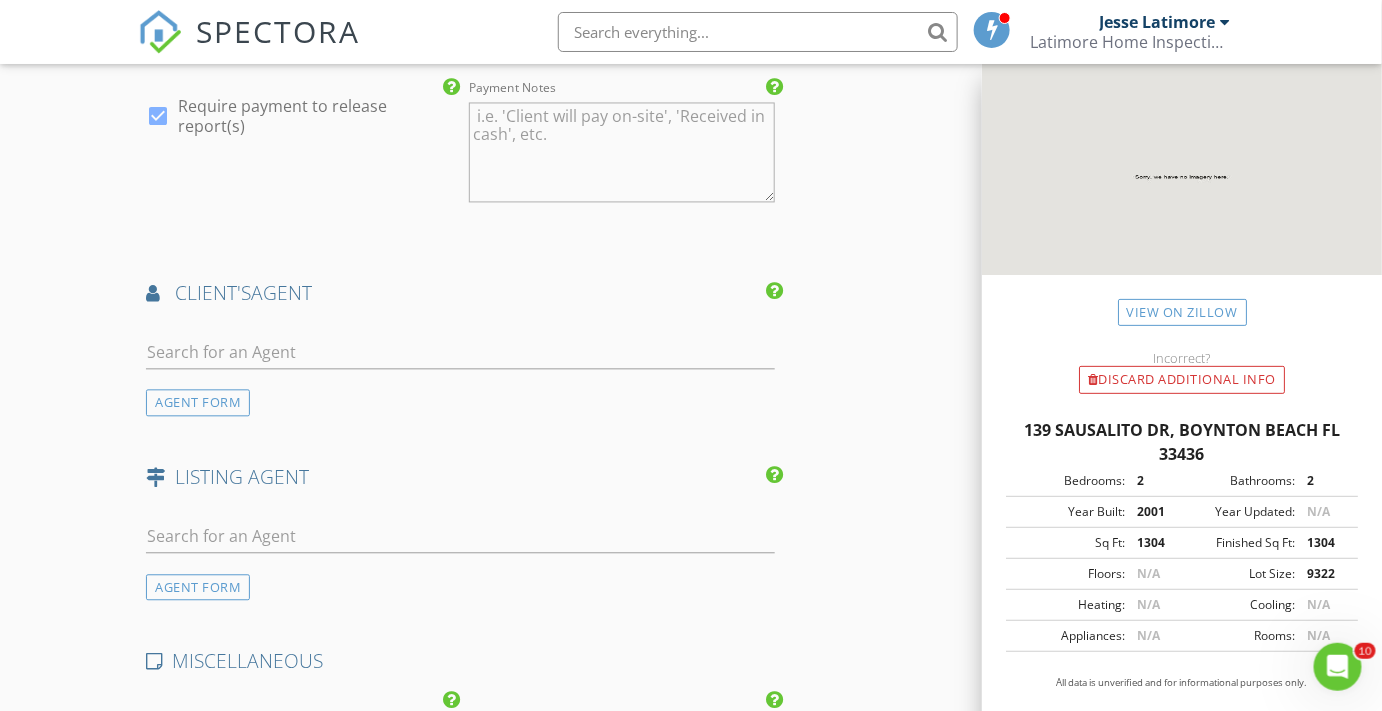 type on "NO CHARGE CLIENT DISCOUNT" 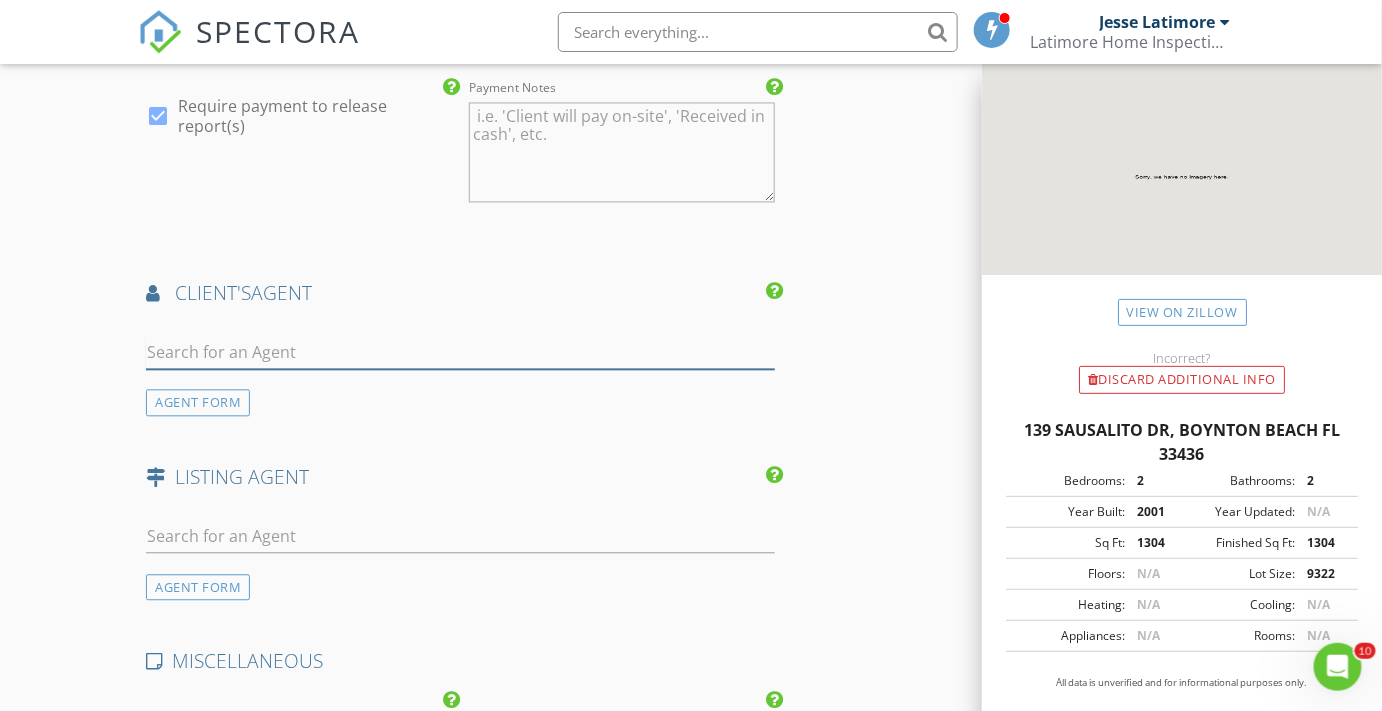 click at bounding box center (460, 352) 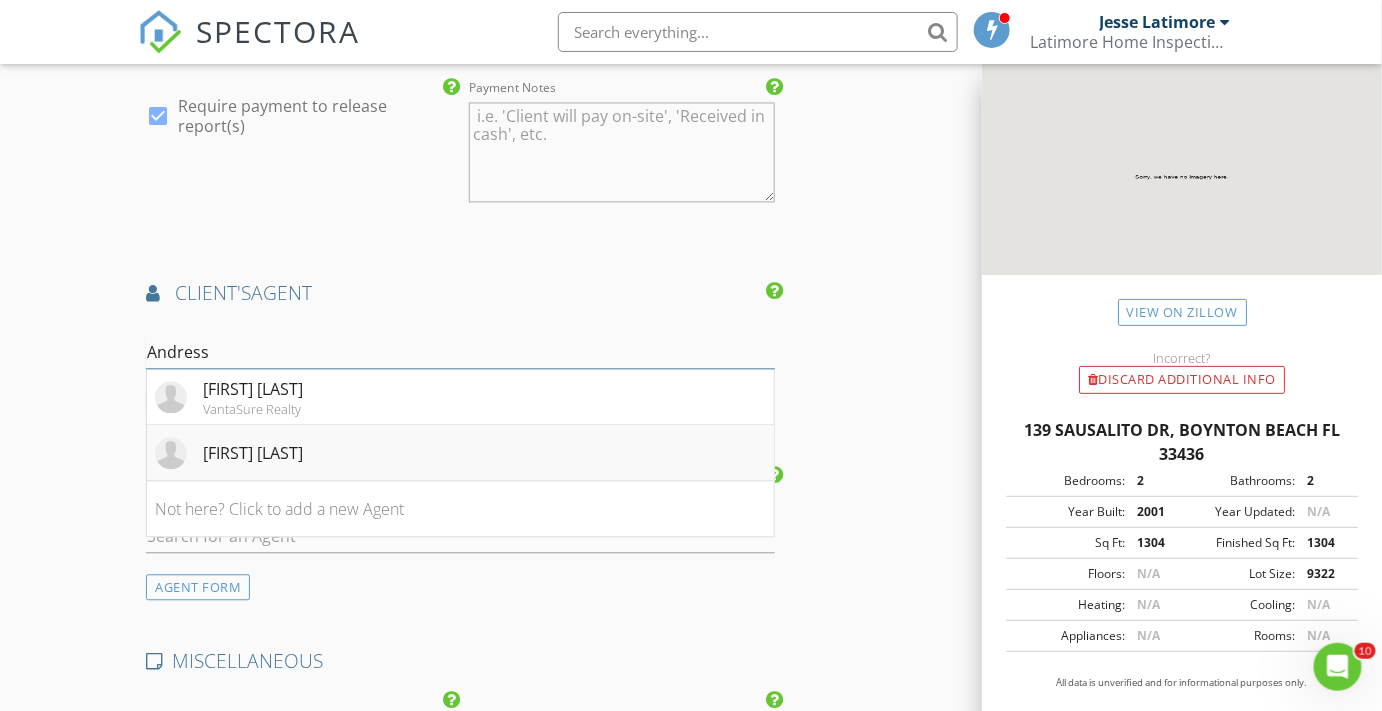 type on "Andress" 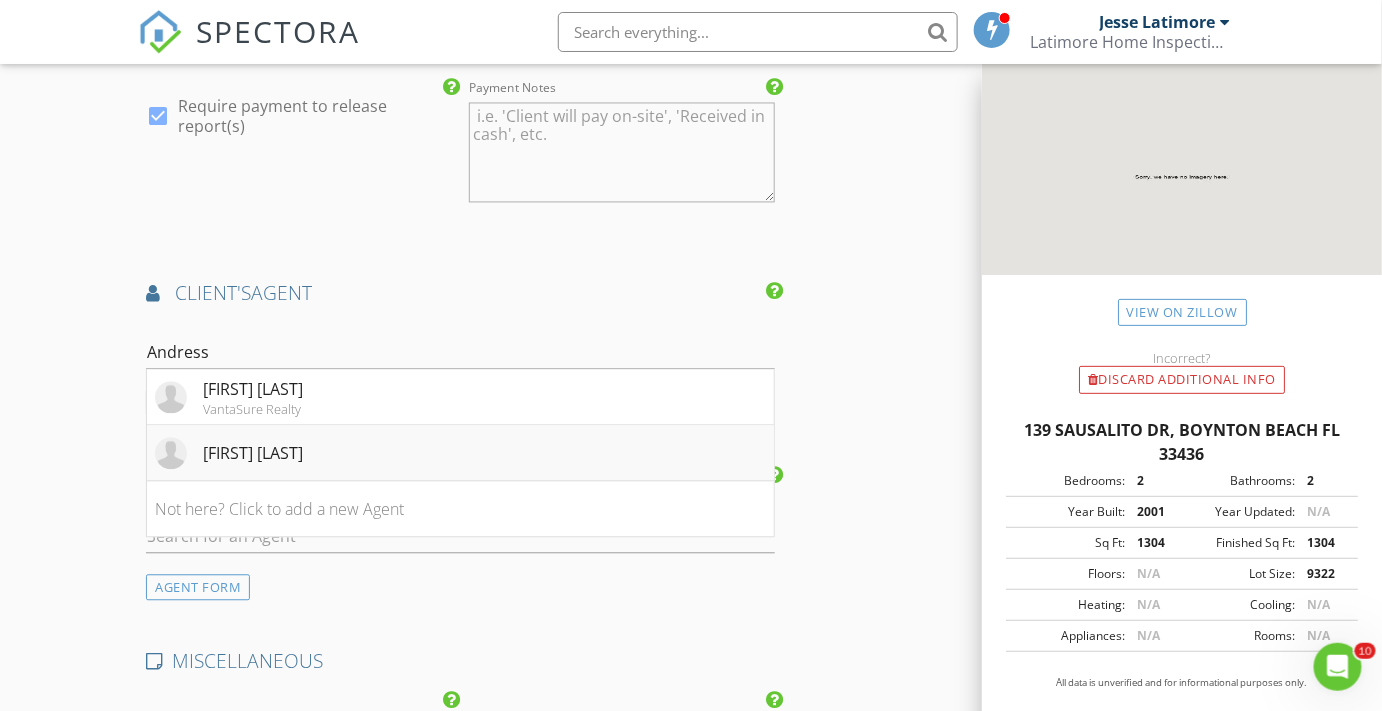click on "[FIRST] [LAST]" at bounding box center (253, 453) 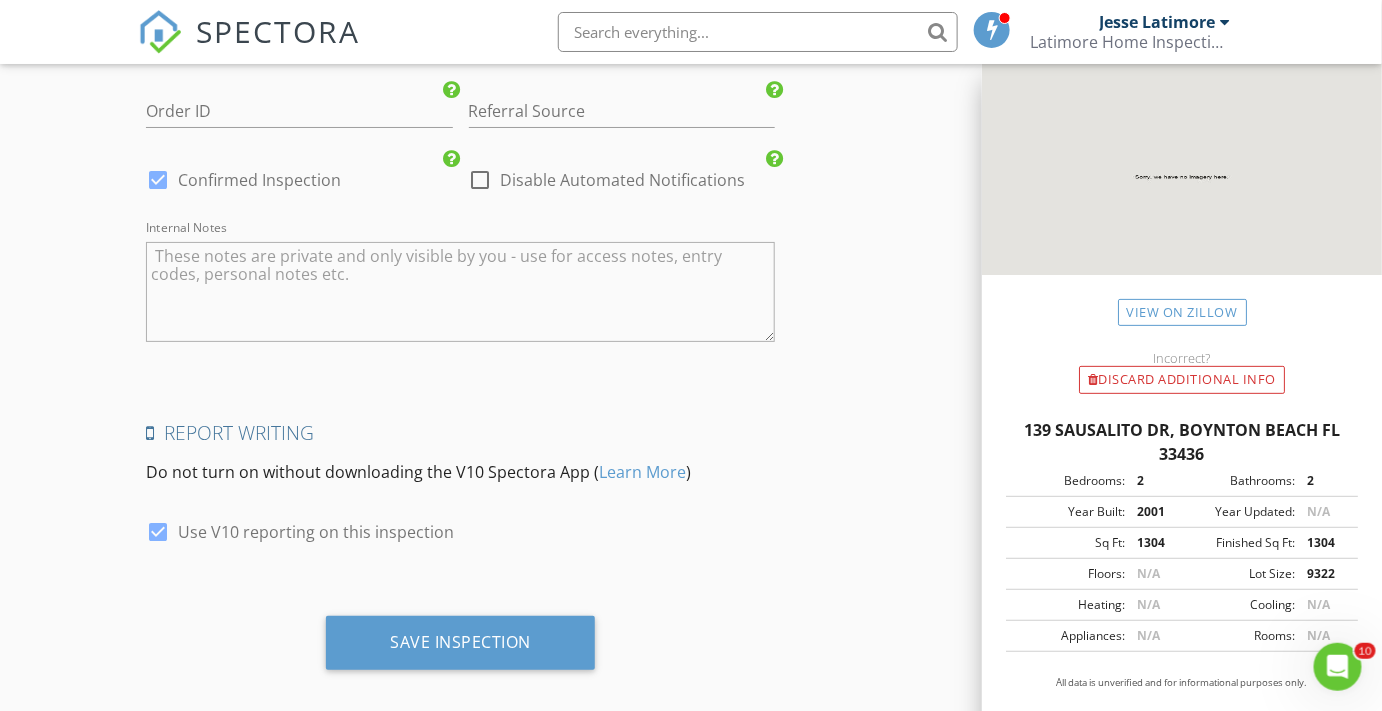 scroll, scrollTop: 5033, scrollLeft: 0, axis: vertical 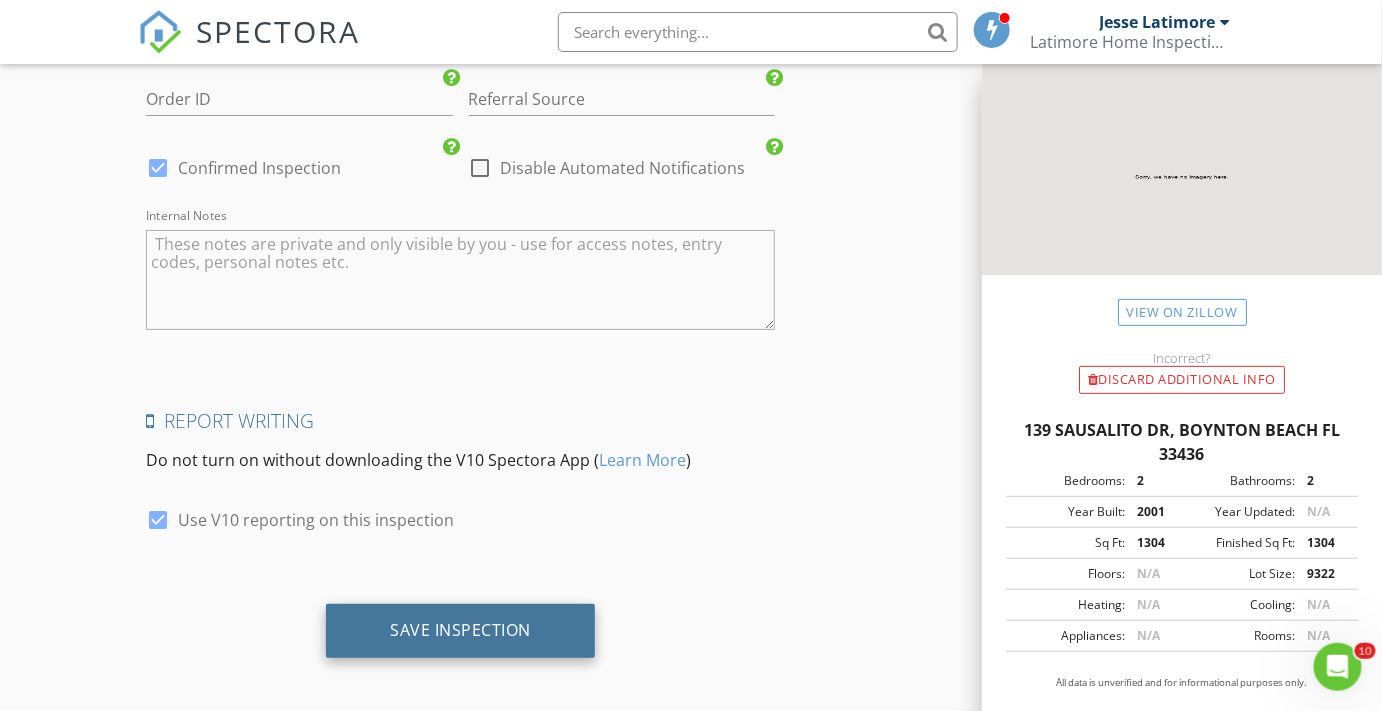 click on "Save Inspection" at bounding box center [460, 630] 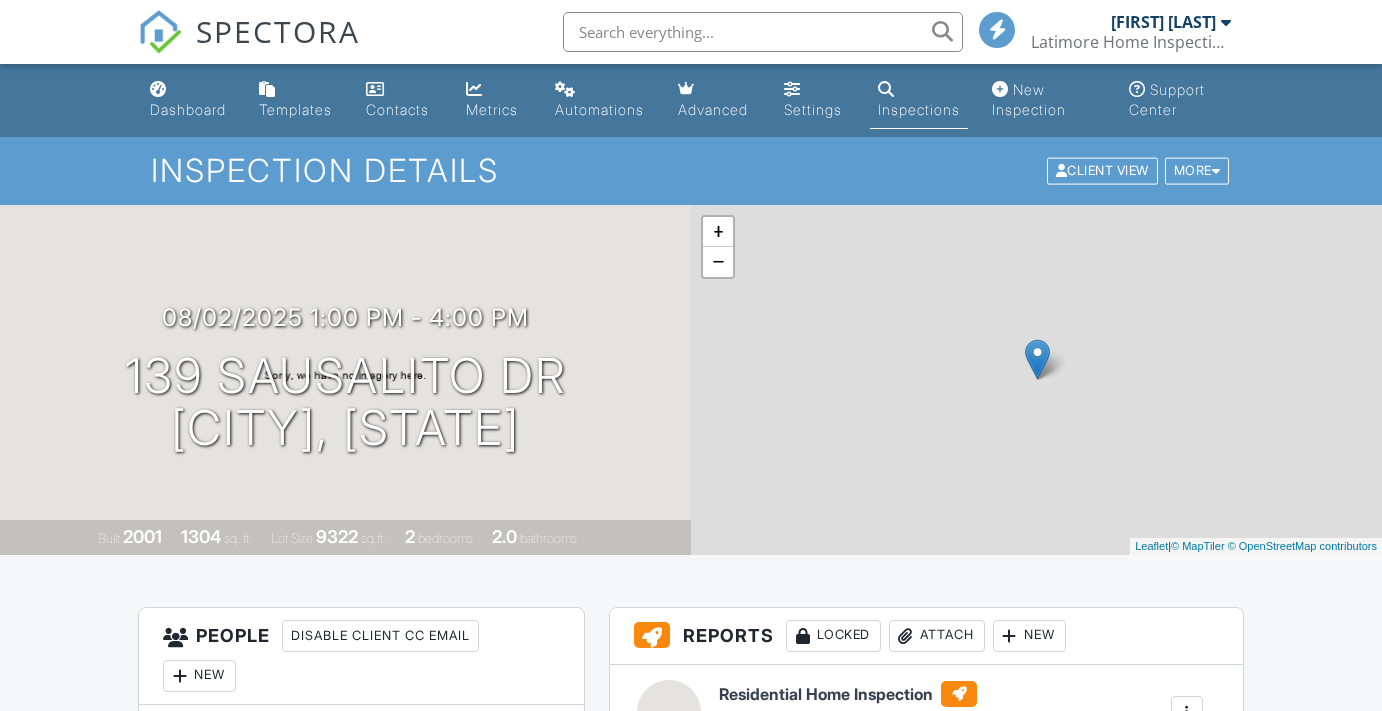 scroll, scrollTop: 0, scrollLeft: 0, axis: both 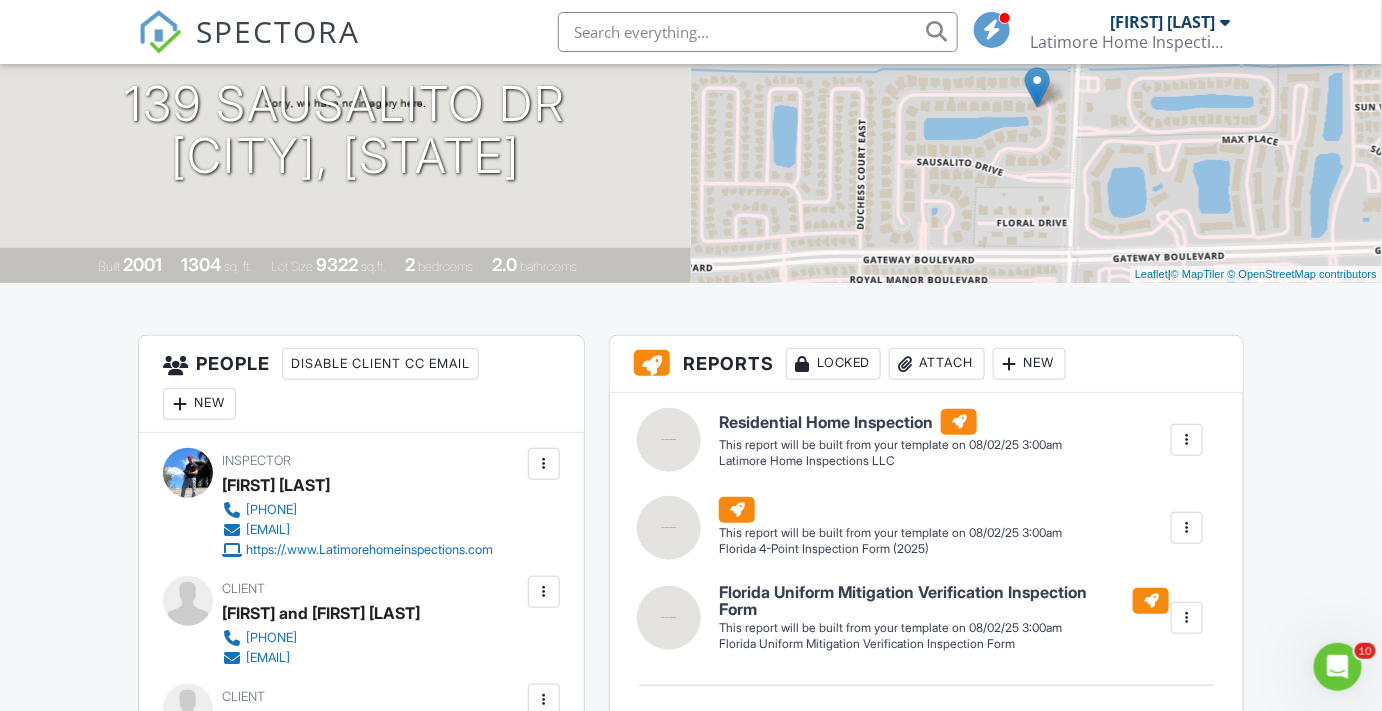 click at bounding box center [1187, 440] 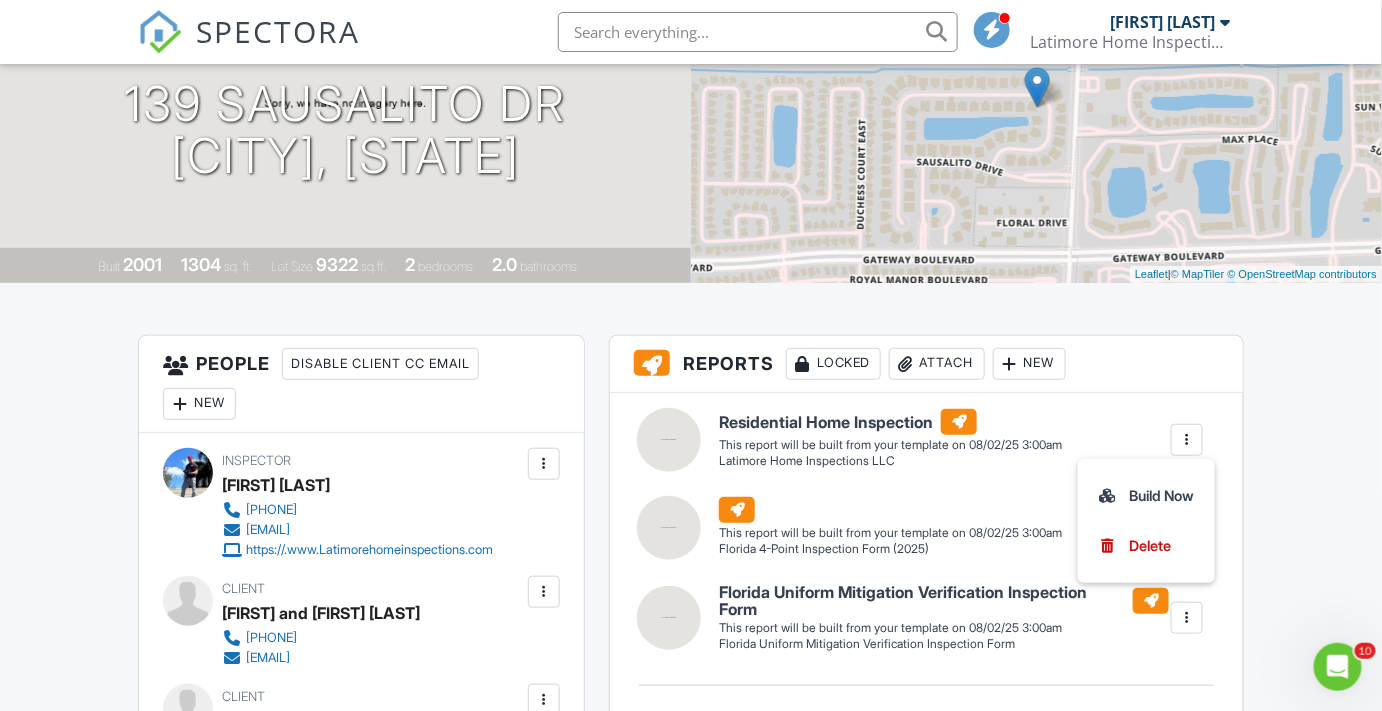 click on "Build Now" at bounding box center (1146, 496) 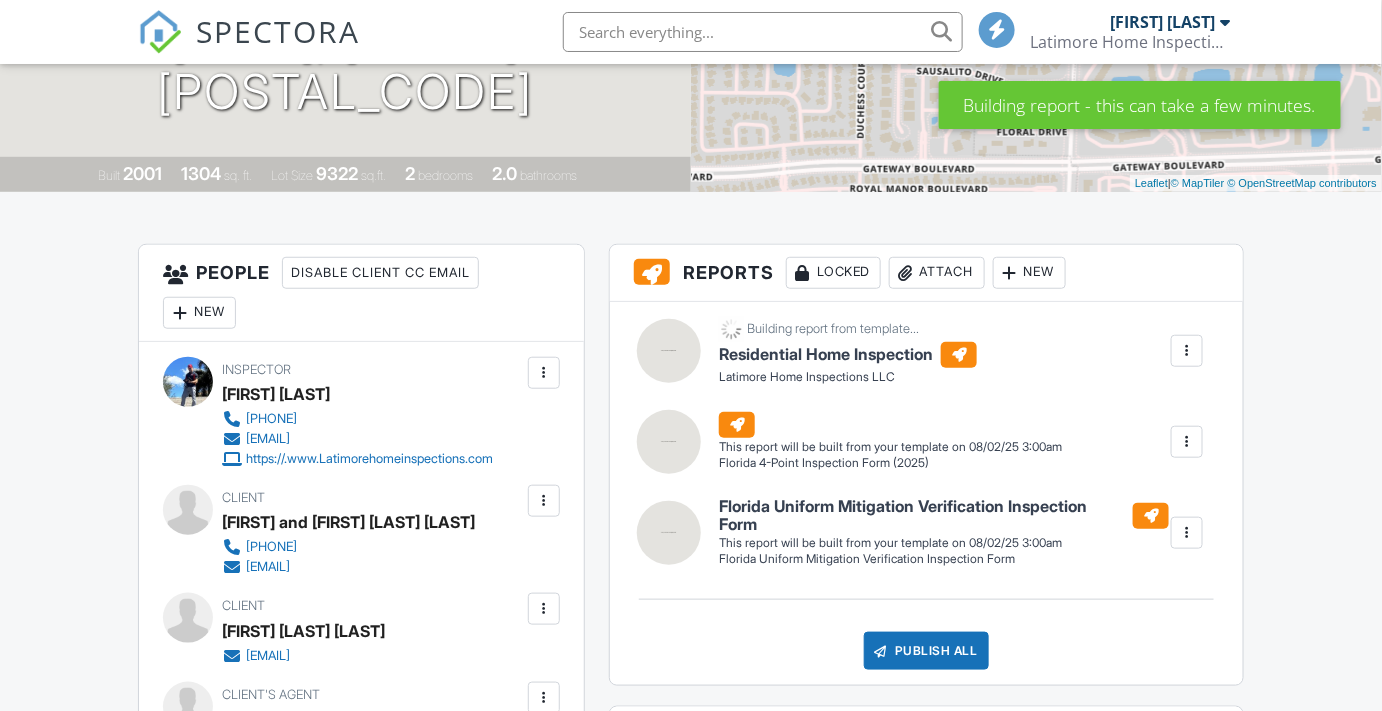 scroll, scrollTop: 363, scrollLeft: 0, axis: vertical 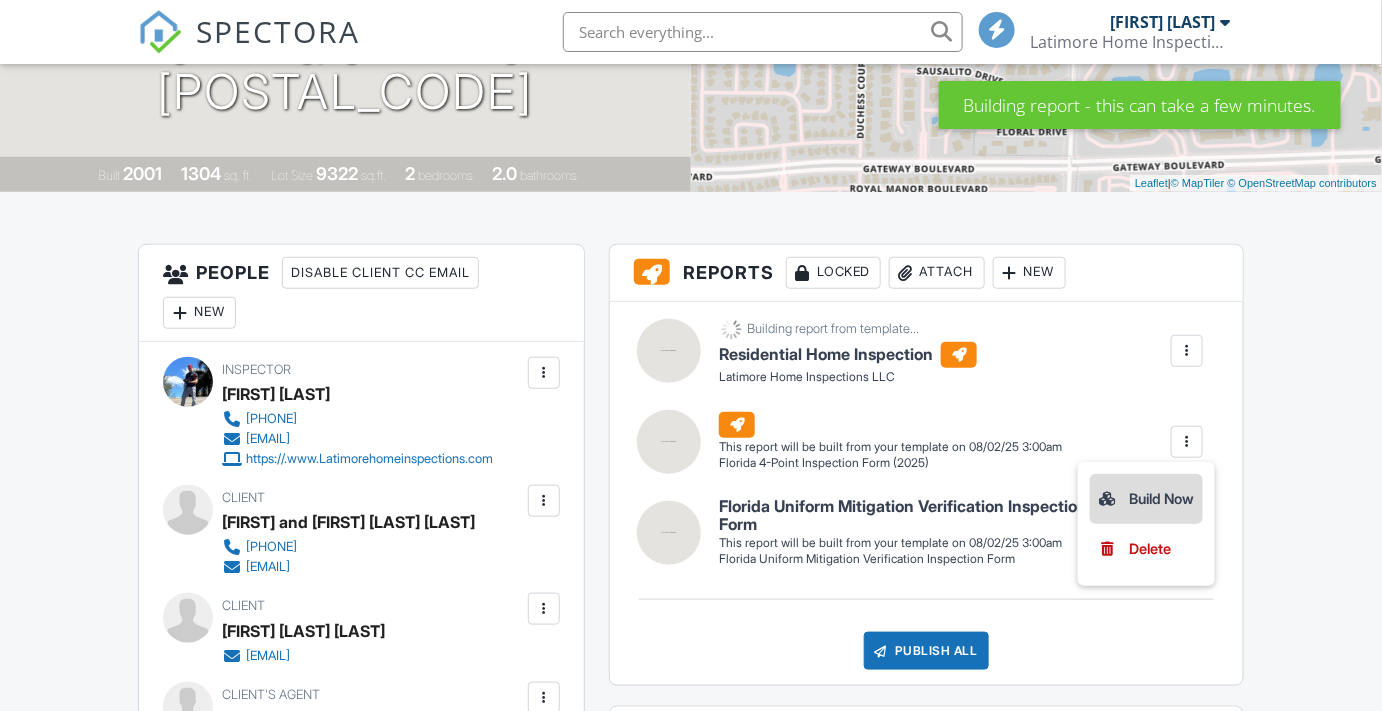 click on "Build Now" at bounding box center [1146, 499] 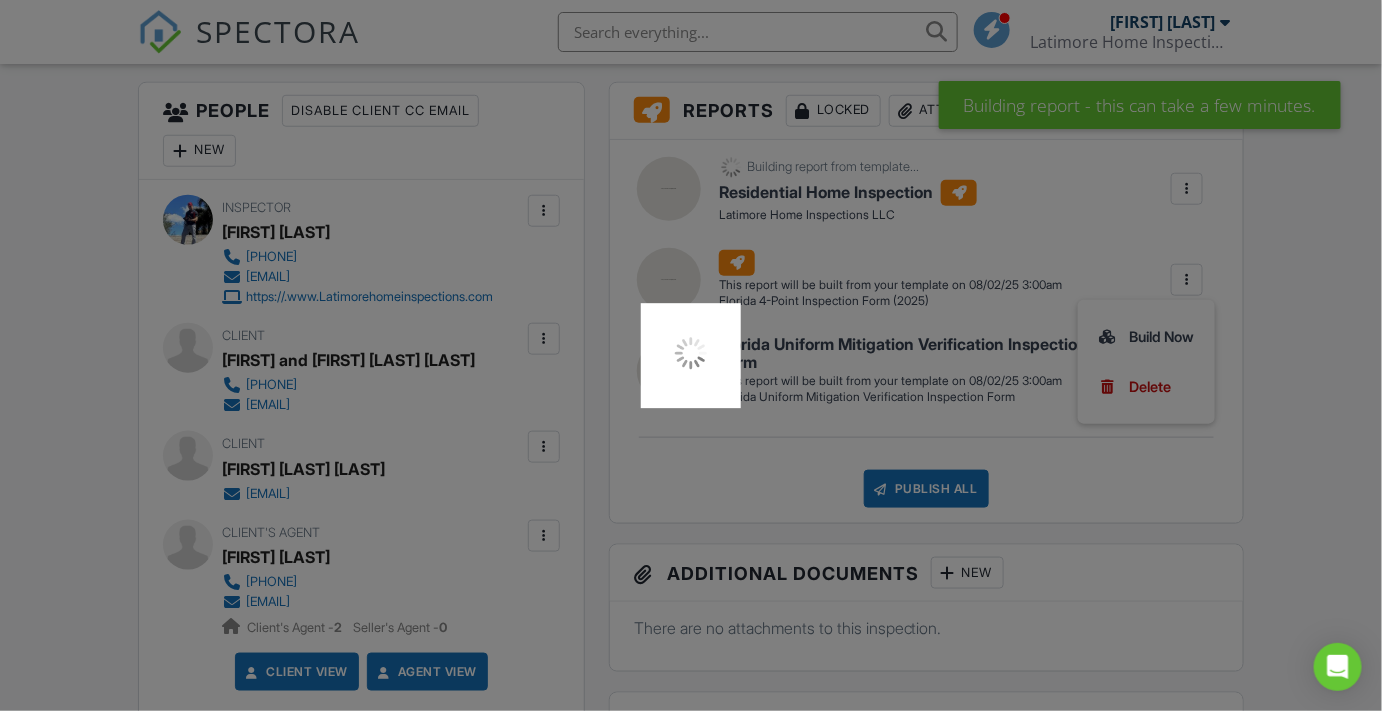 scroll, scrollTop: 545, scrollLeft: 0, axis: vertical 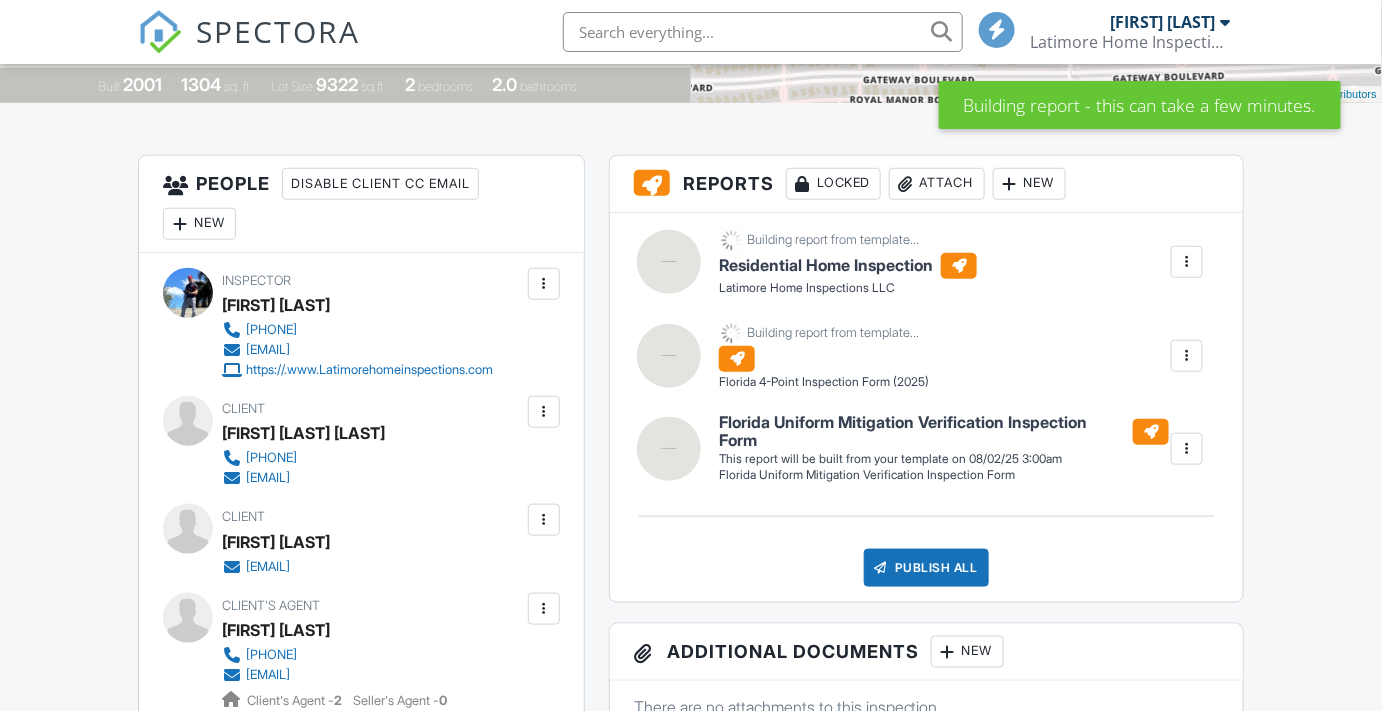 click at bounding box center [1187, 449] 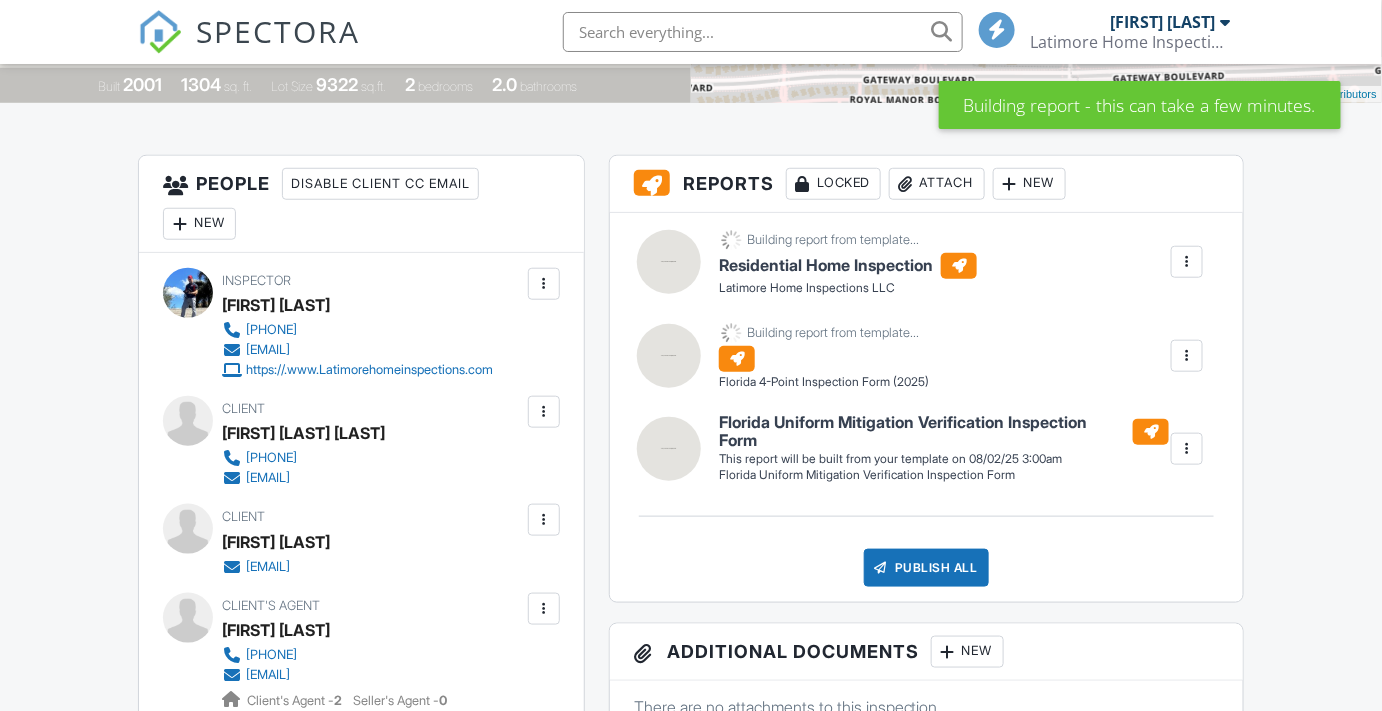 scroll, scrollTop: 545, scrollLeft: 0, axis: vertical 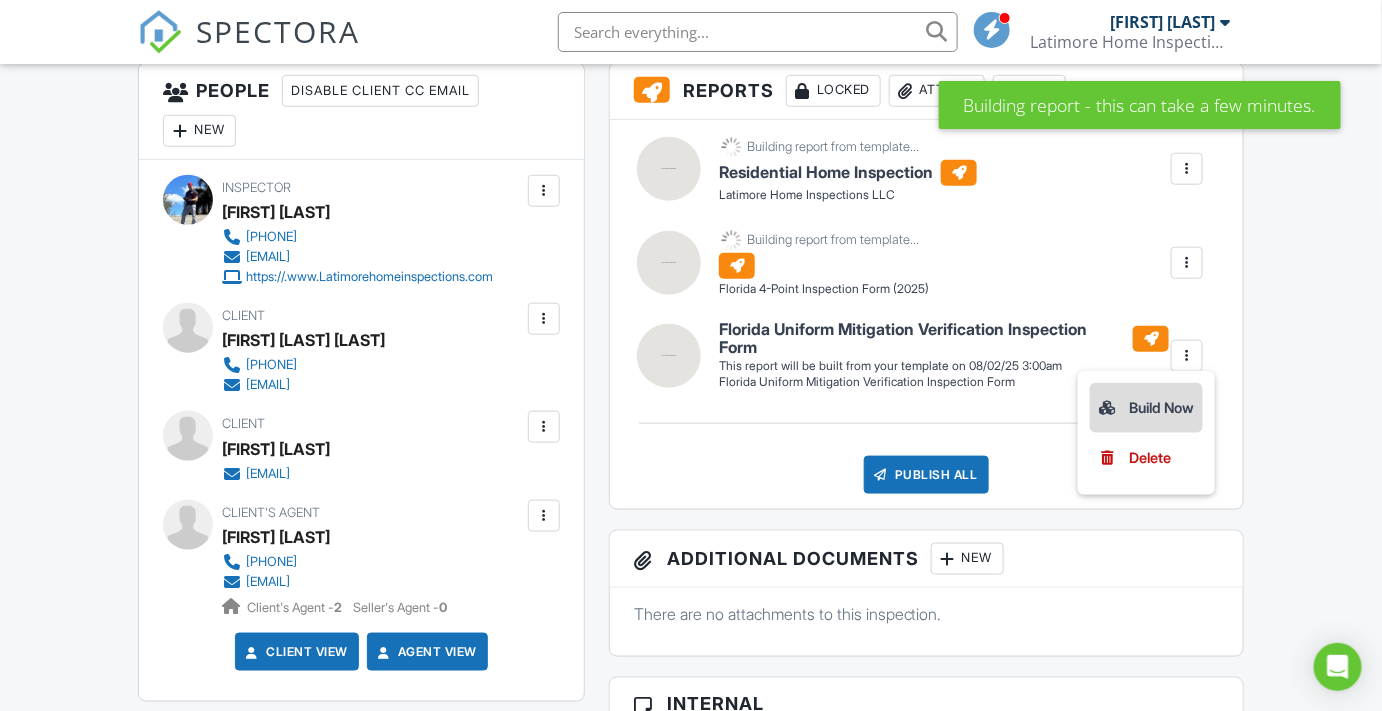 click on "Build Now" at bounding box center [1146, 408] 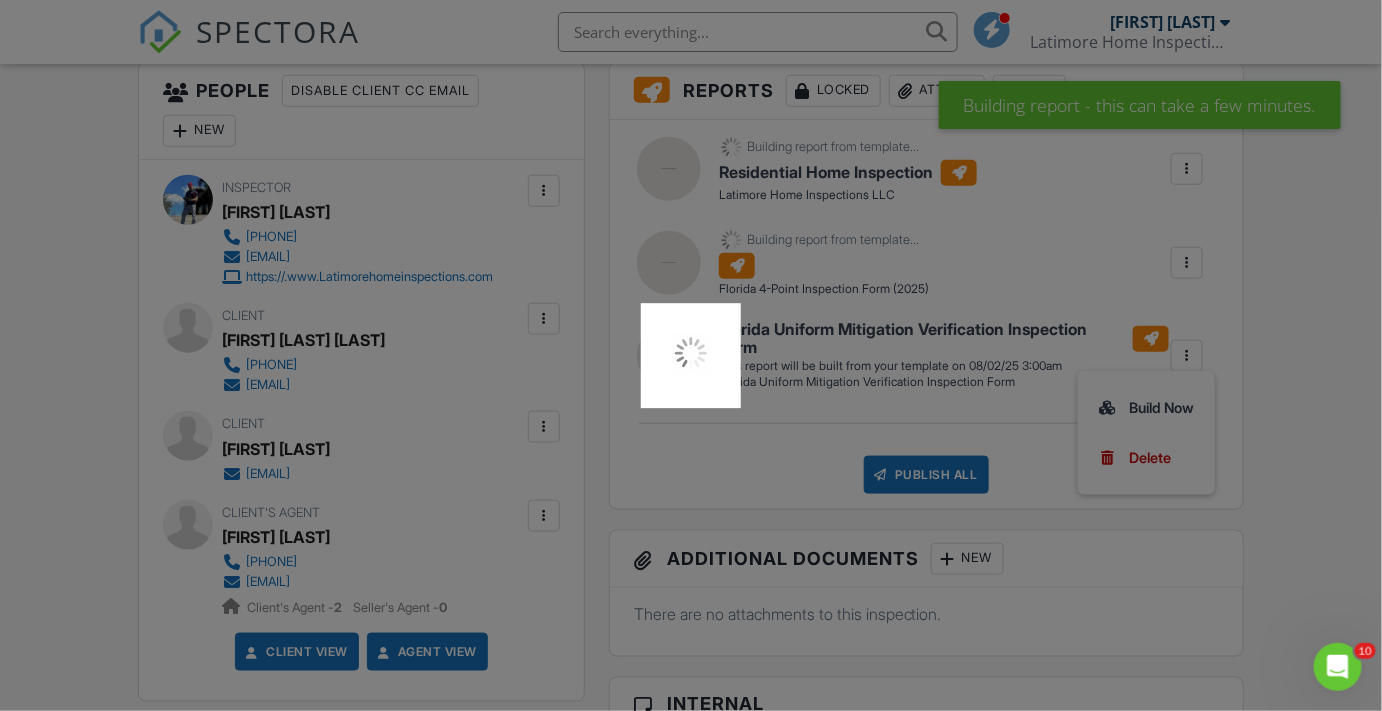 scroll, scrollTop: 0, scrollLeft: 0, axis: both 